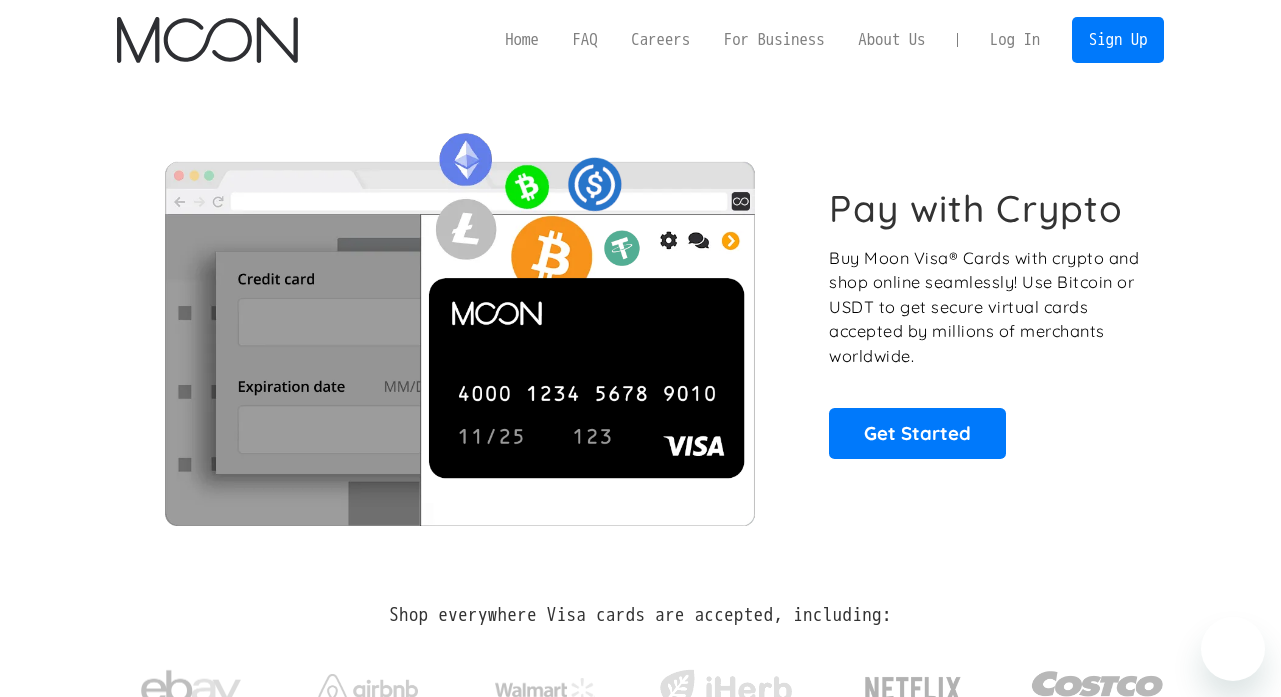 scroll, scrollTop: 0, scrollLeft: 0, axis: both 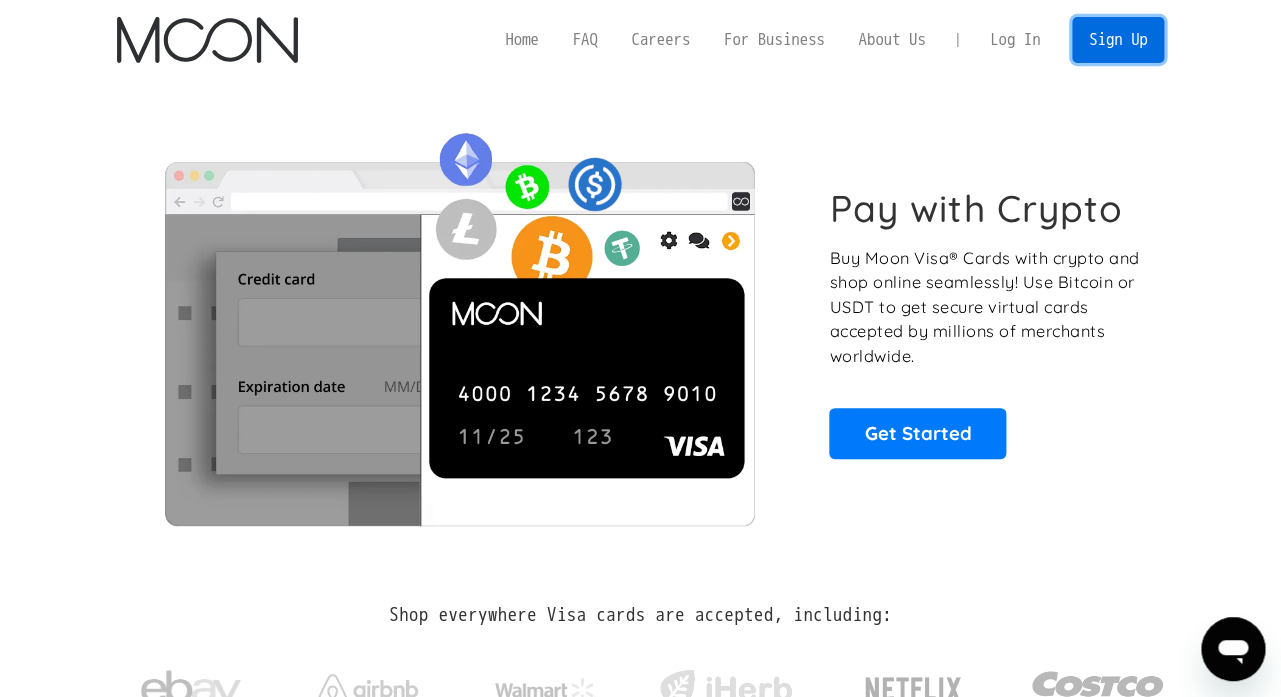 click on "Sign Up" at bounding box center (1118, 39) 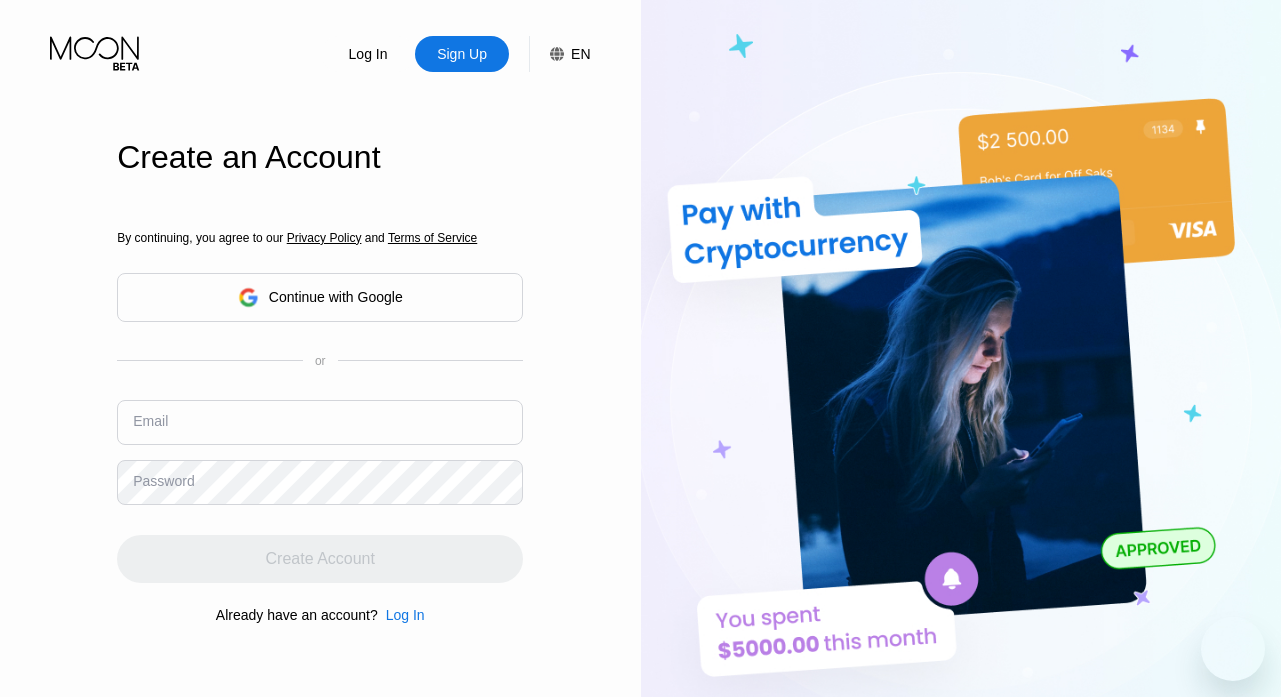 scroll, scrollTop: 0, scrollLeft: 0, axis: both 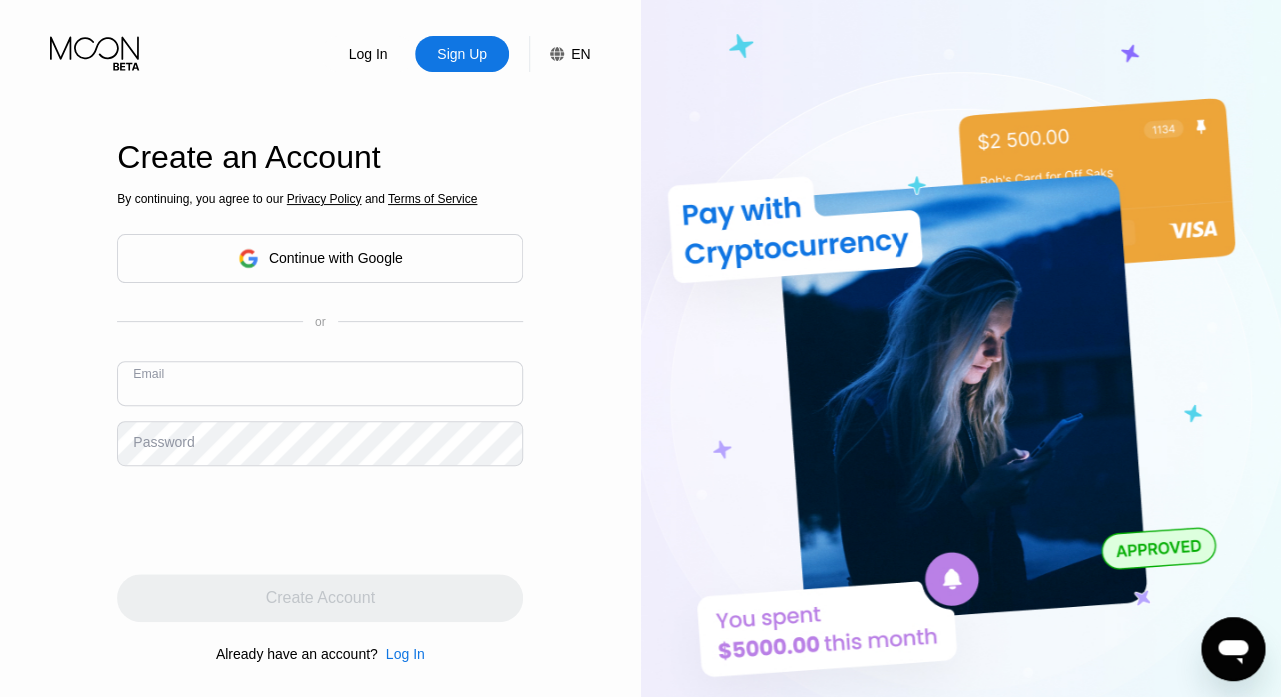 click at bounding box center [320, 383] 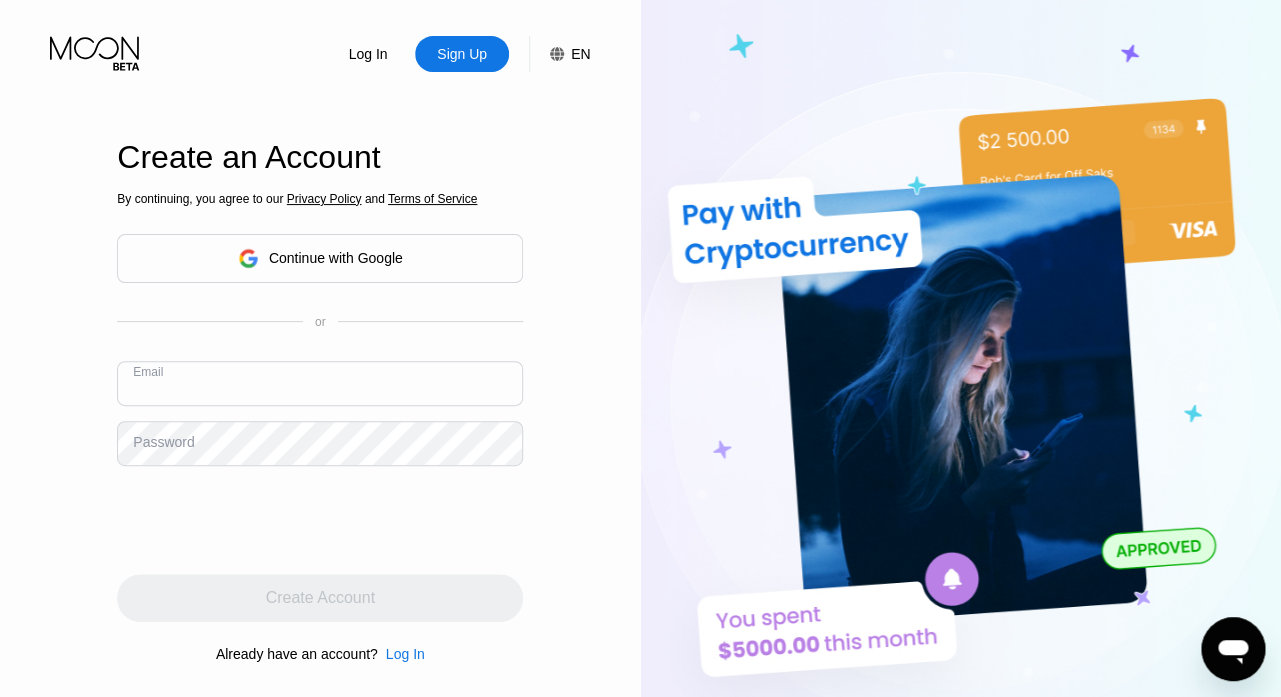 click at bounding box center (320, 383) 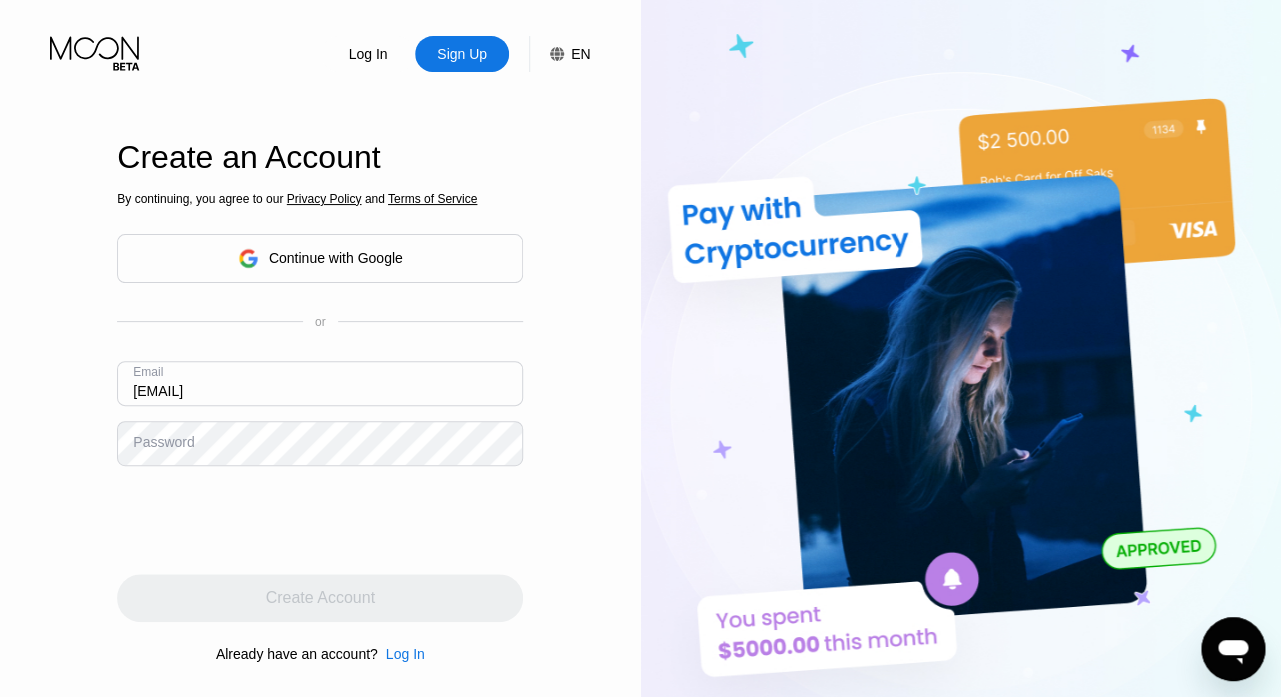 type on "[USERNAME]@example.com" 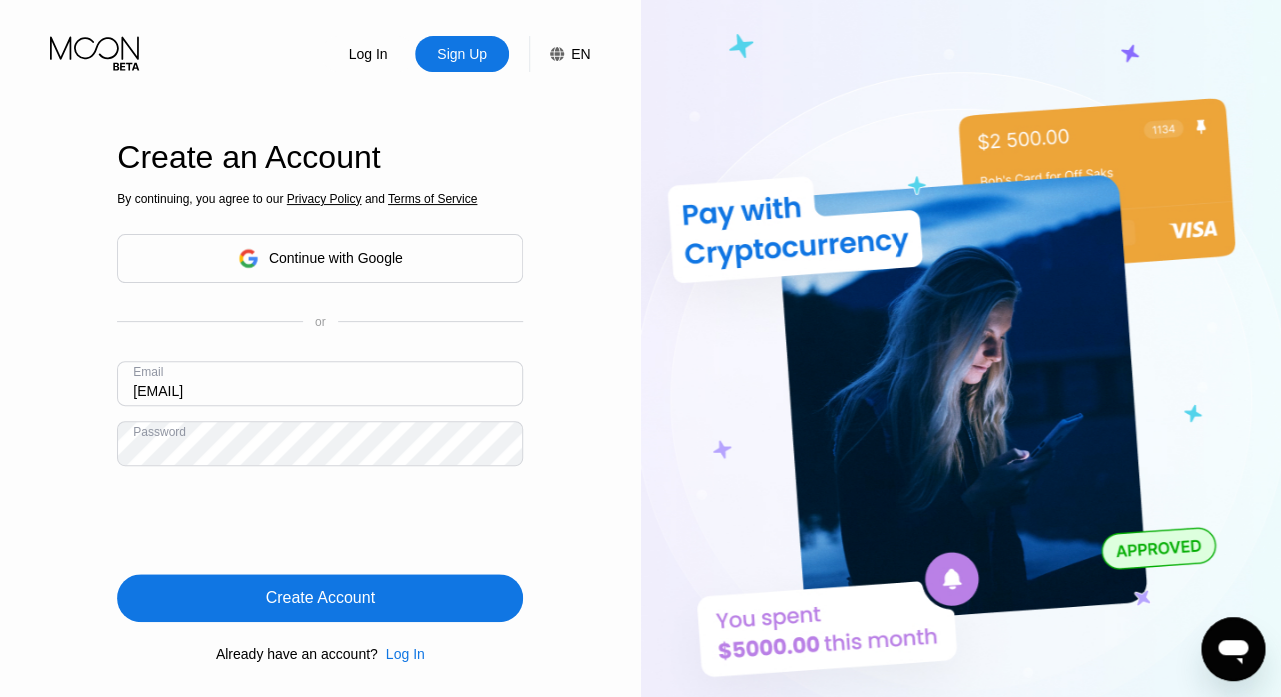 click at bounding box center (320, 520) 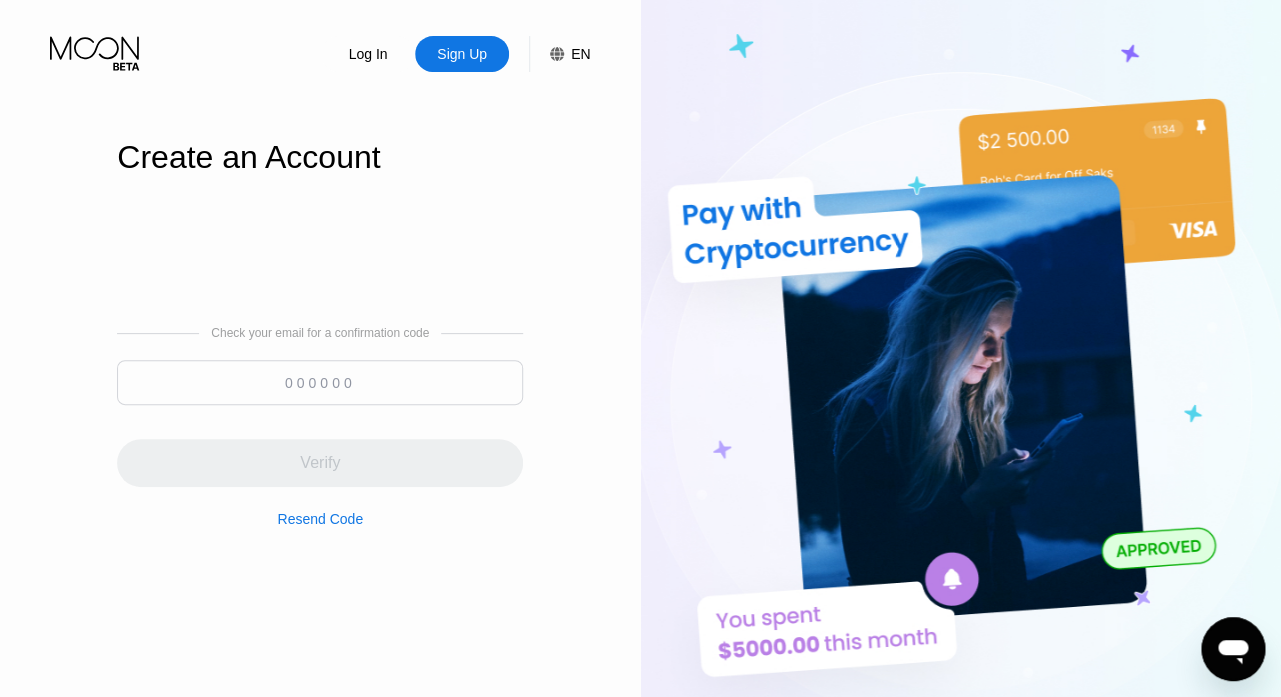 click at bounding box center (320, 382) 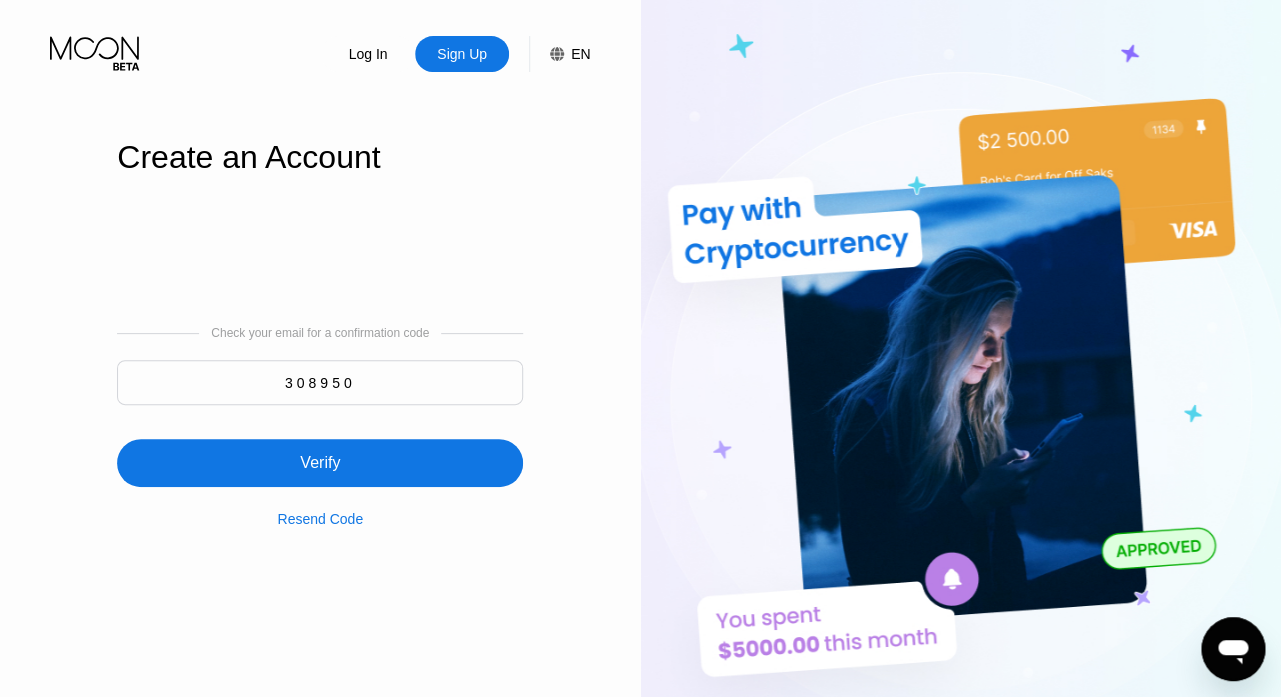 type on "308950" 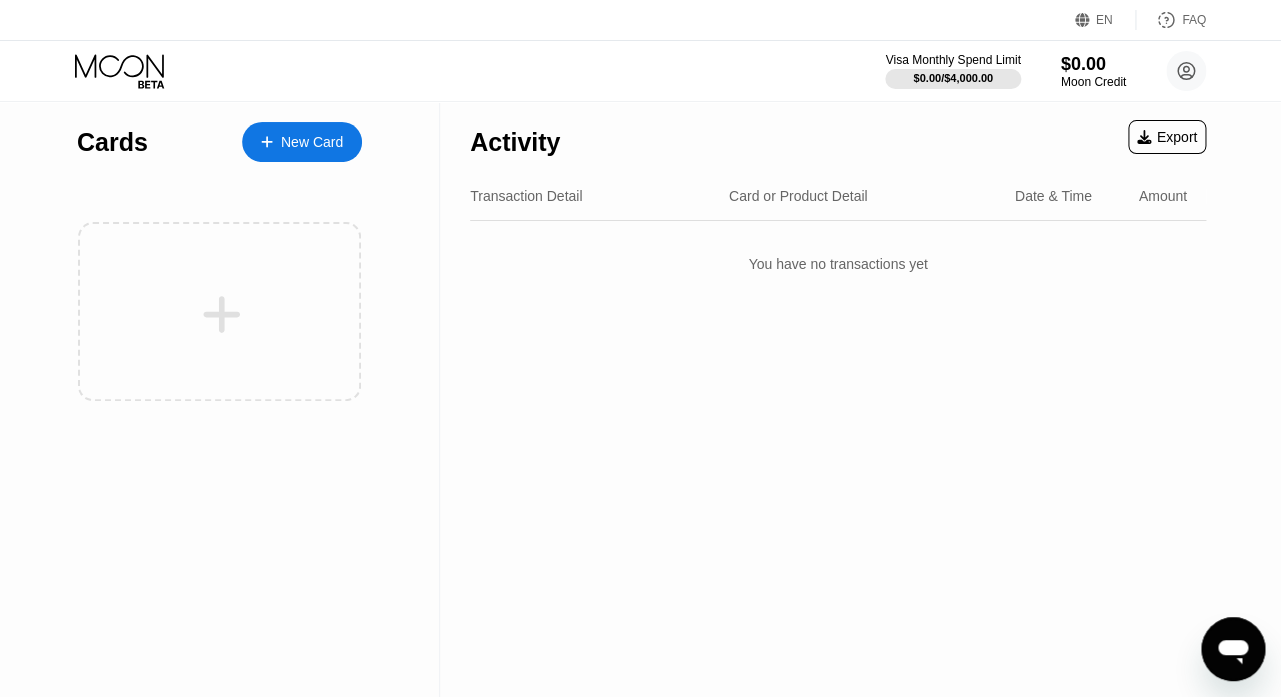 click on "New Card" at bounding box center [312, 142] 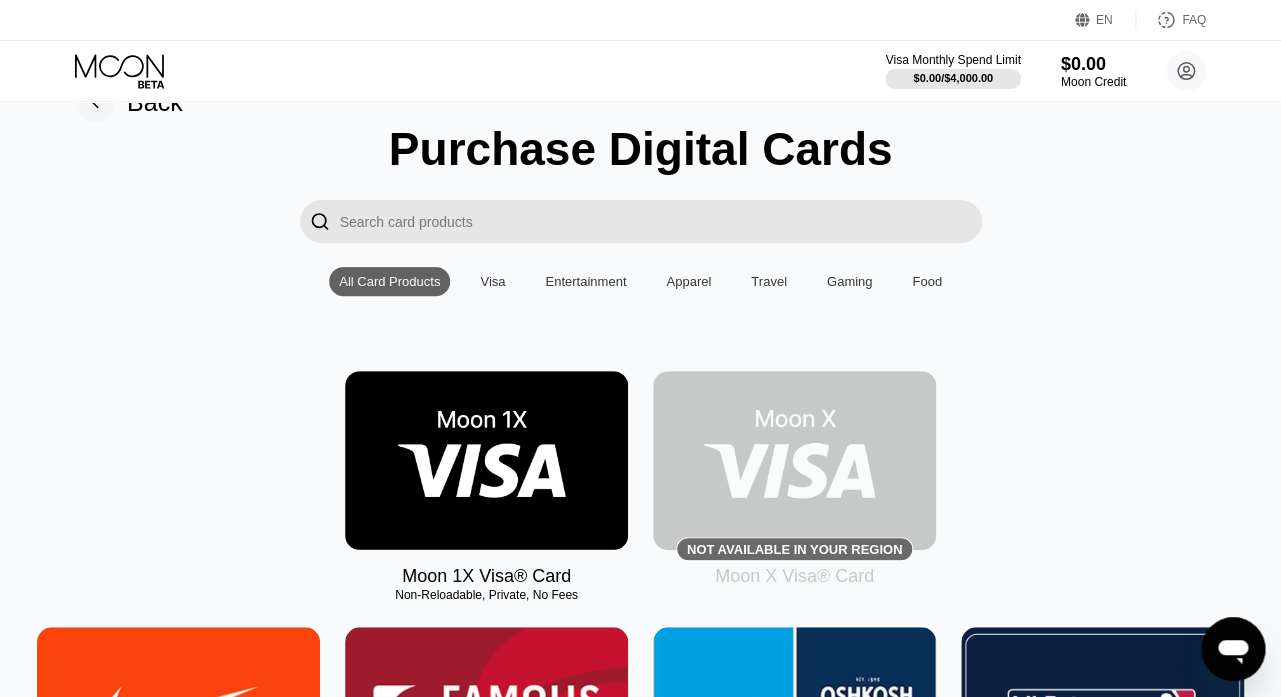 scroll, scrollTop: 0, scrollLeft: 0, axis: both 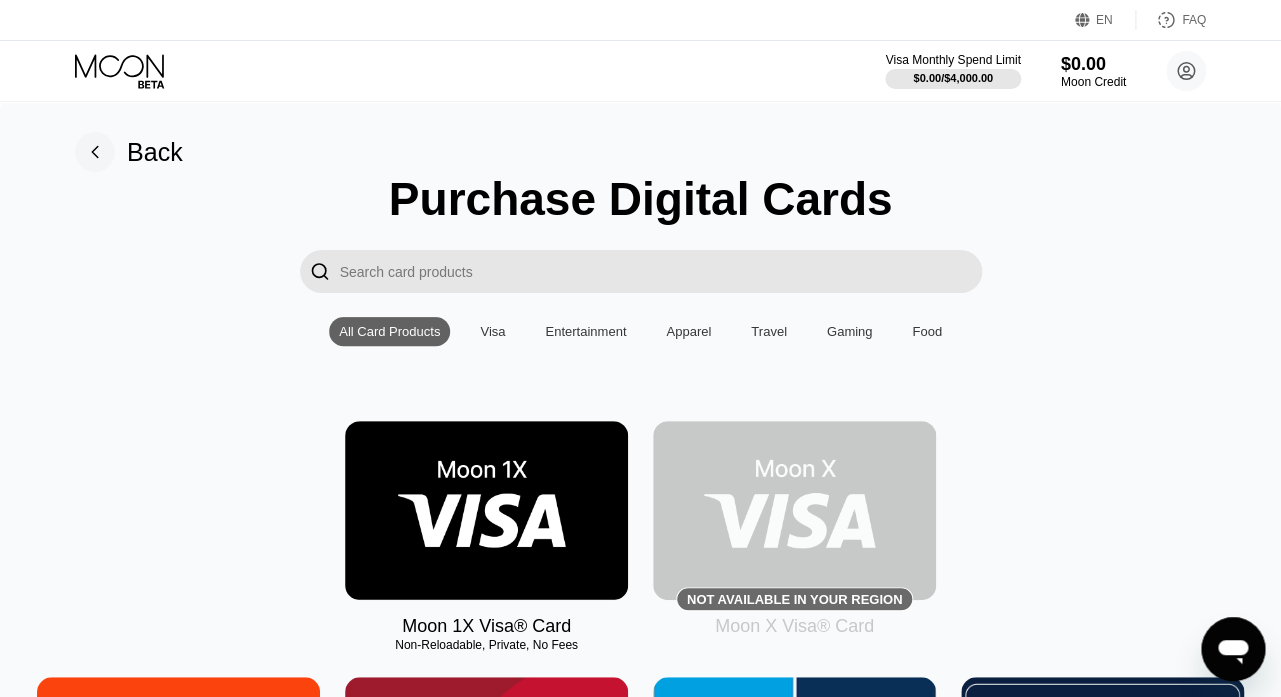 click at bounding box center [486, 510] 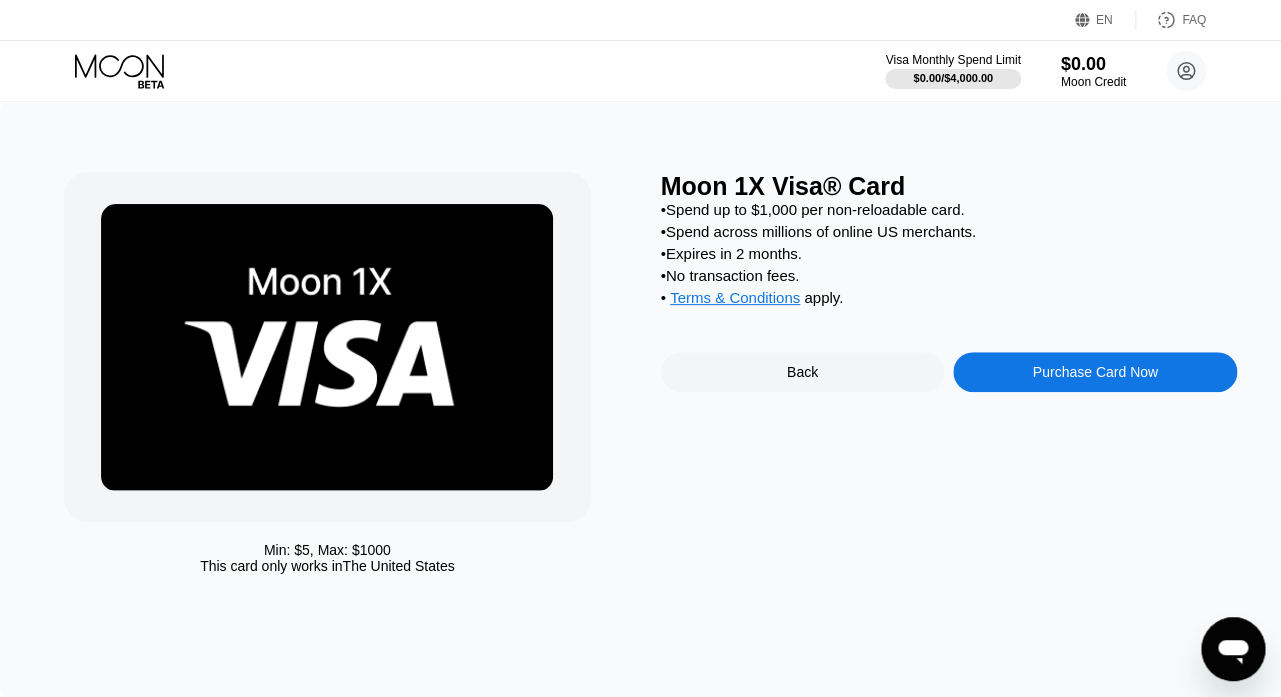 click on "Purchase Card Now" at bounding box center [1094, 372] 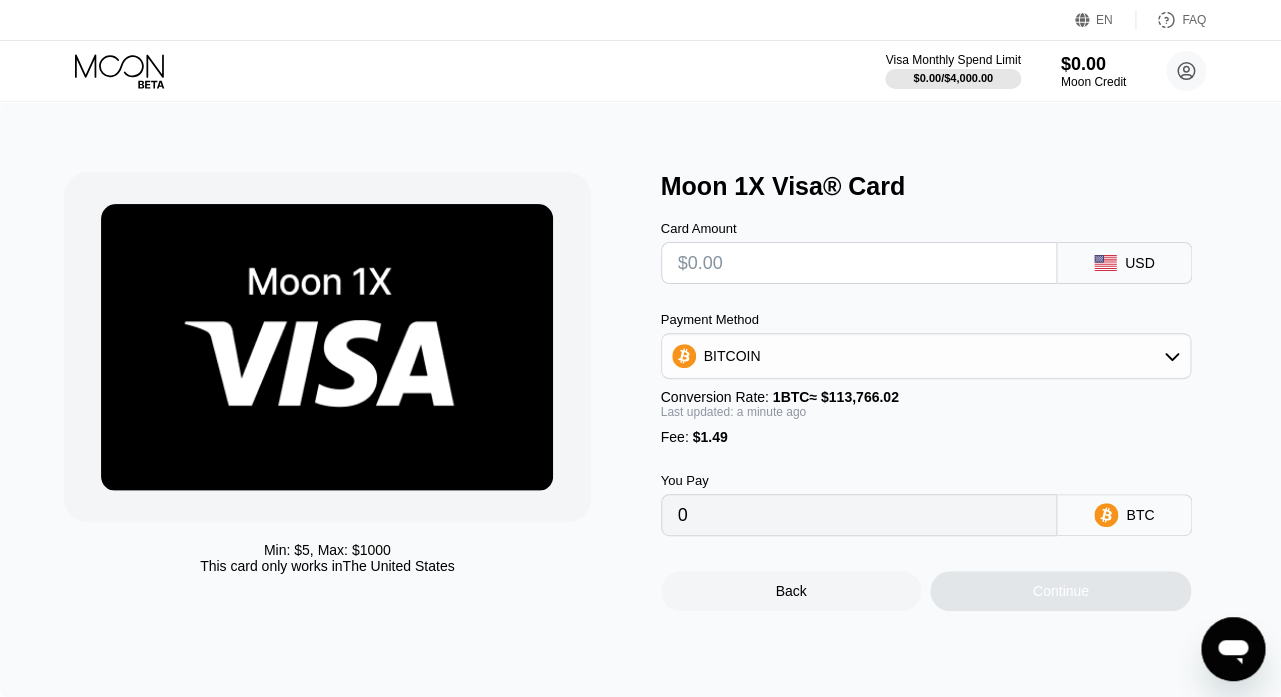 click at bounding box center [859, 263] 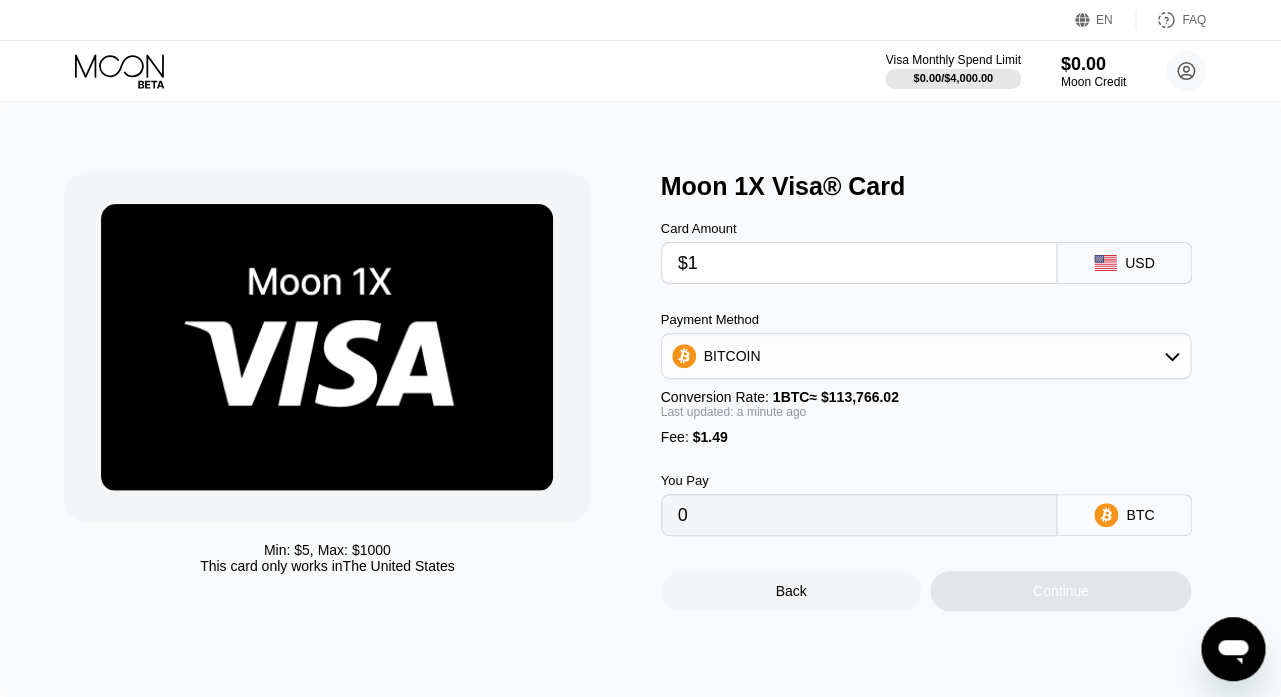 type on "0.00002189" 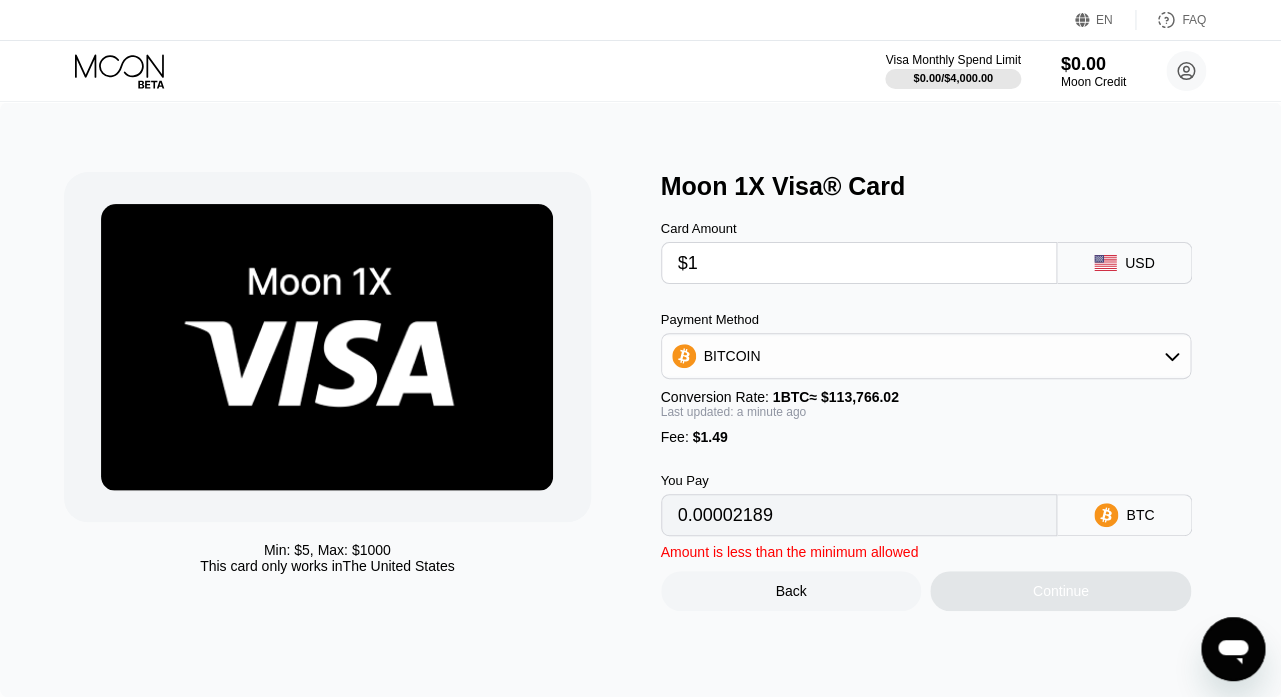 type on "$15" 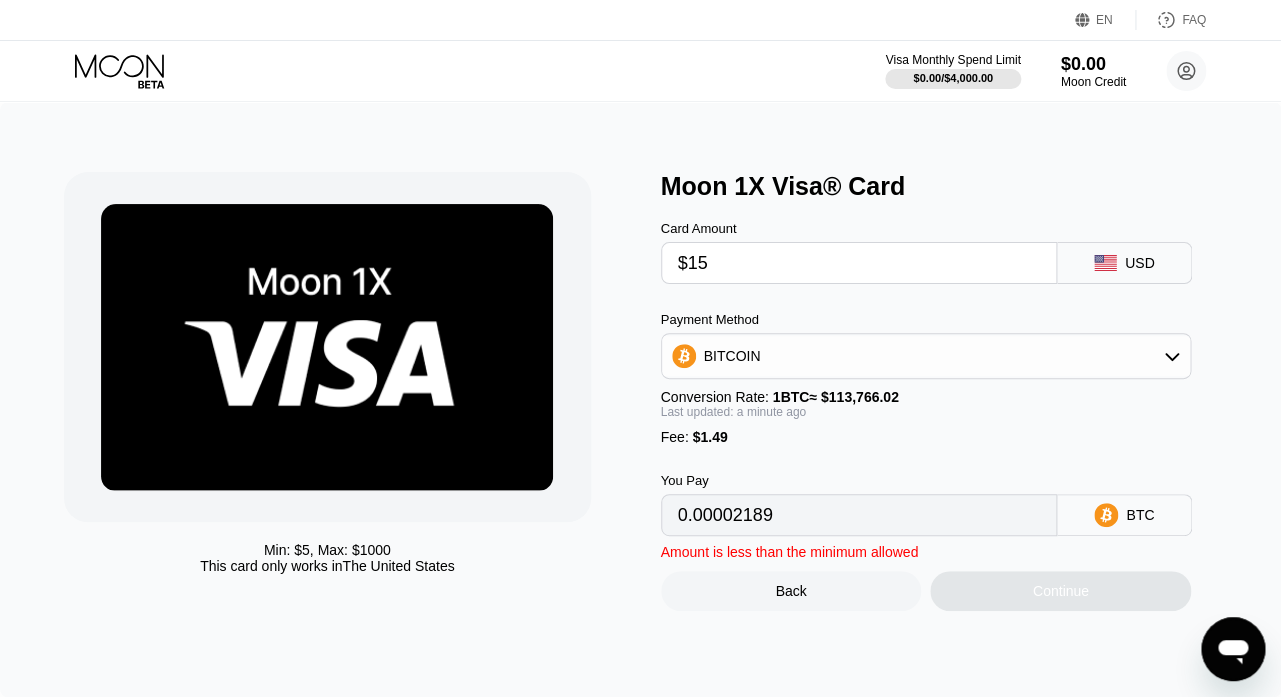 type on "0.00014495" 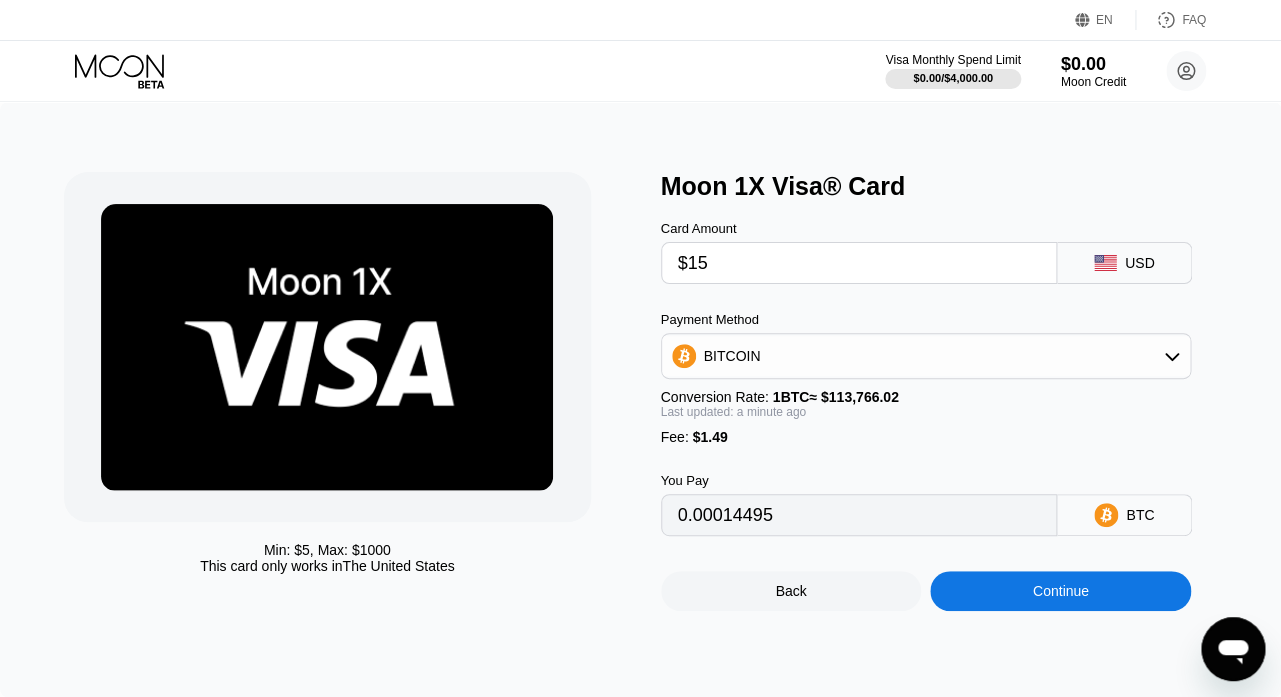 type on "$150" 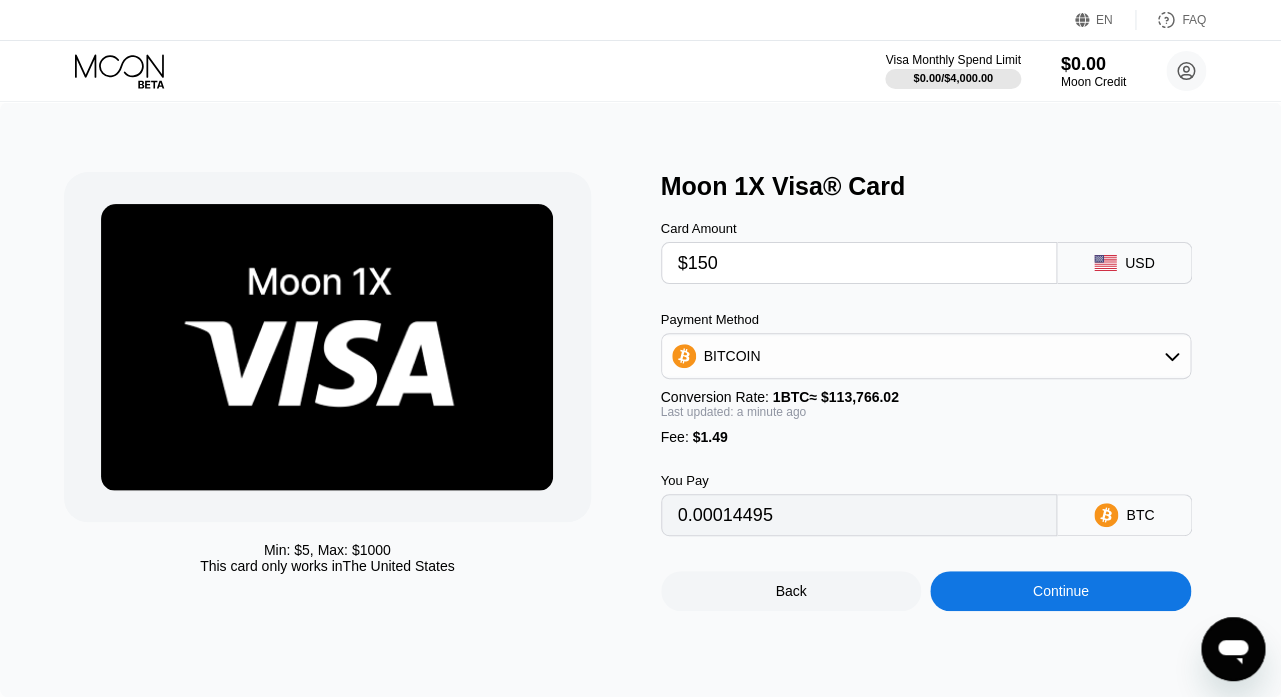 type on "0.00133160" 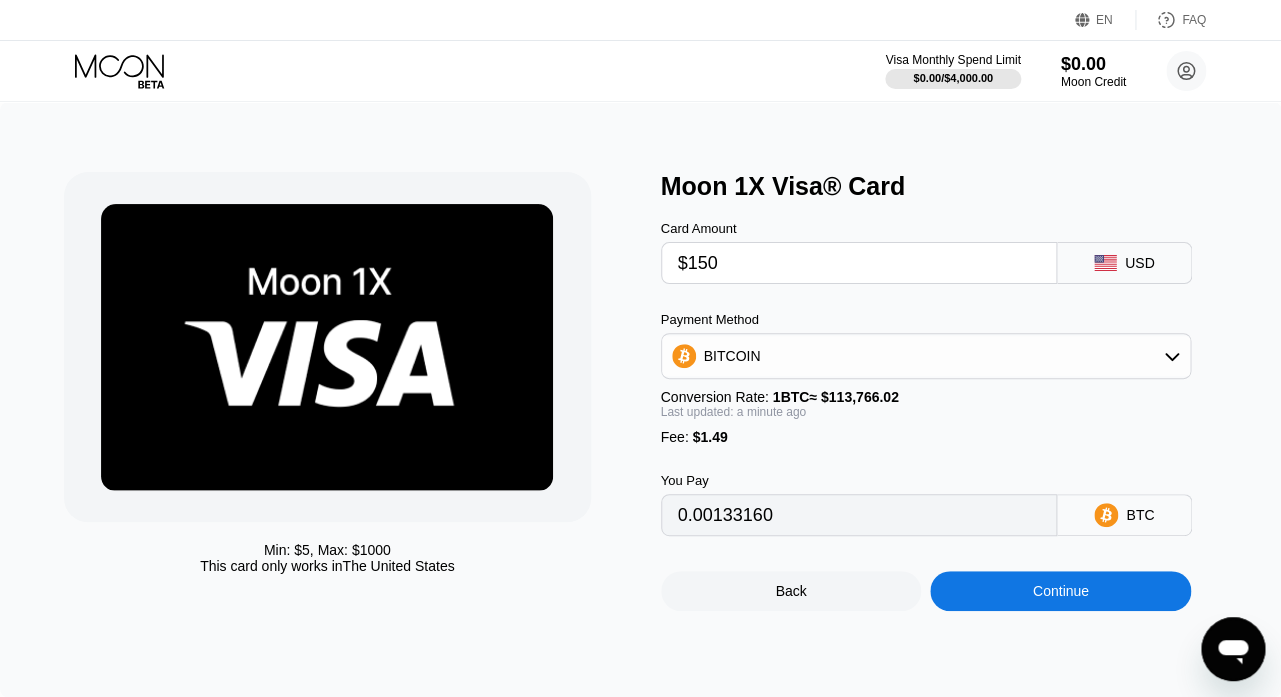 type on "$150" 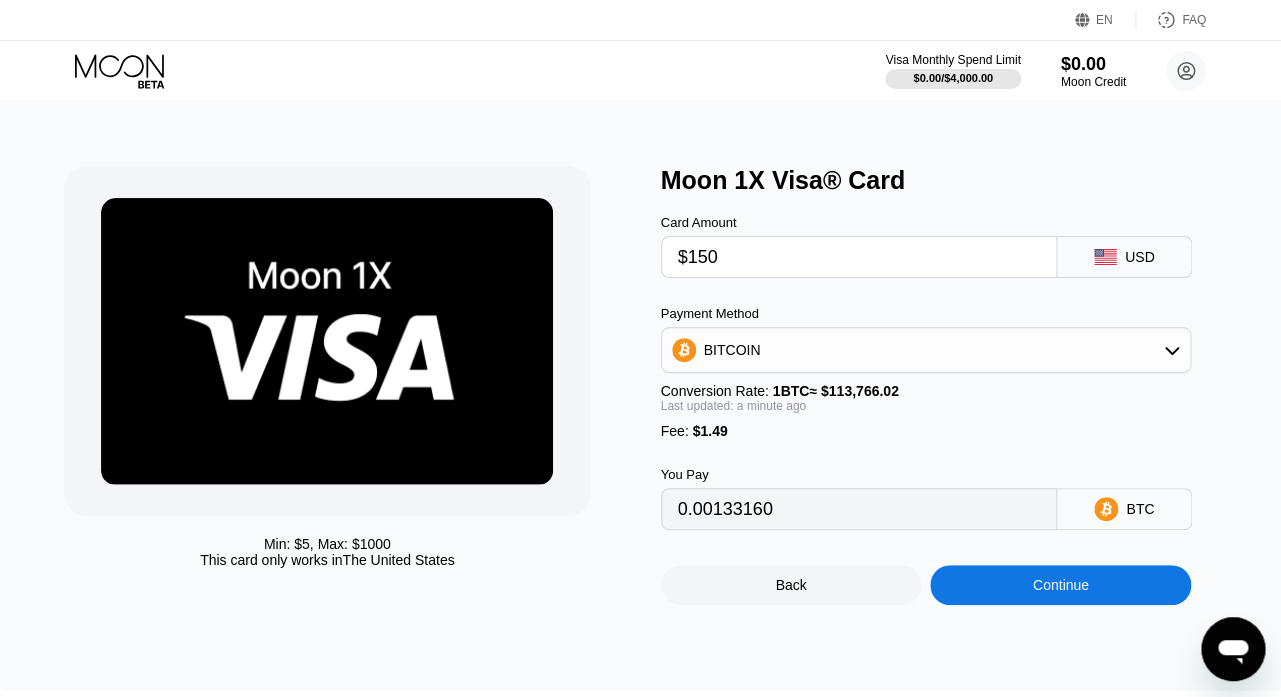 scroll, scrollTop: 38, scrollLeft: 0, axis: vertical 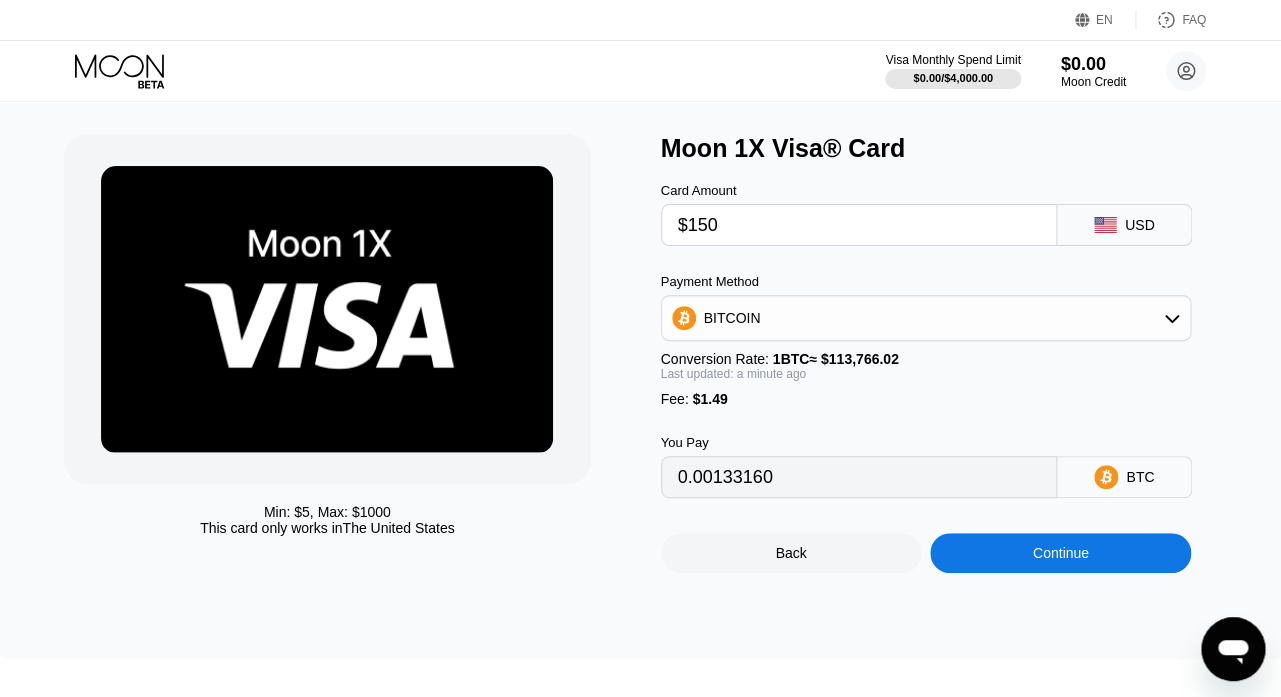 click 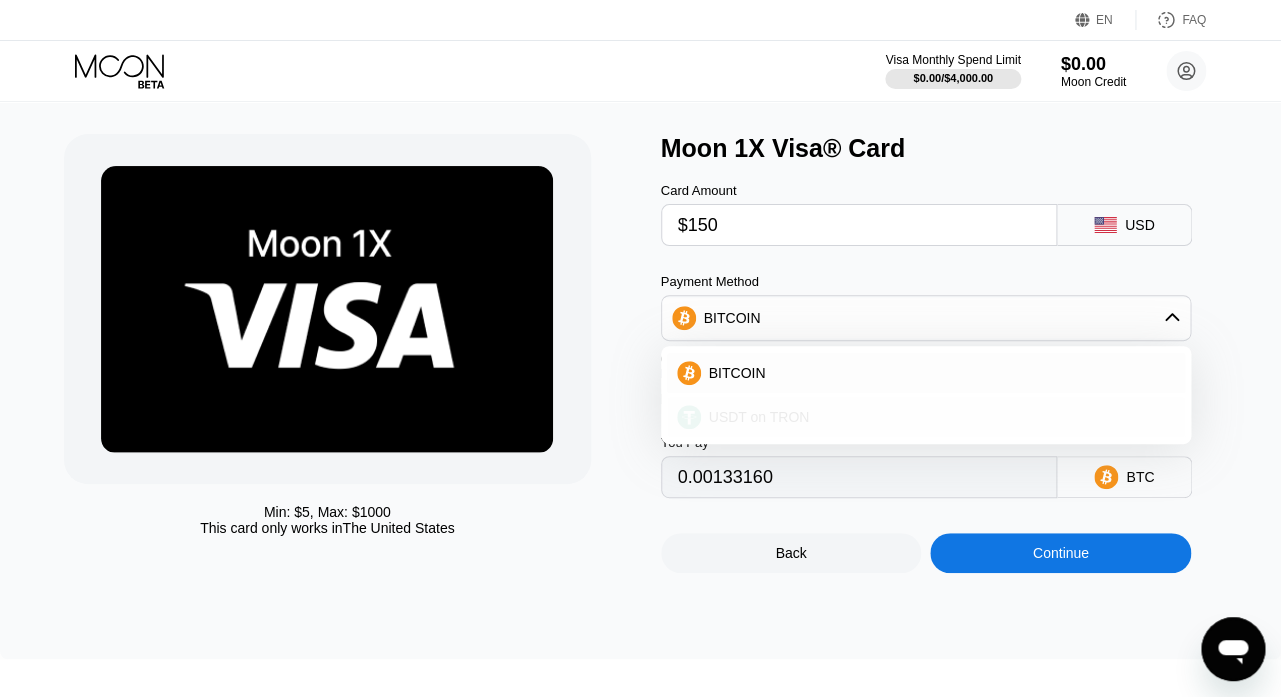 click on "USDT on TRON" at bounding box center (938, 417) 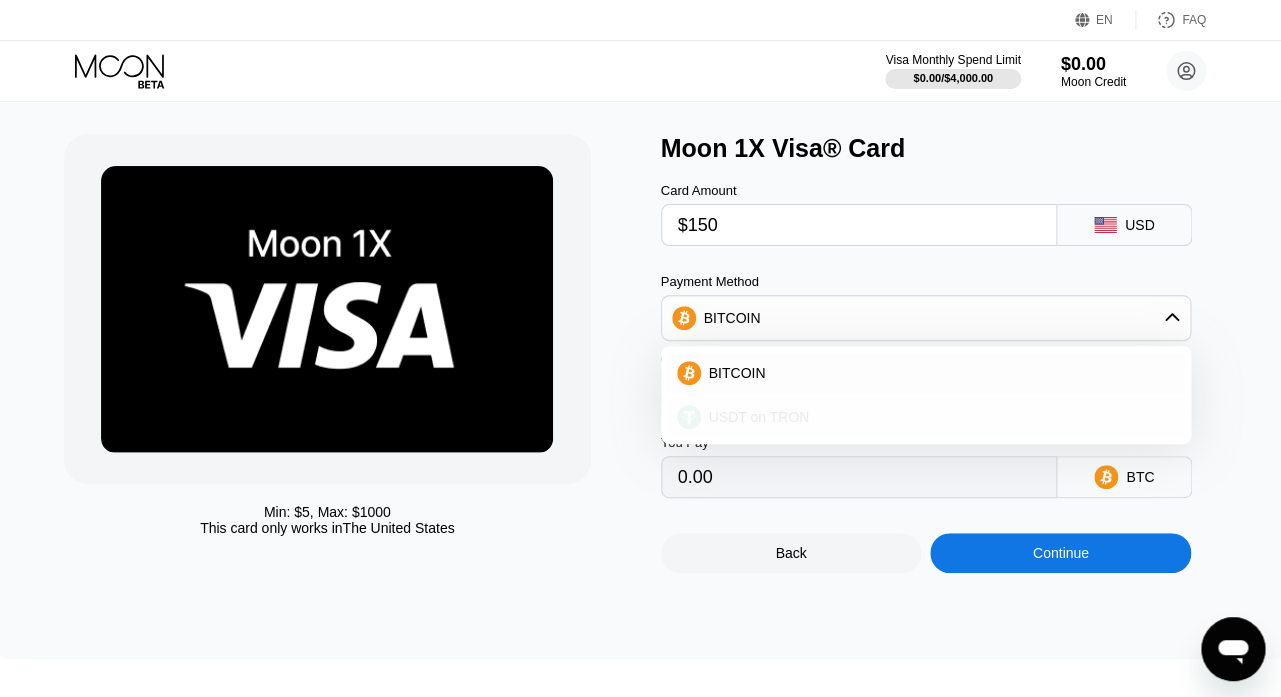 type on "153.02" 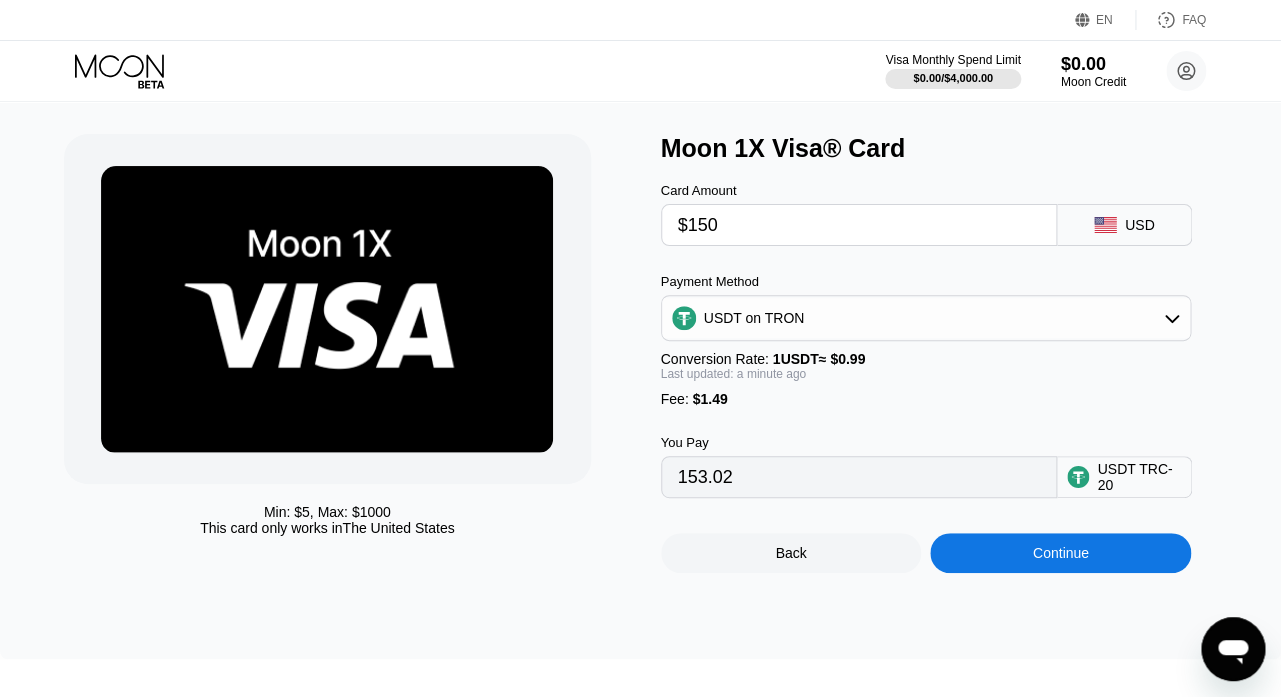 click on "$150" at bounding box center (859, 225) 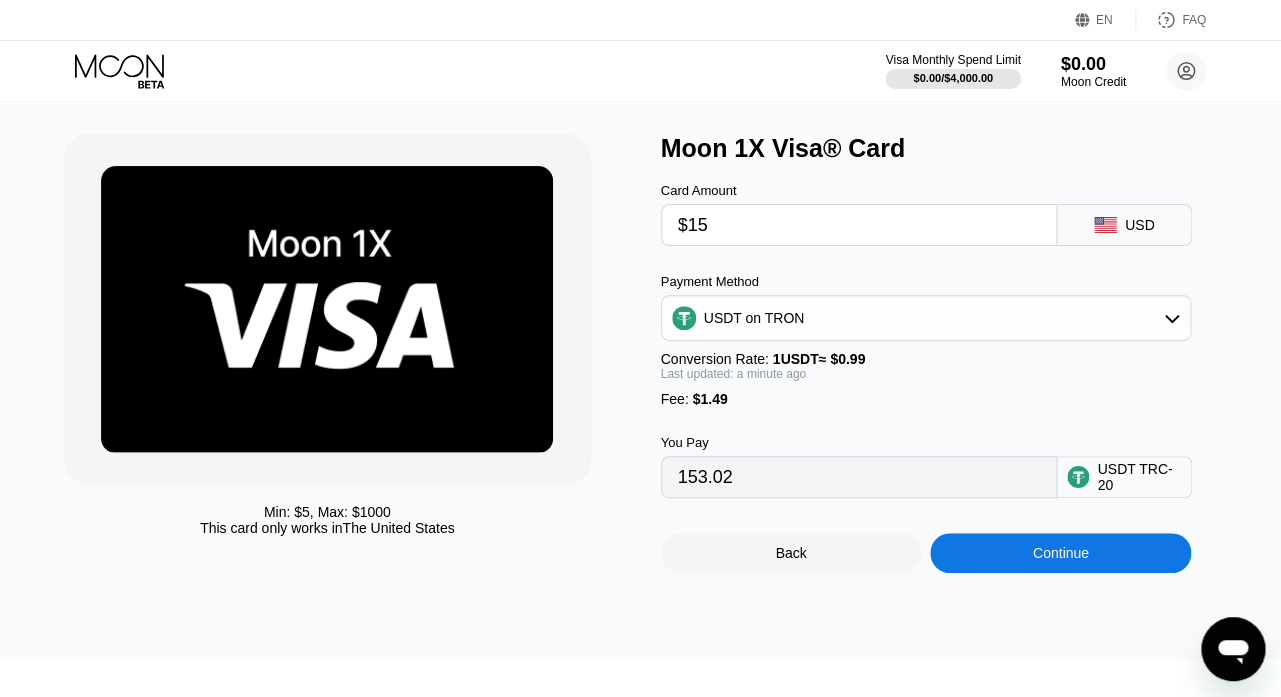 type on "16.66" 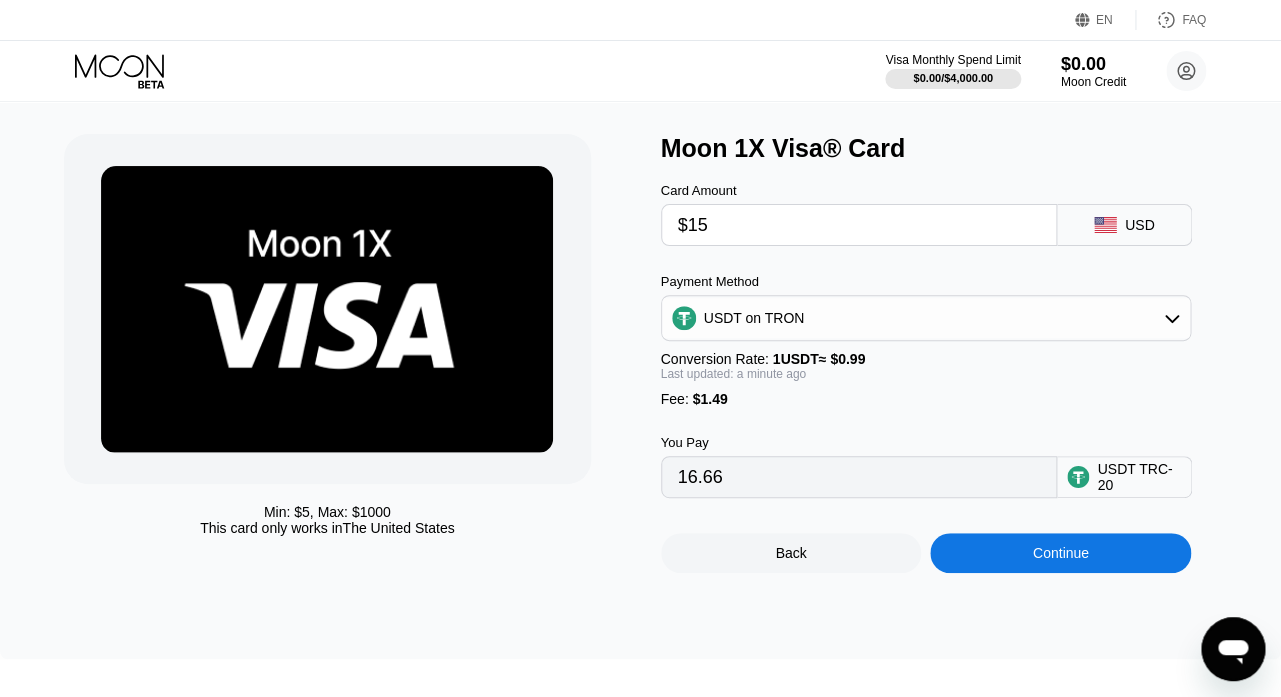 type on "$1" 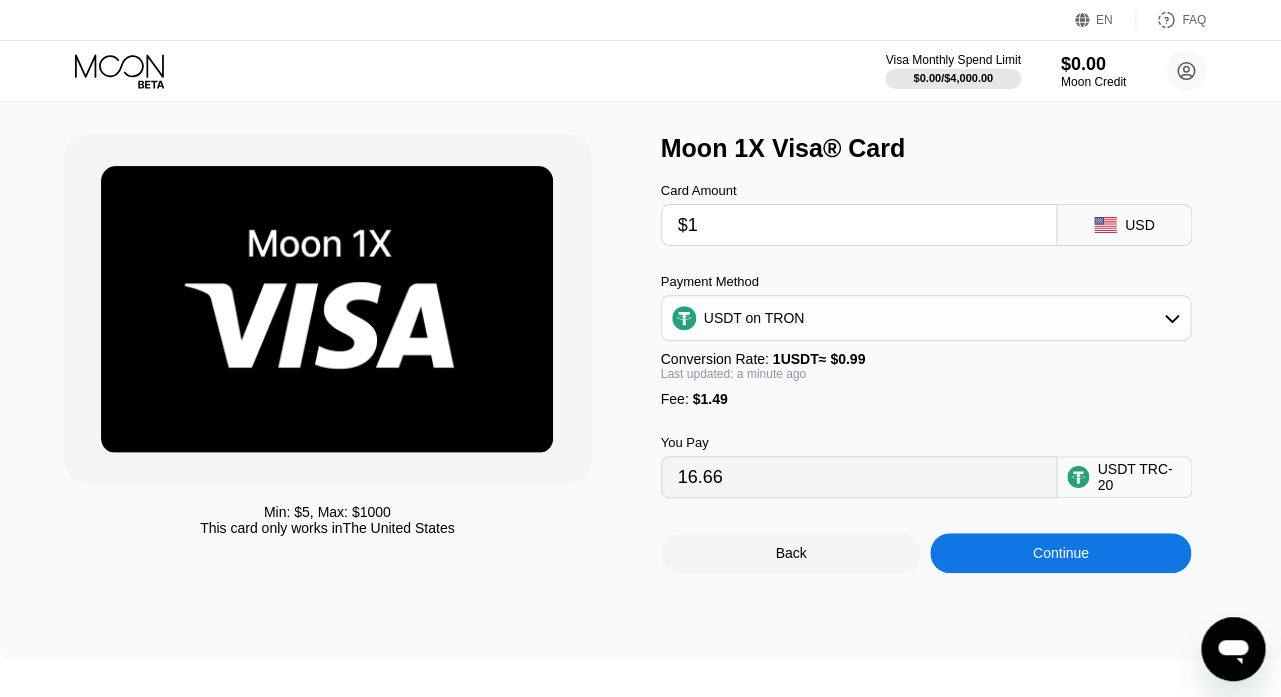 type on "2.52" 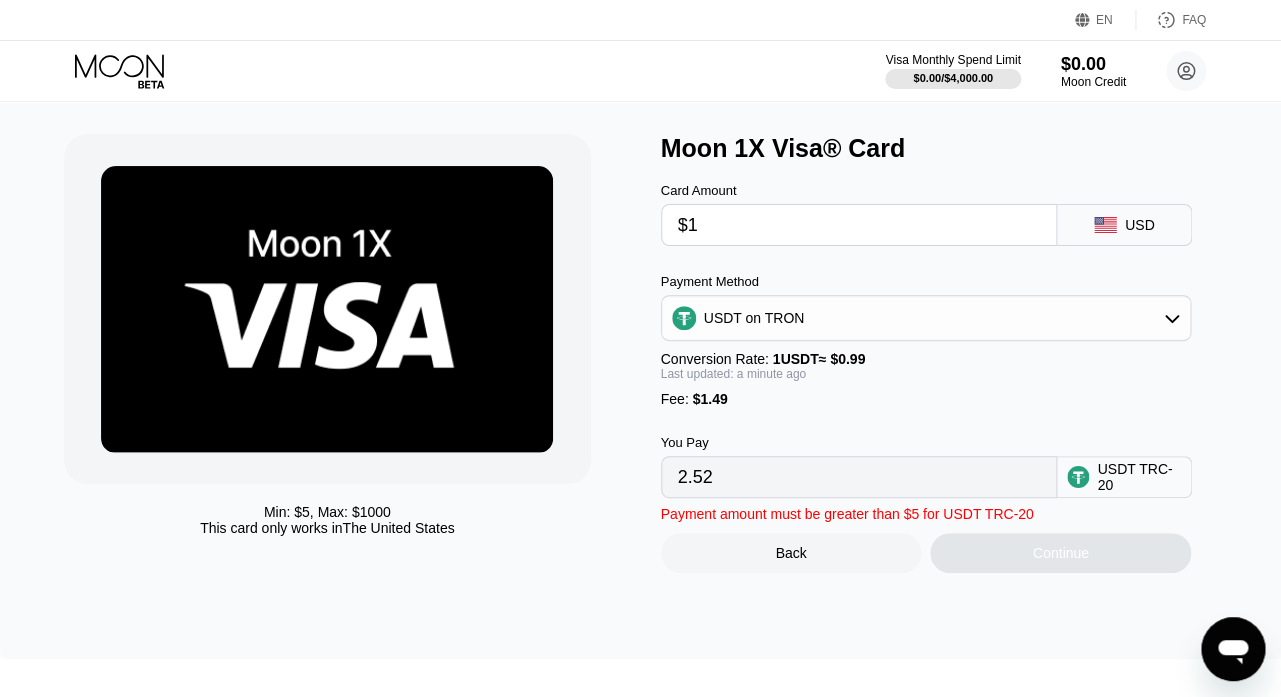 type on "$10" 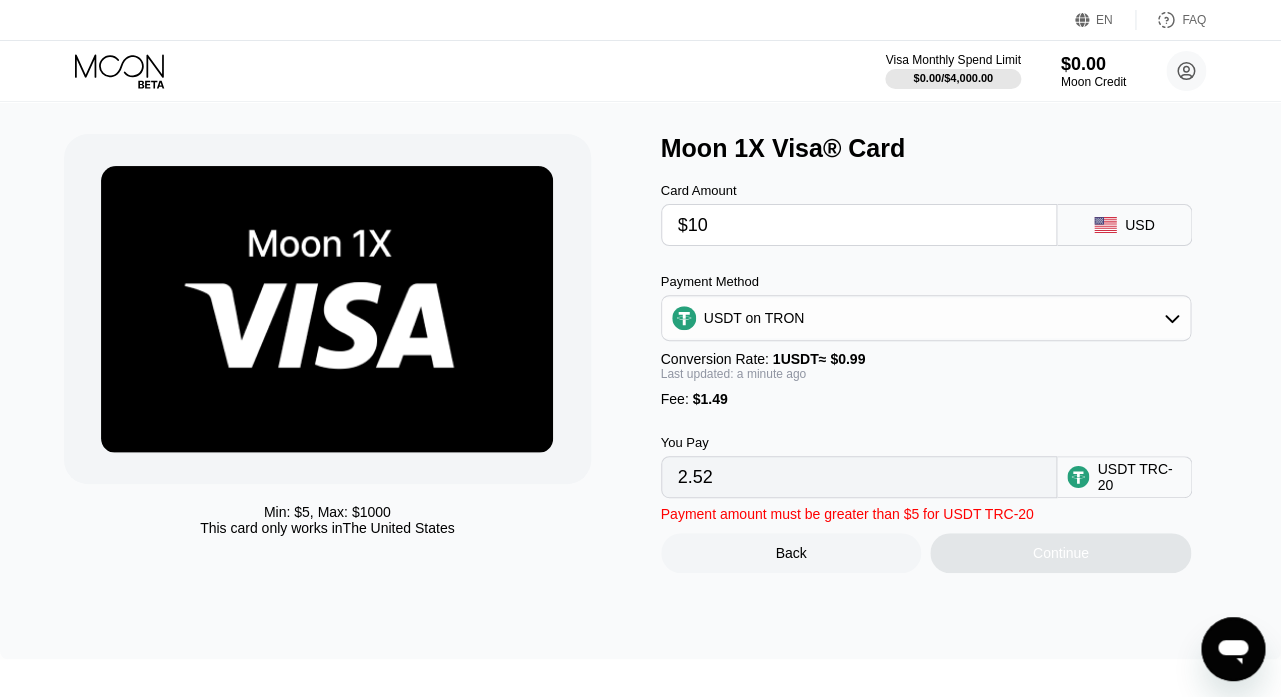 type on "11.61" 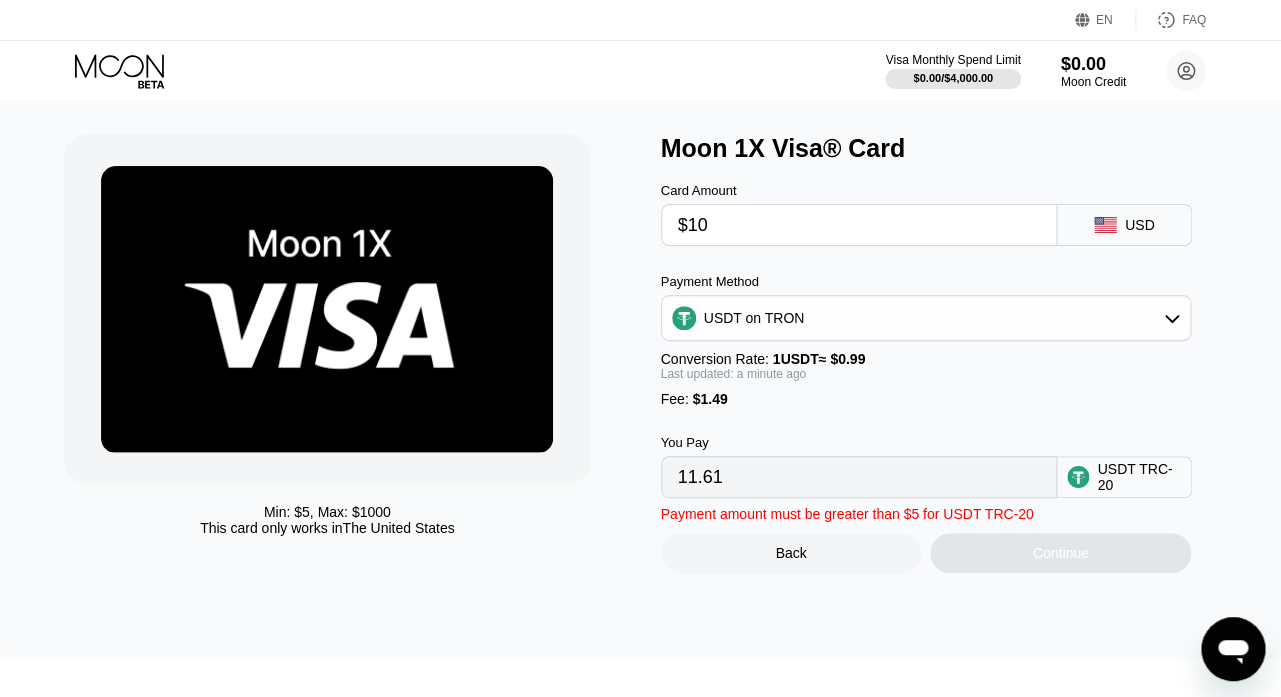 type on "$100" 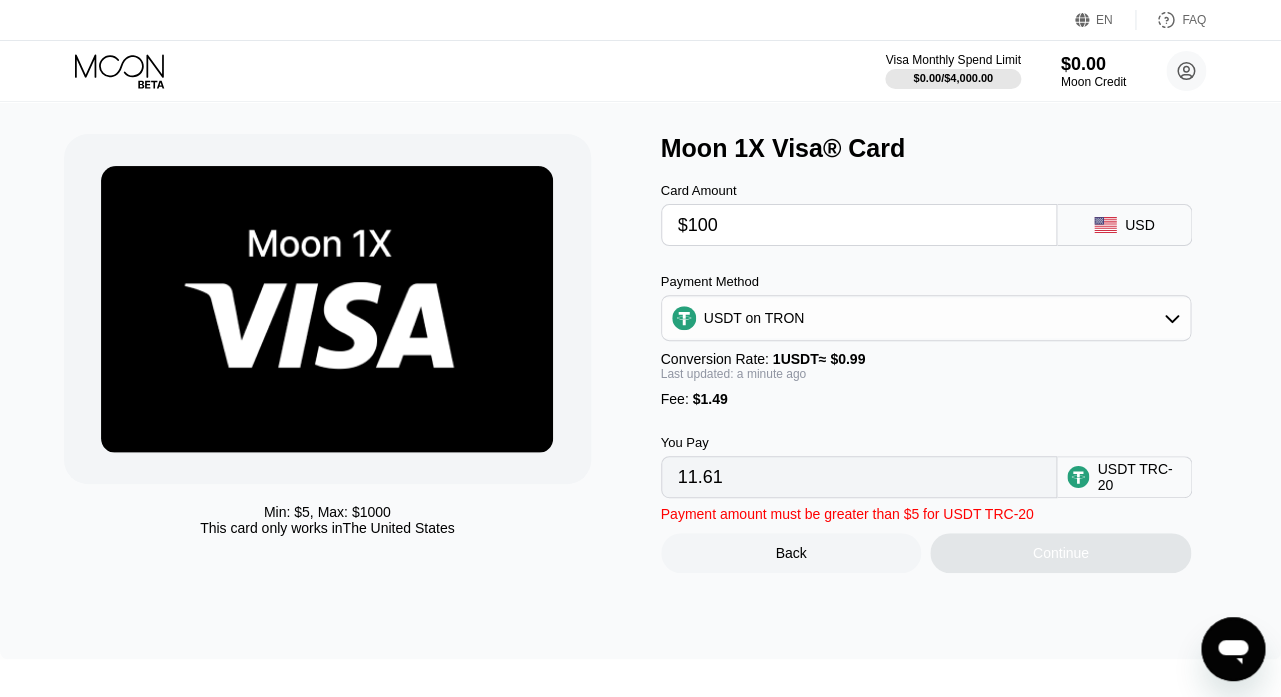type on "102.52" 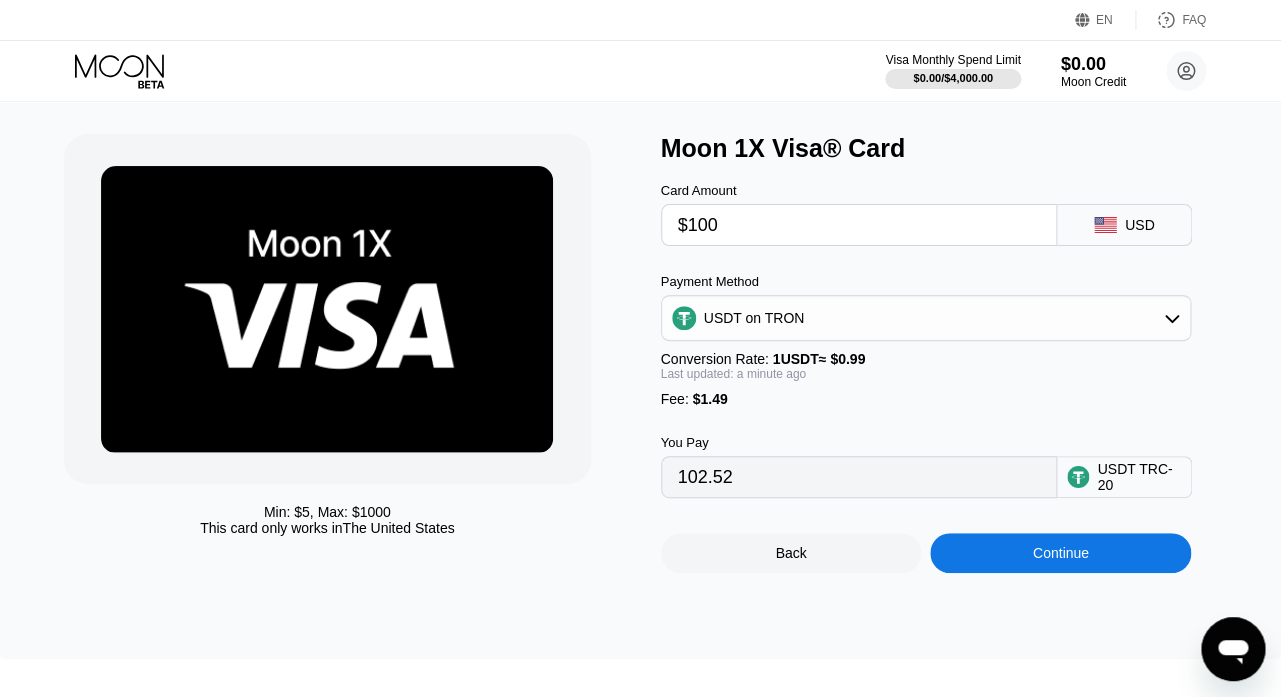 click on "Fee :   $1.49" at bounding box center [926, 399] 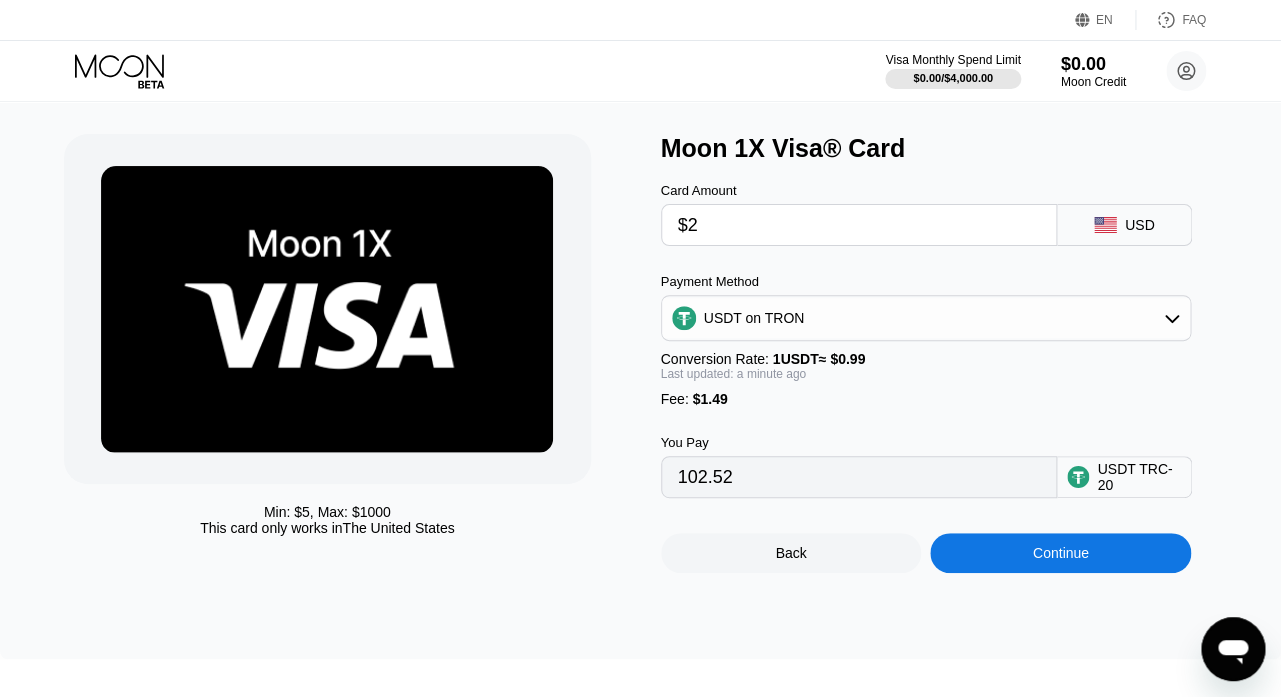 type on "3.53" 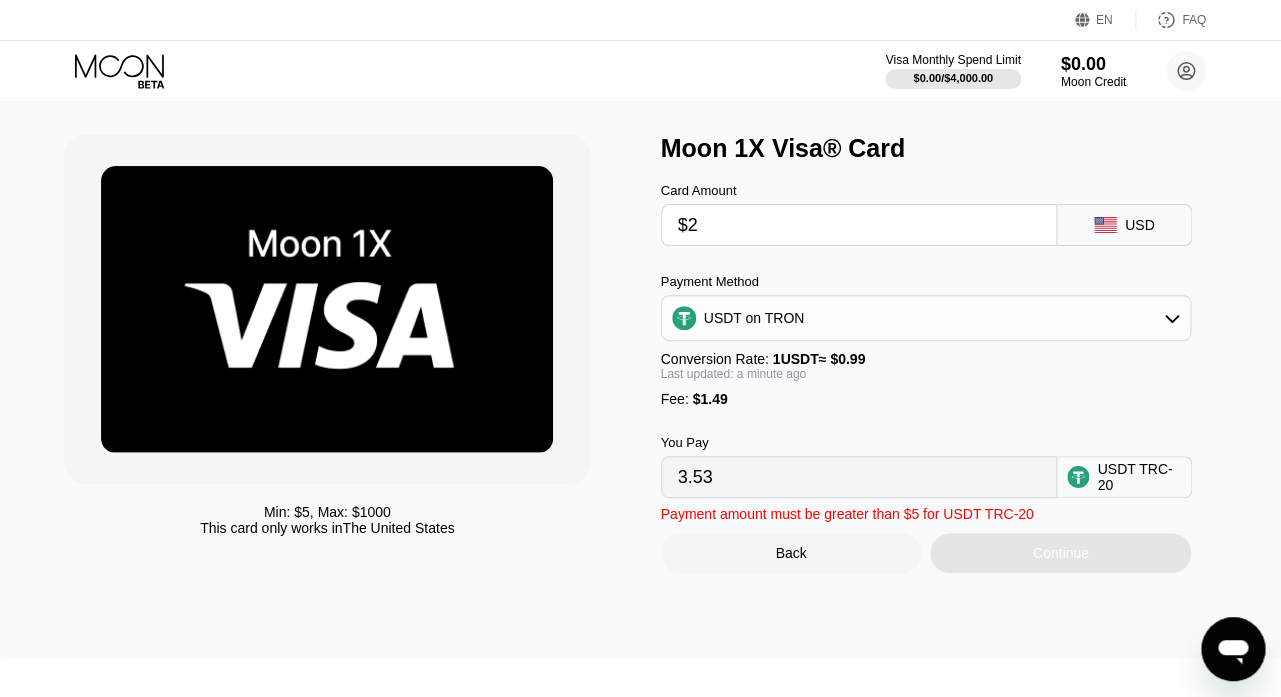 type on "$20" 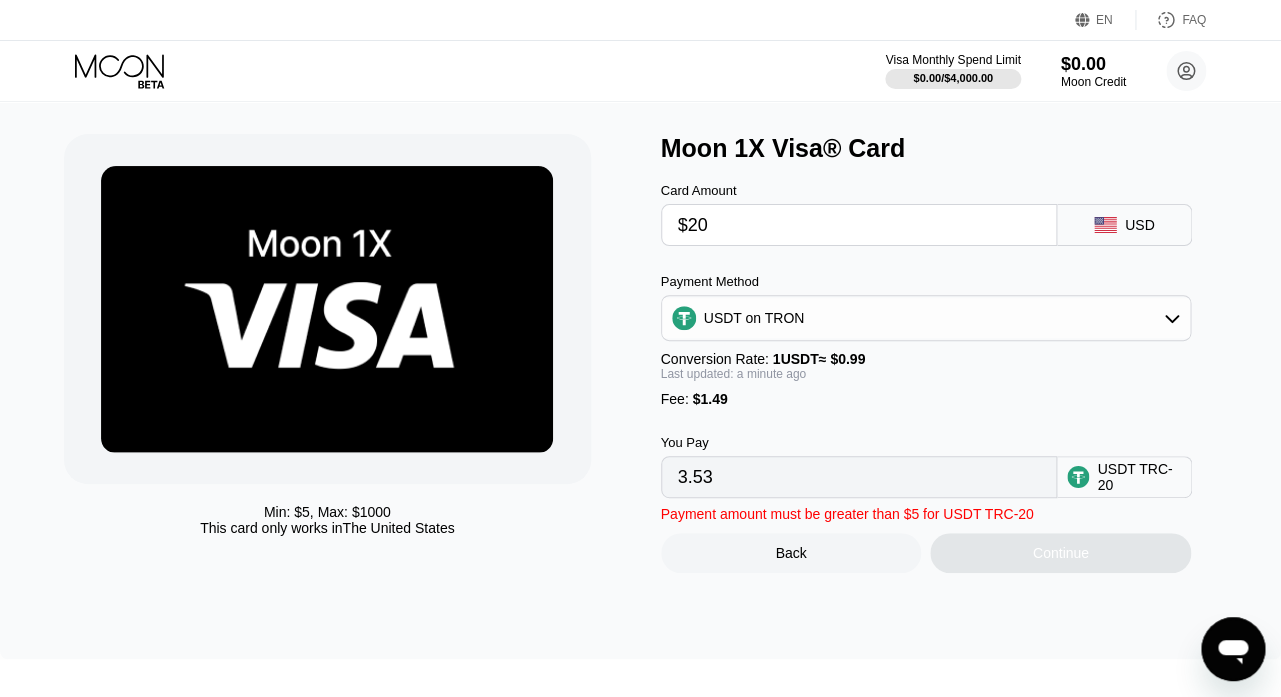 type on "21.71" 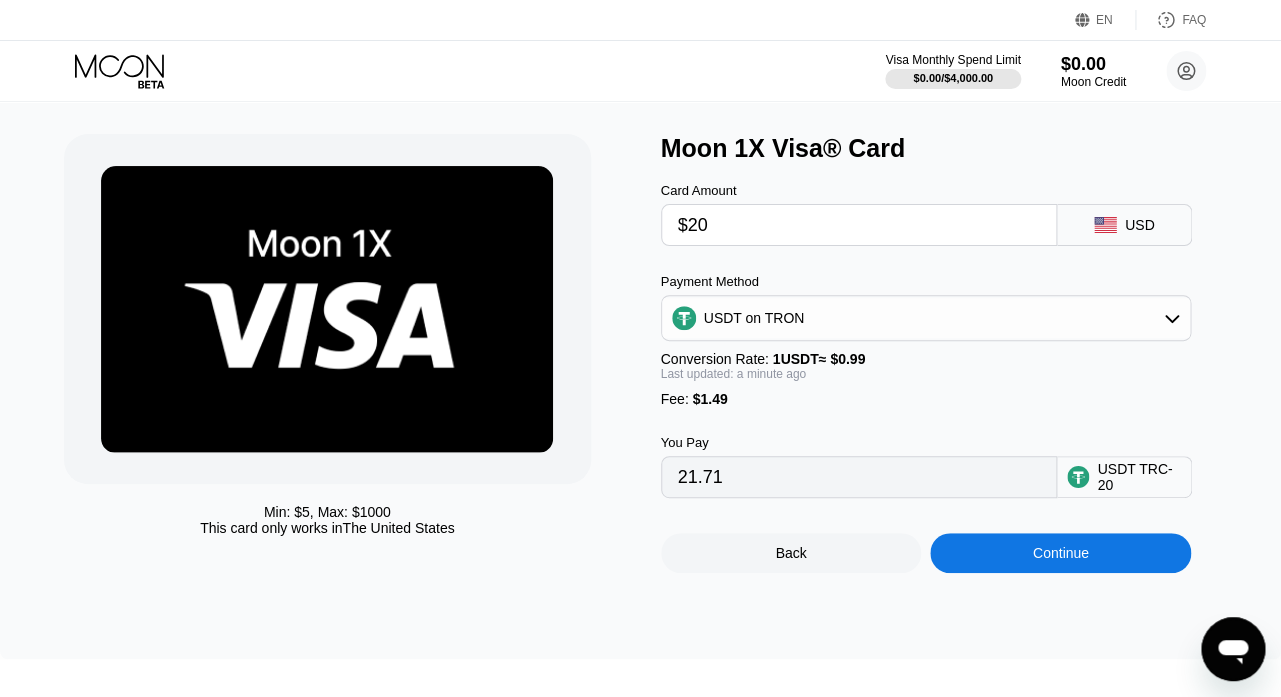 type on "$200" 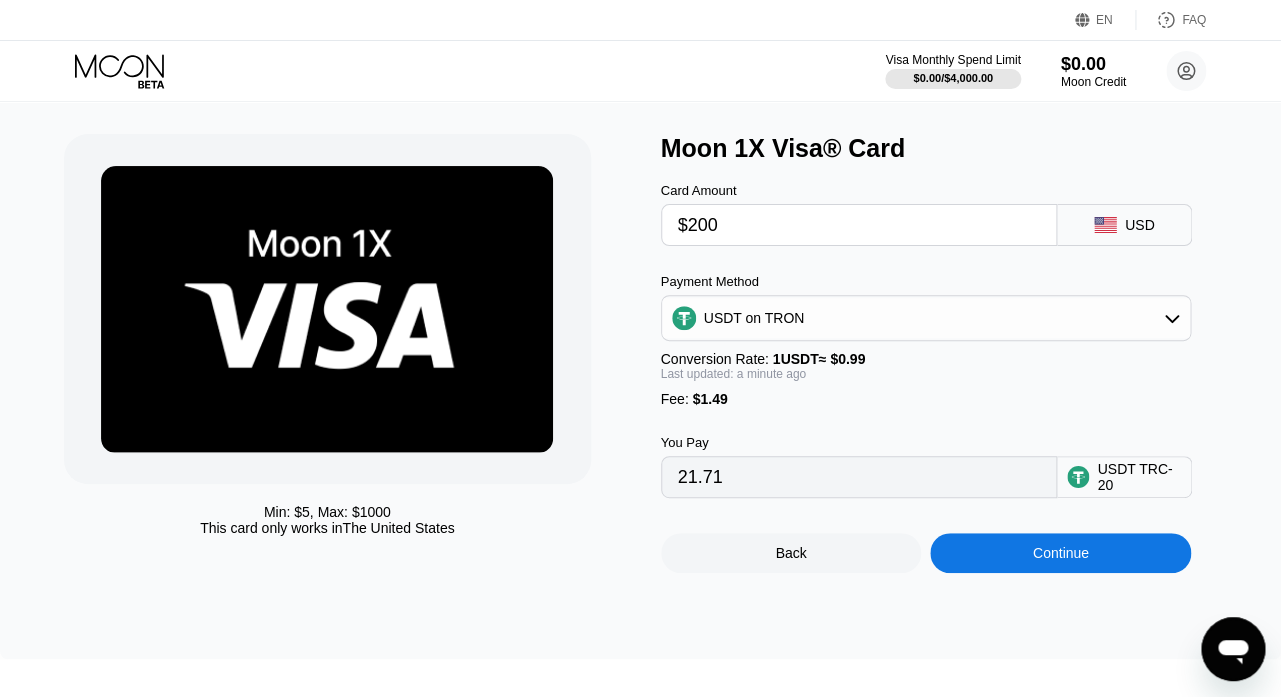 type on "203.53" 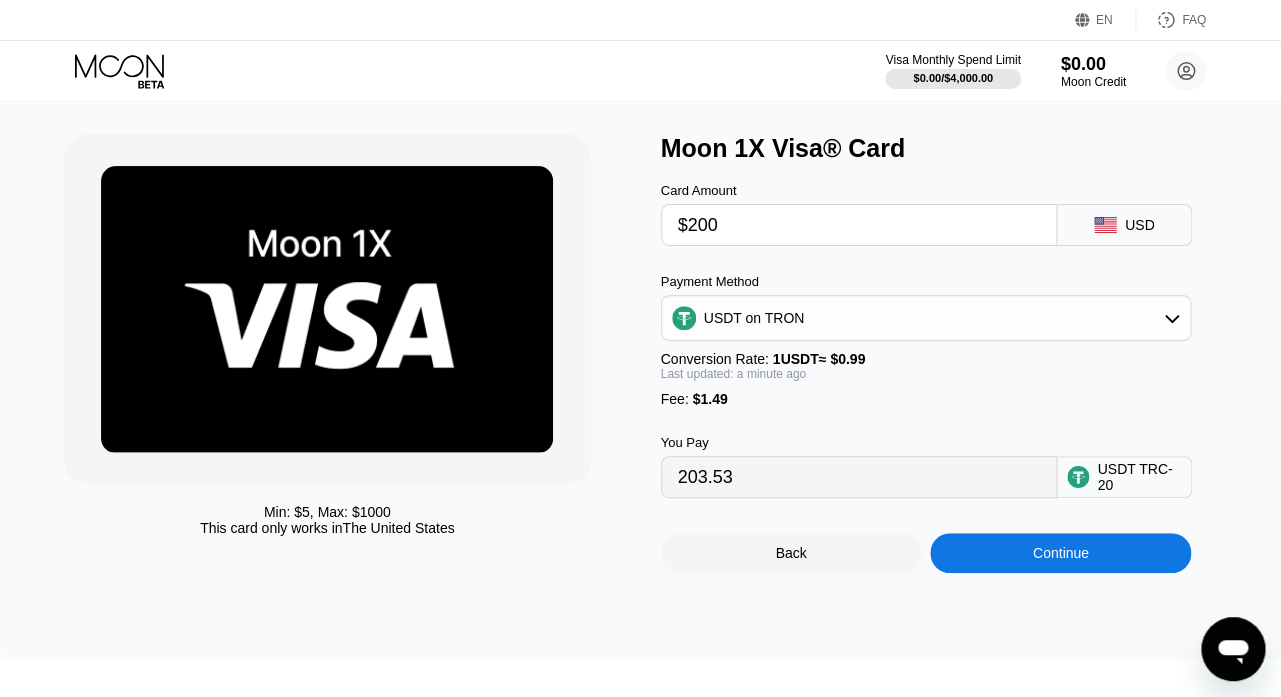 click on "Fee :   $1.49" at bounding box center [926, 399] 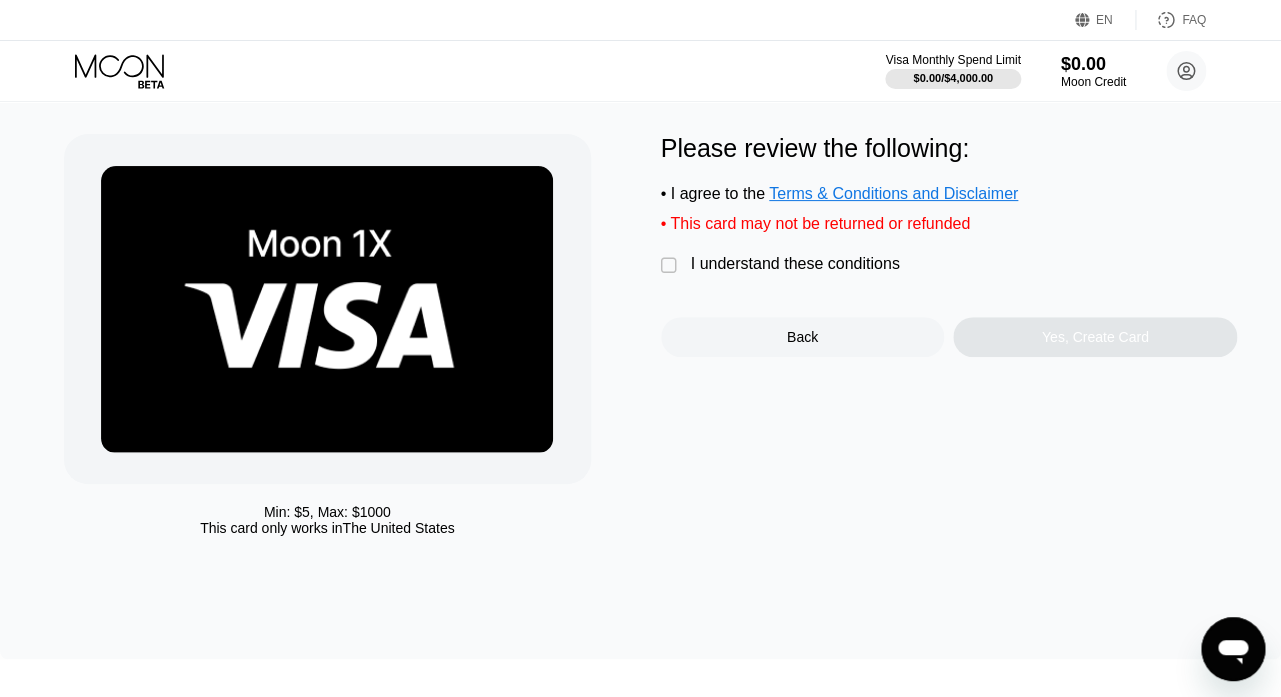 scroll, scrollTop: 0, scrollLeft: 0, axis: both 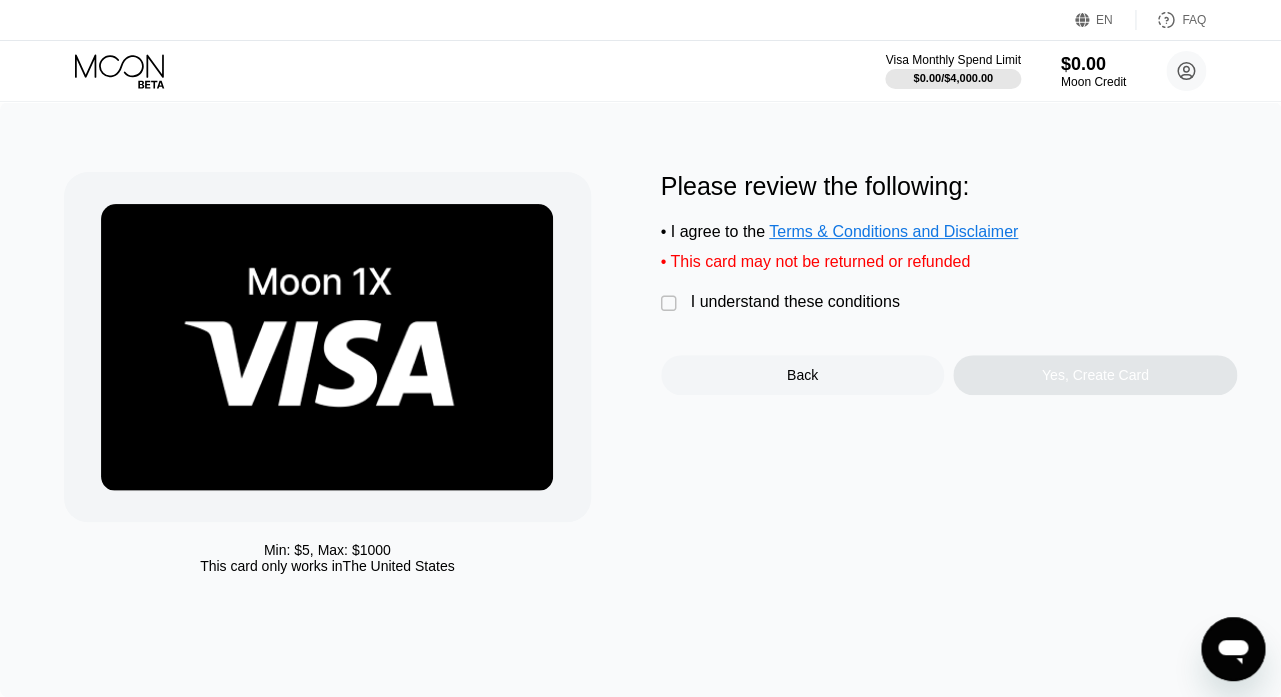 click on " I understand these conditions" at bounding box center [785, 303] 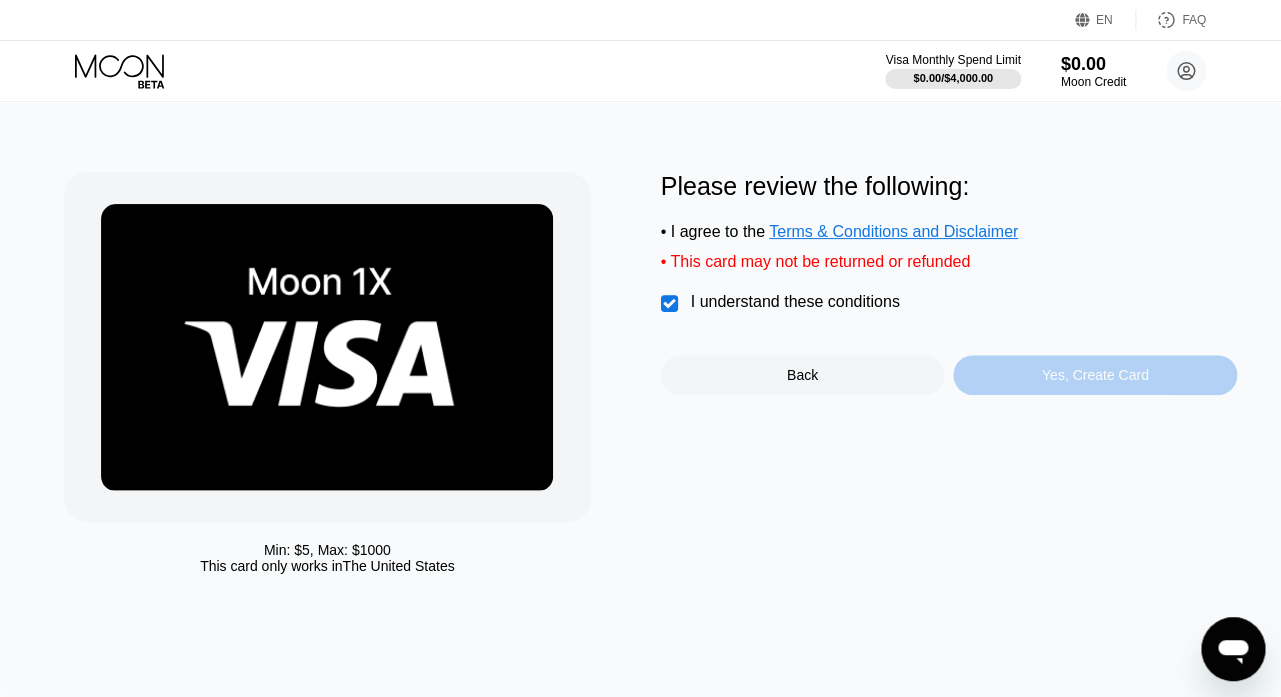 click on "Yes, Create Card" at bounding box center [1095, 375] 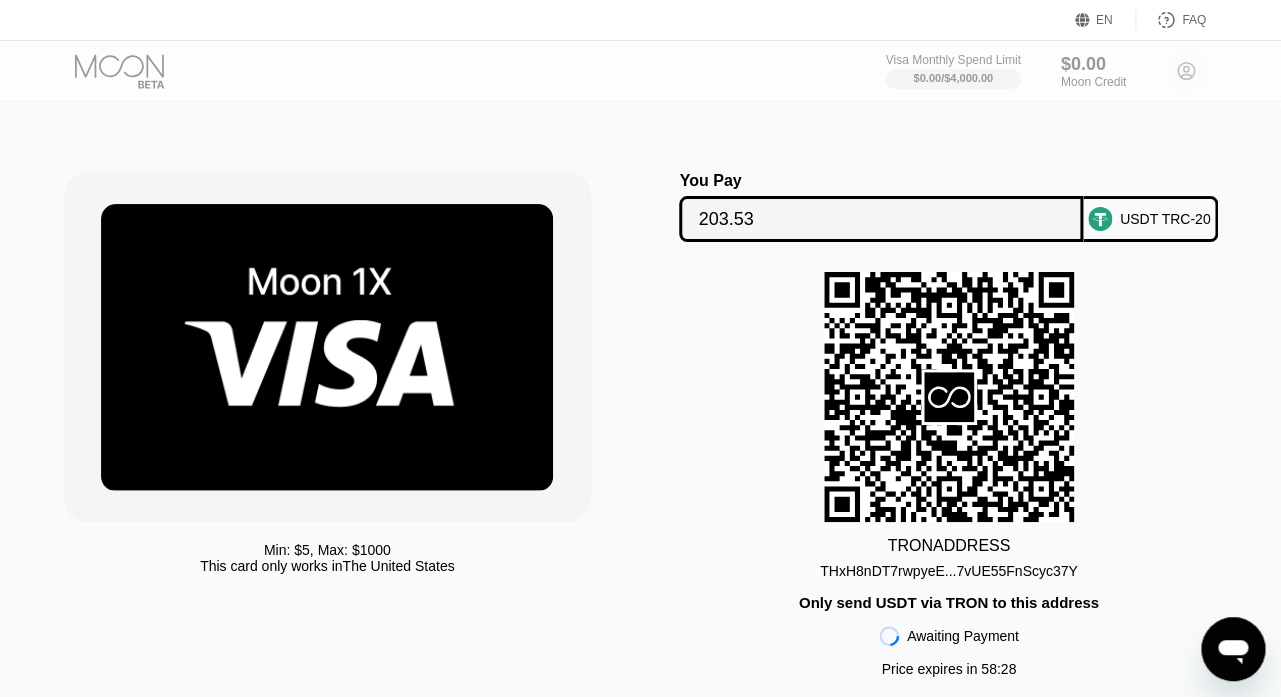 click on "203.53" at bounding box center [881, 219] 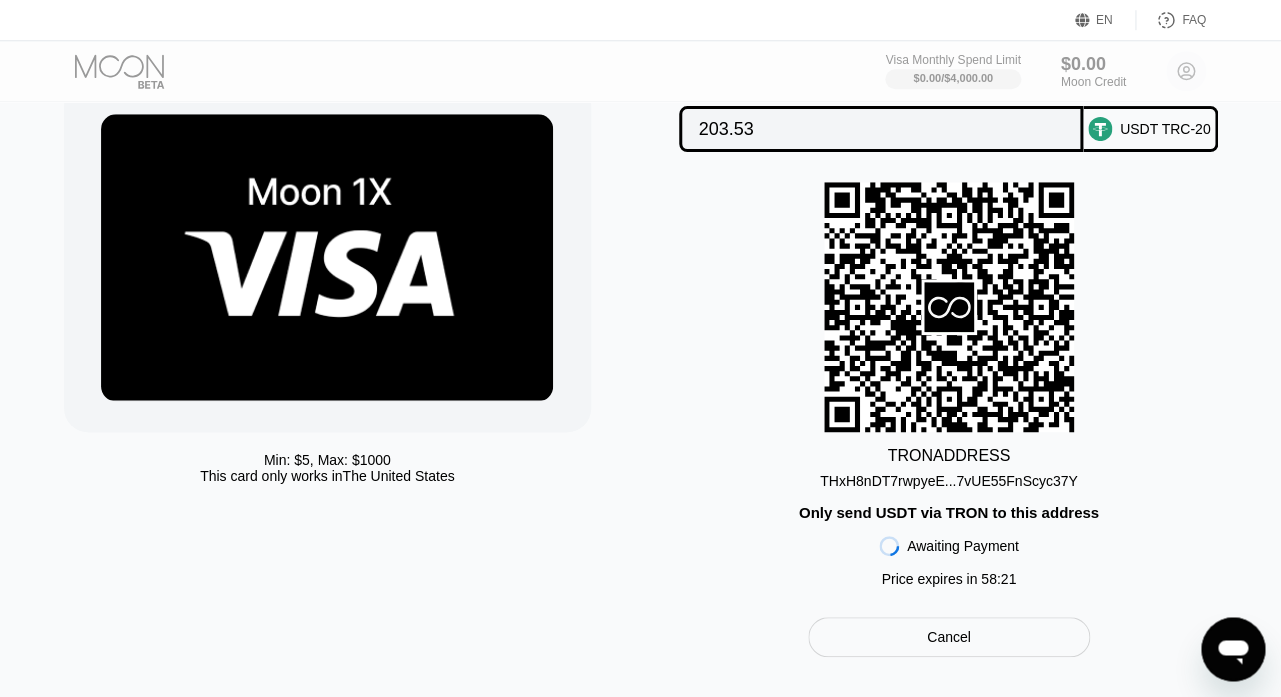 scroll, scrollTop: 110, scrollLeft: 0, axis: vertical 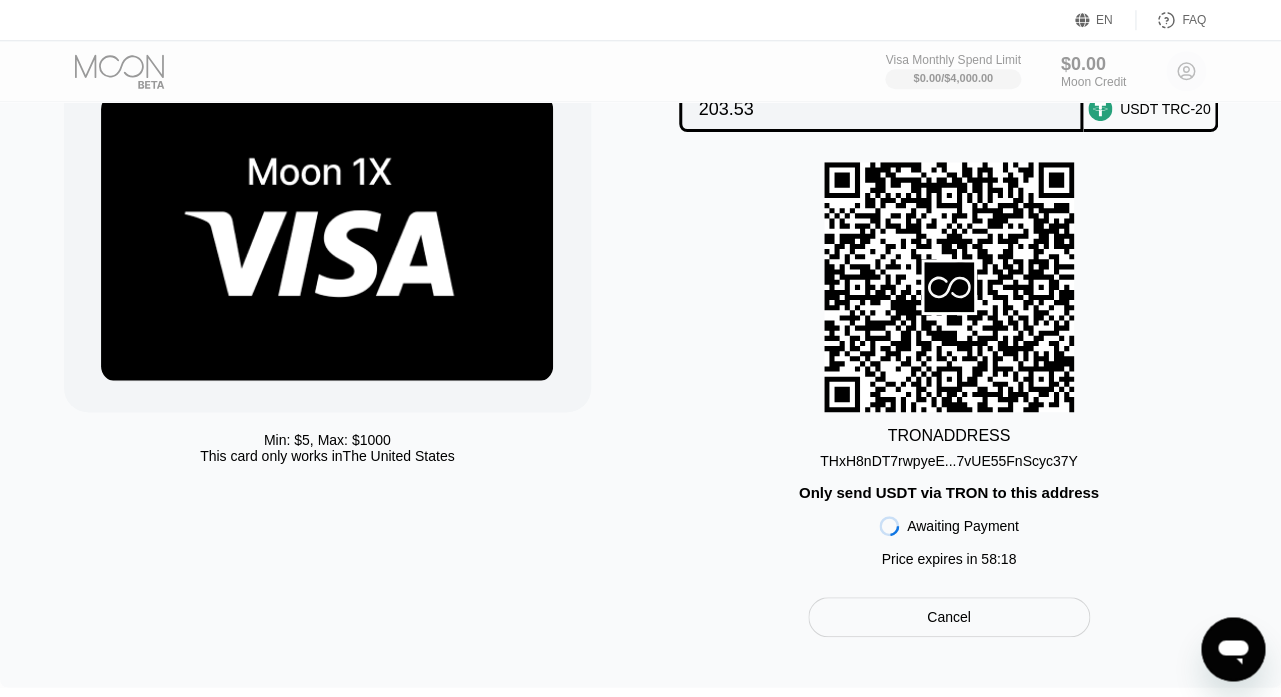 click on "Cancel" at bounding box center (949, 617) 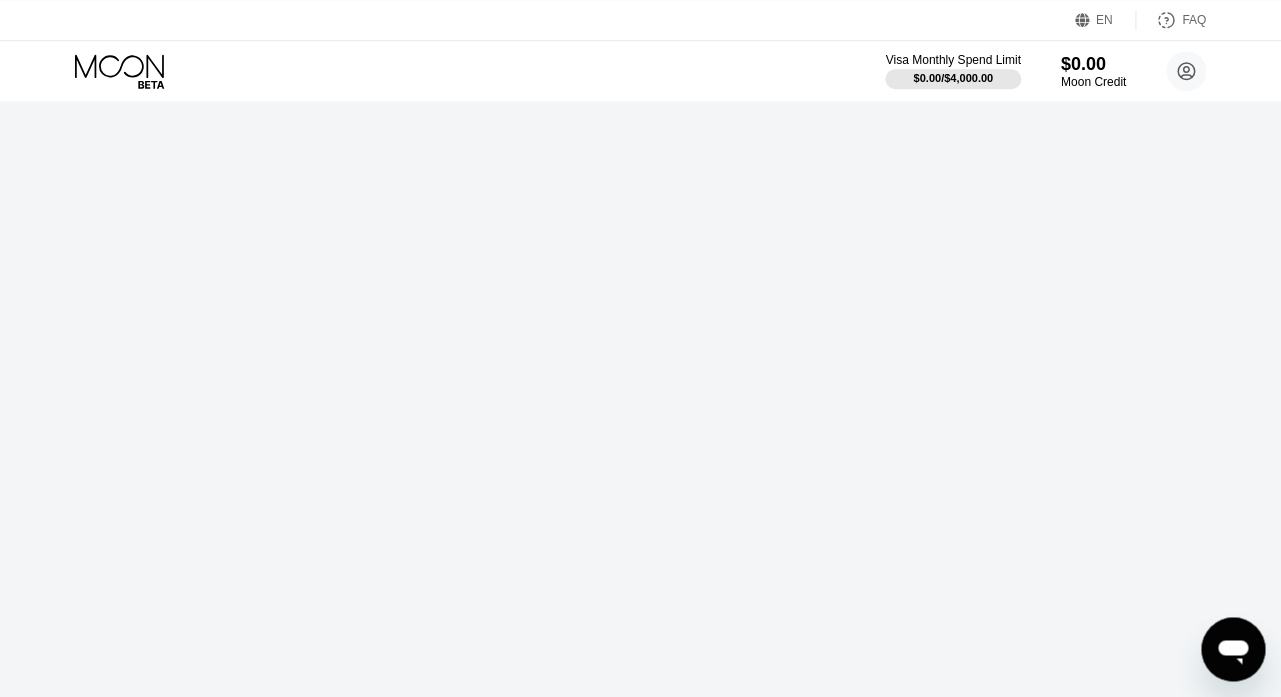 scroll, scrollTop: 0, scrollLeft: 0, axis: both 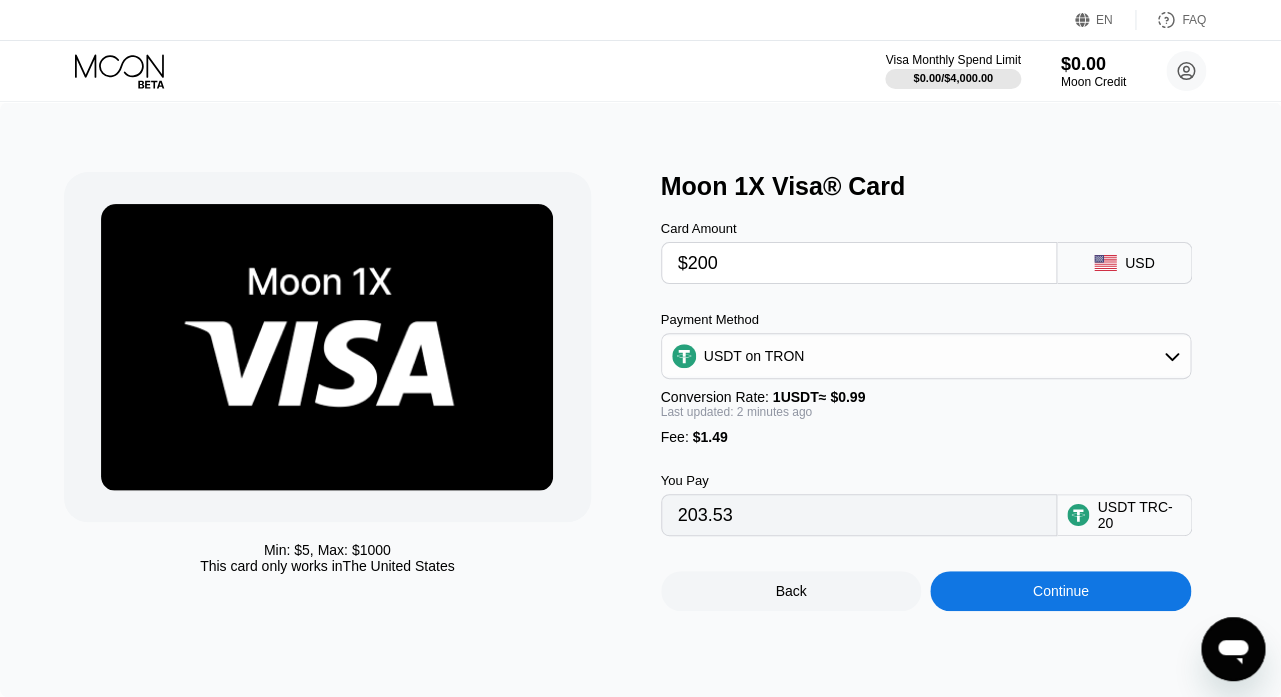 click on "$200" at bounding box center (859, 263) 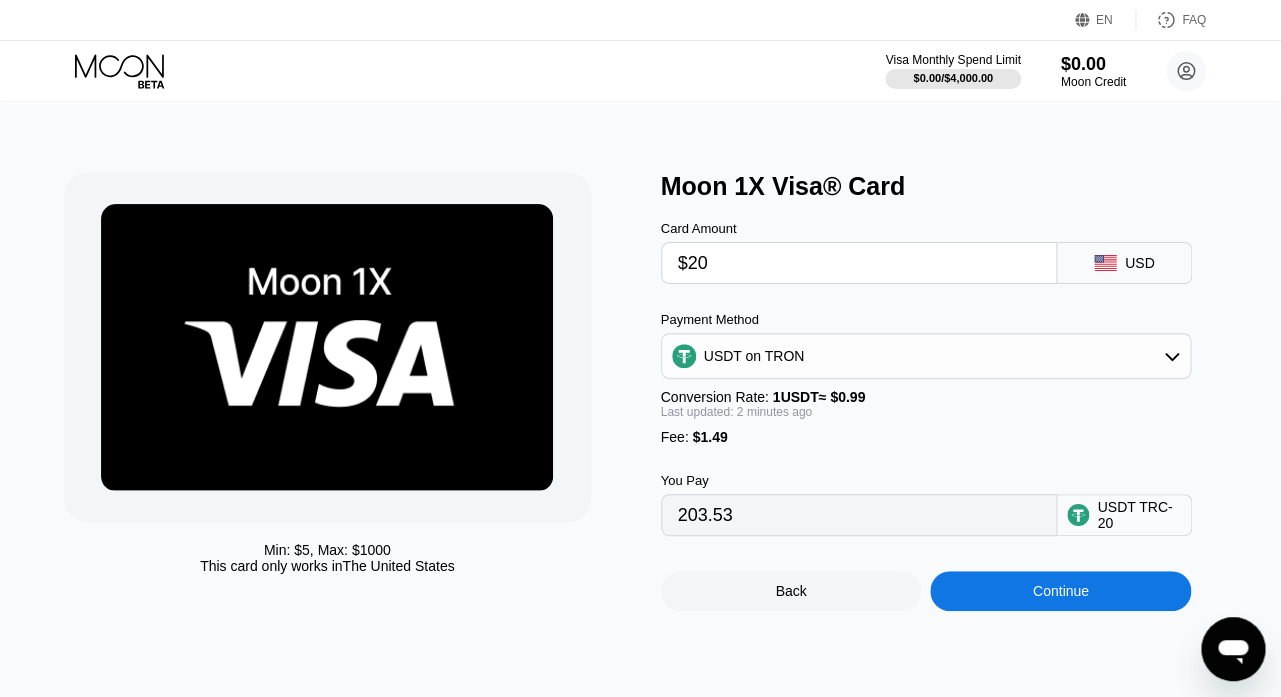 type on "21.71" 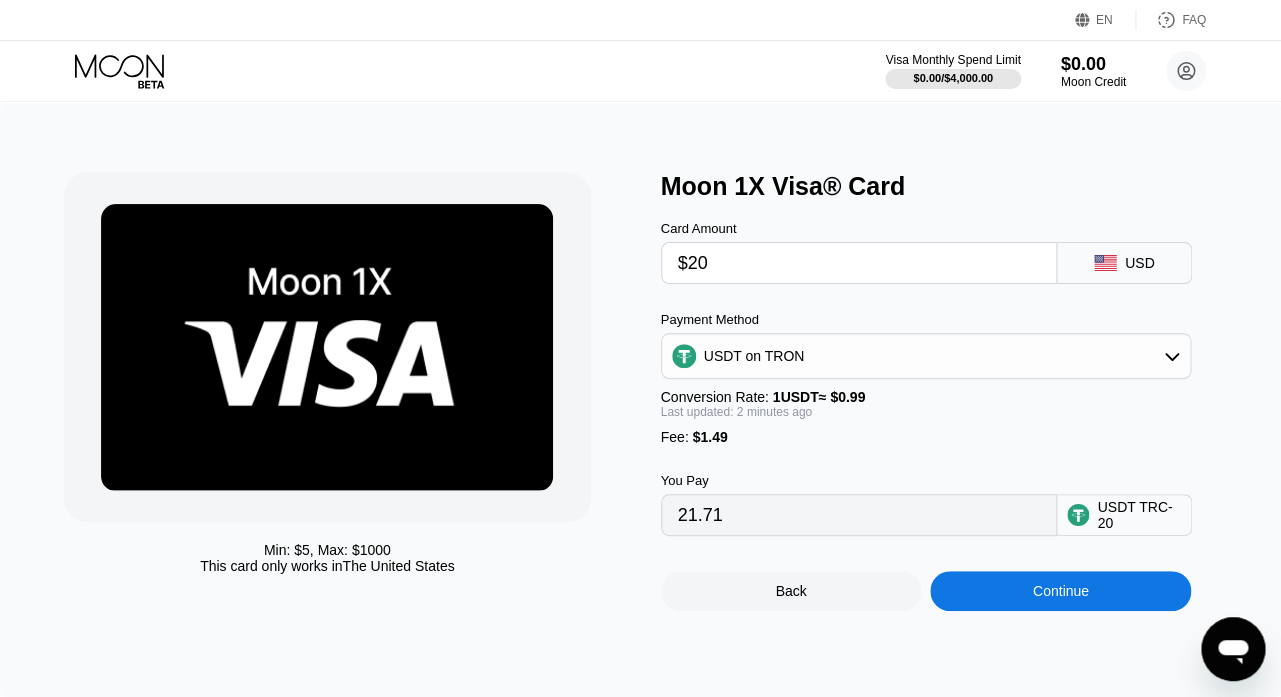 type on "$2" 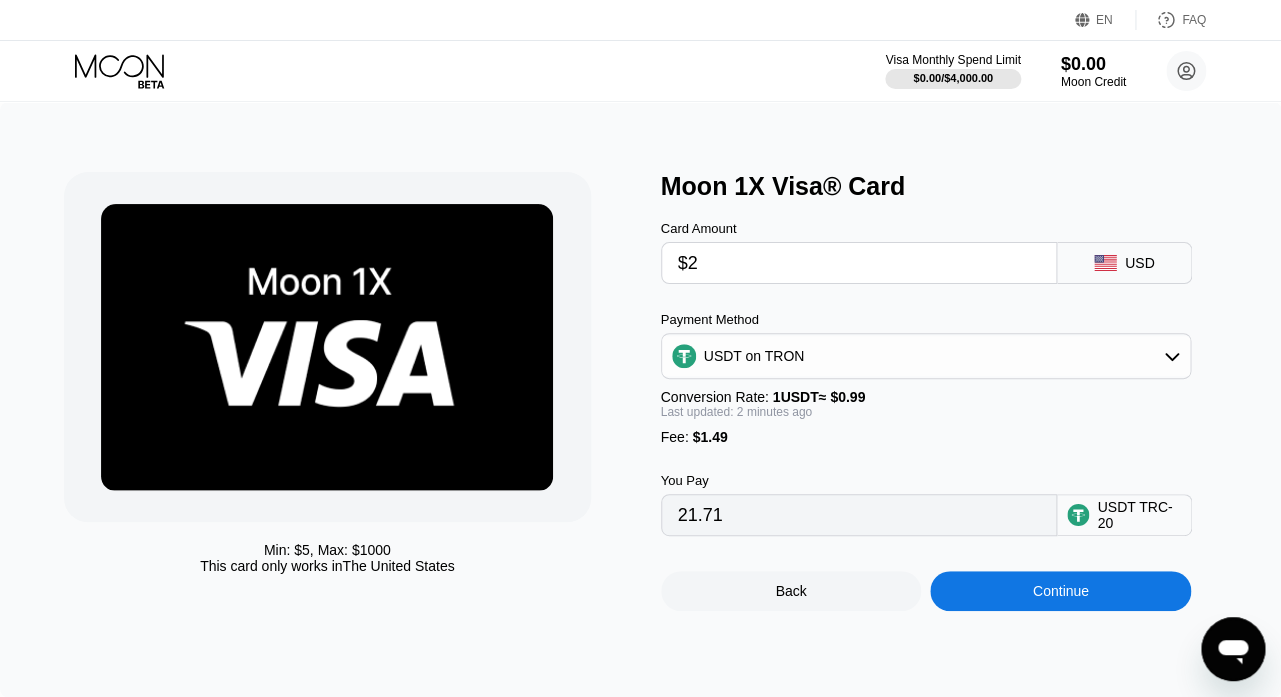 type on "3.53" 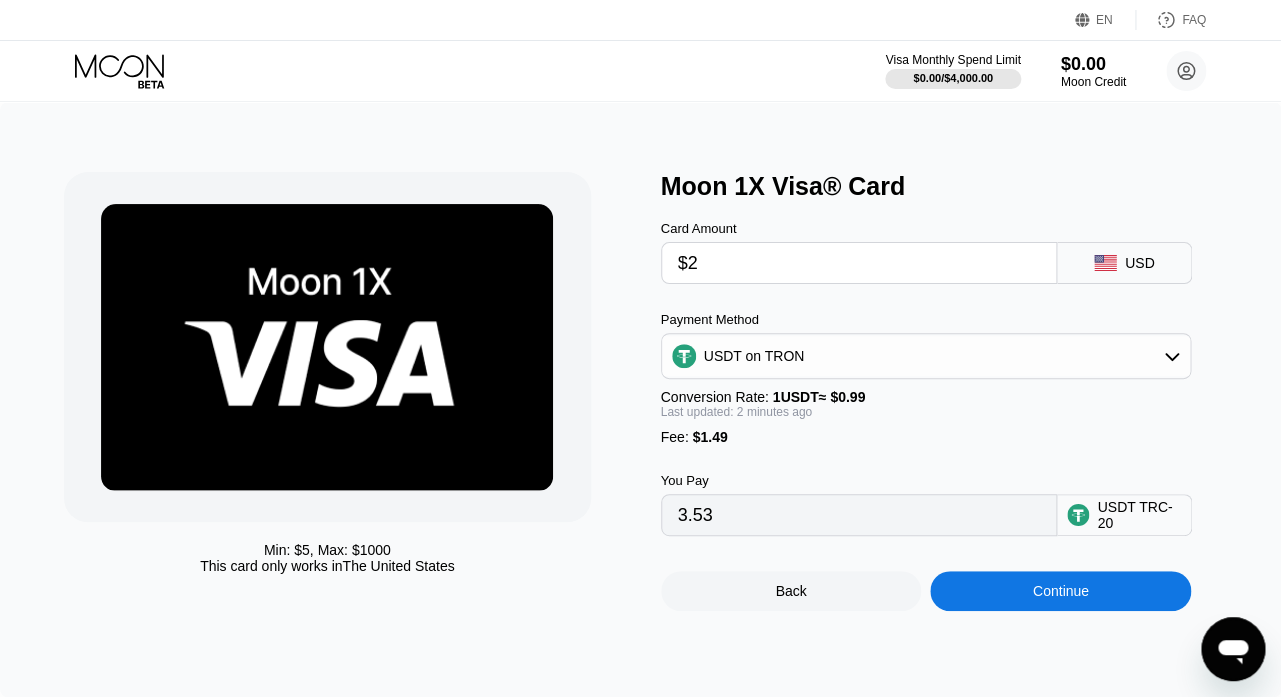 type 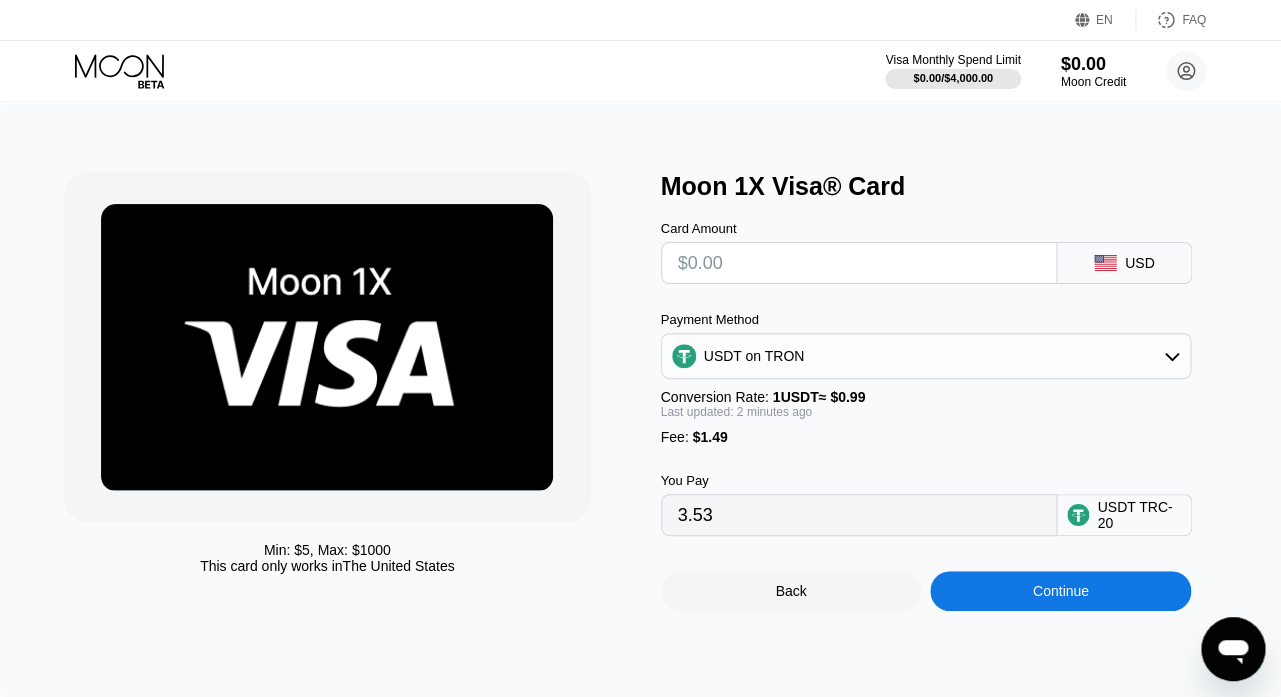 type on "0.00" 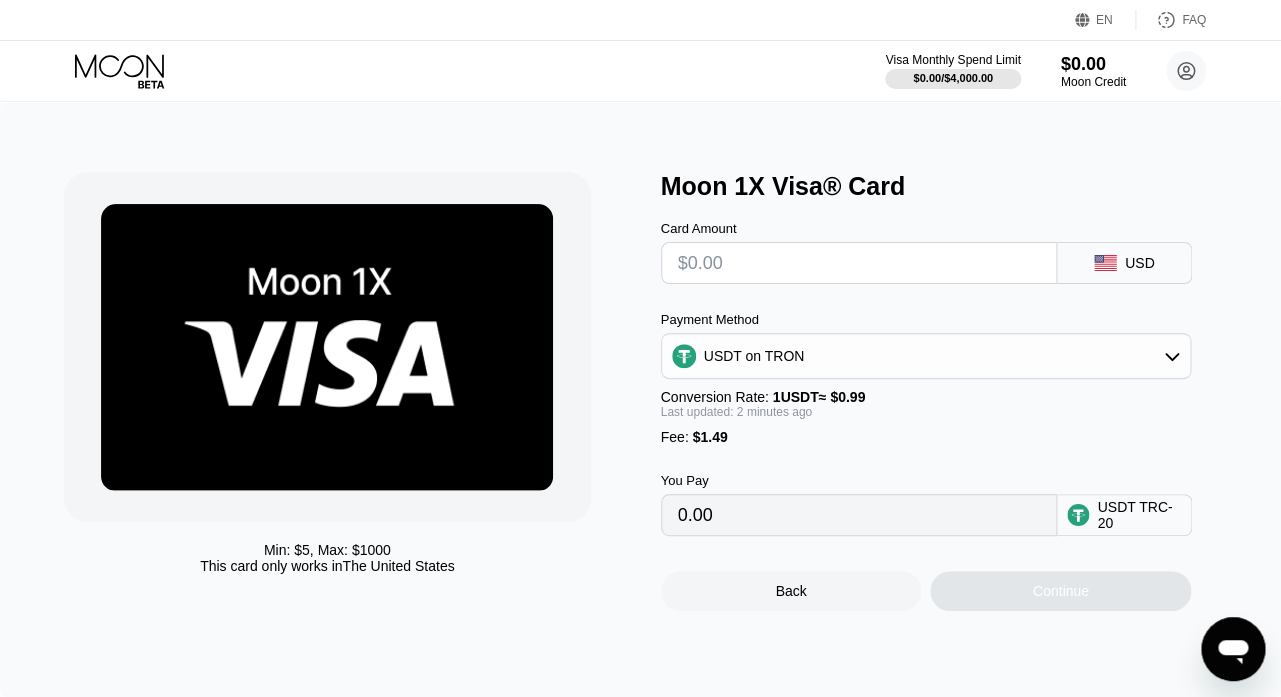 type on "$1" 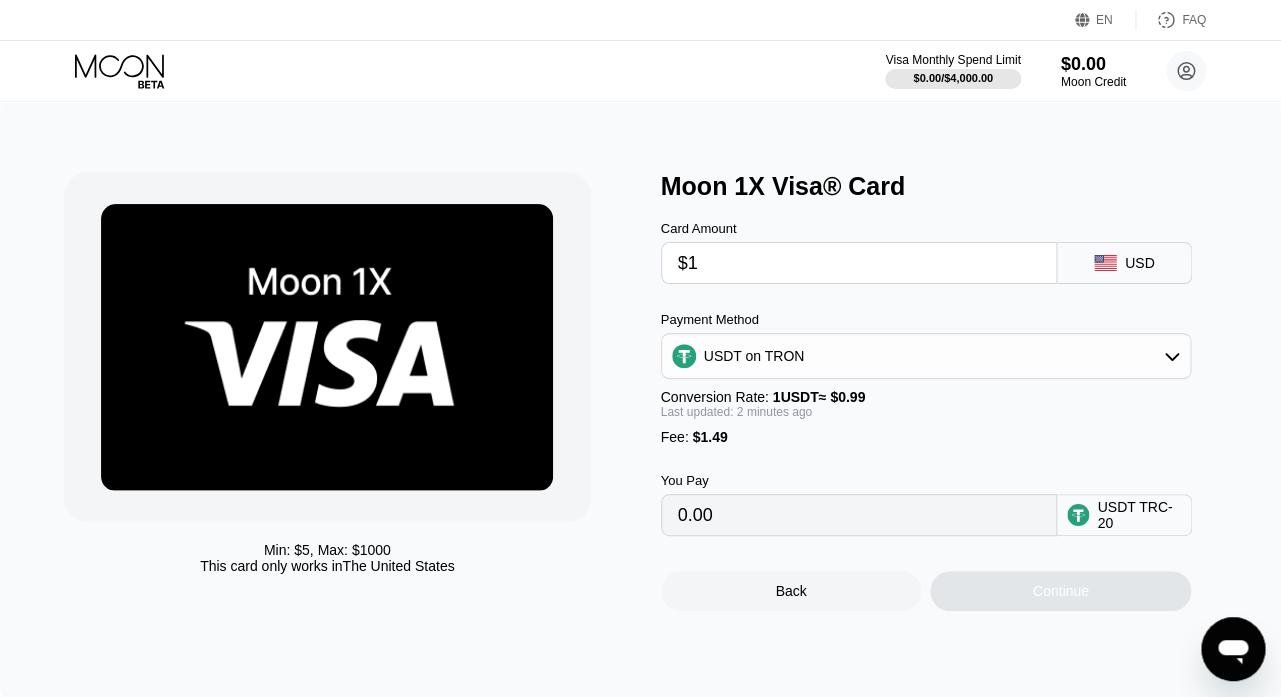 type on "2.52" 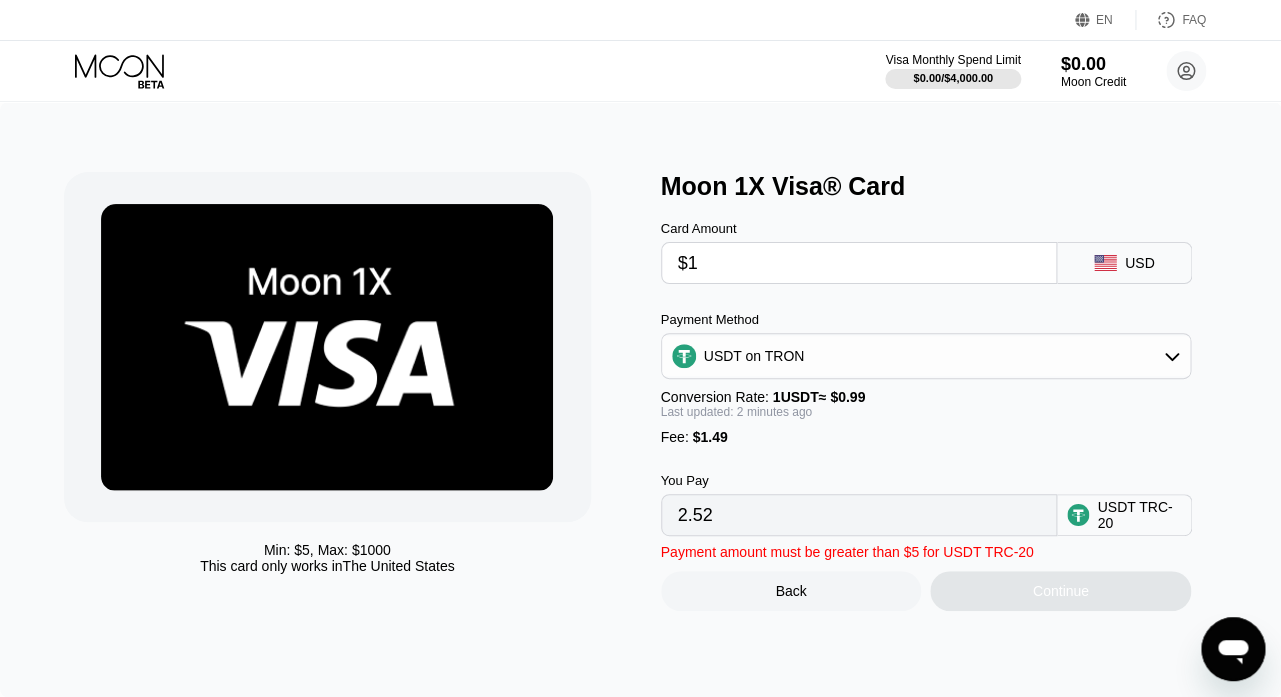 type on "$10" 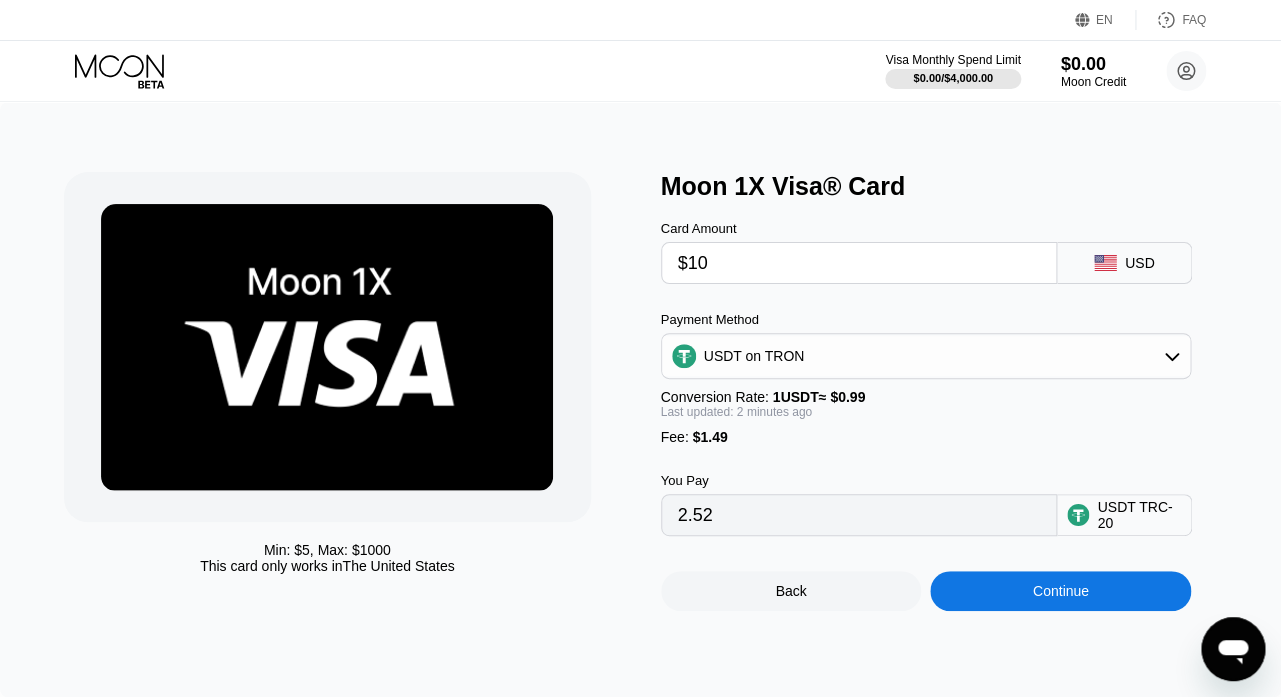 type on "11.61" 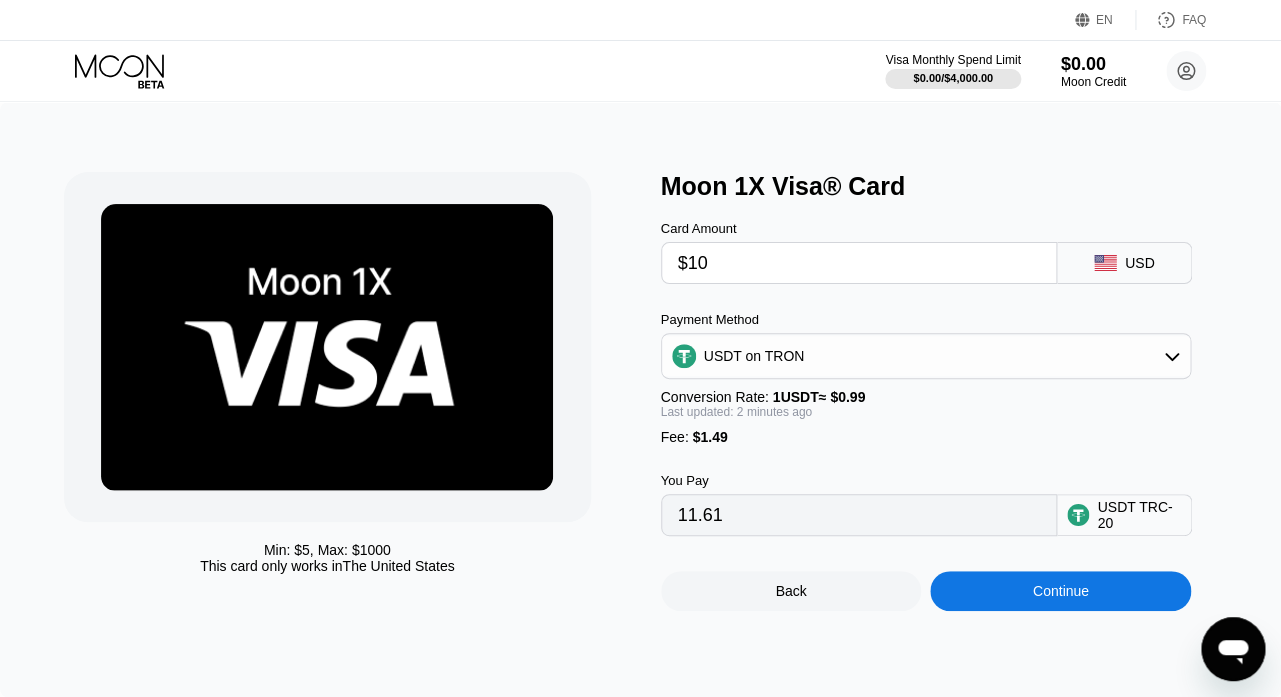 type on "$100" 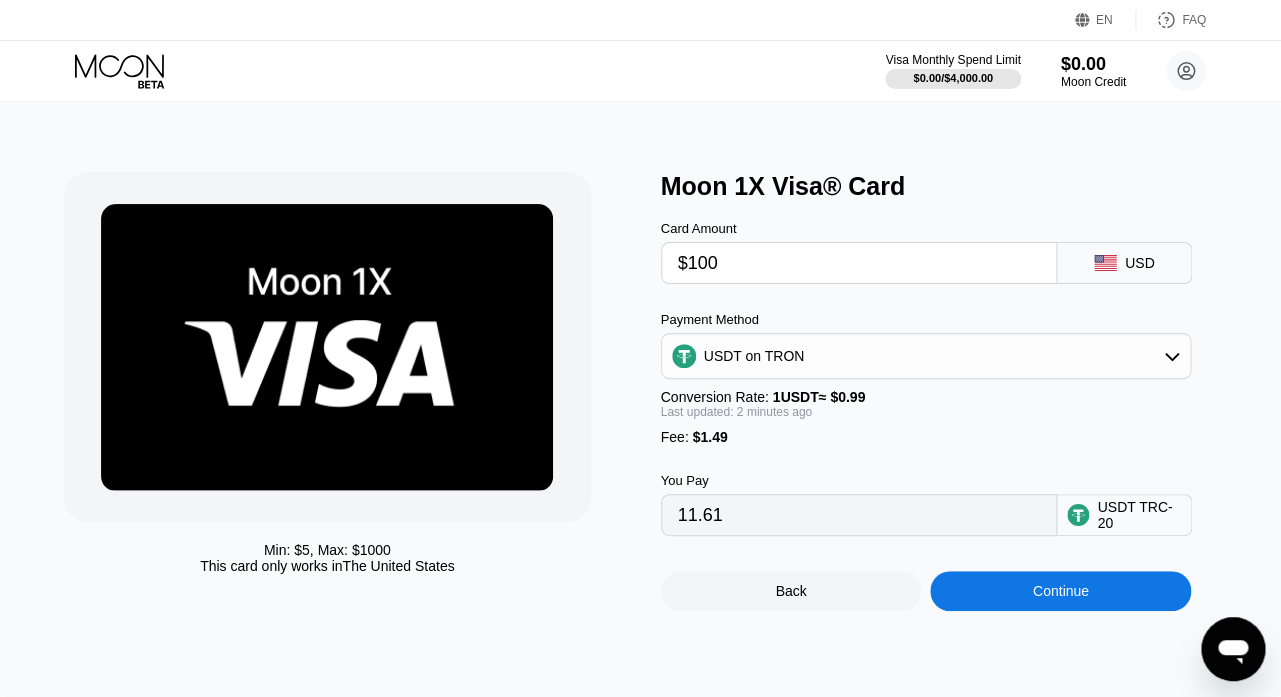 type on "102.52" 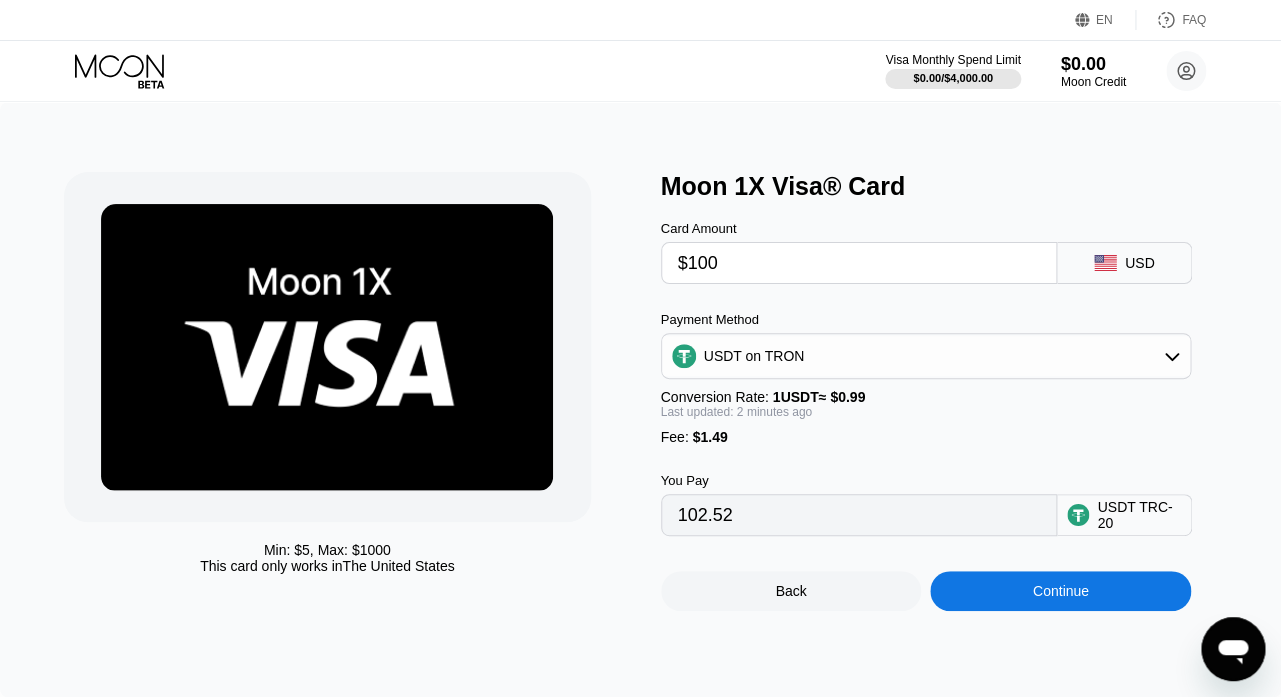 type on "$100" 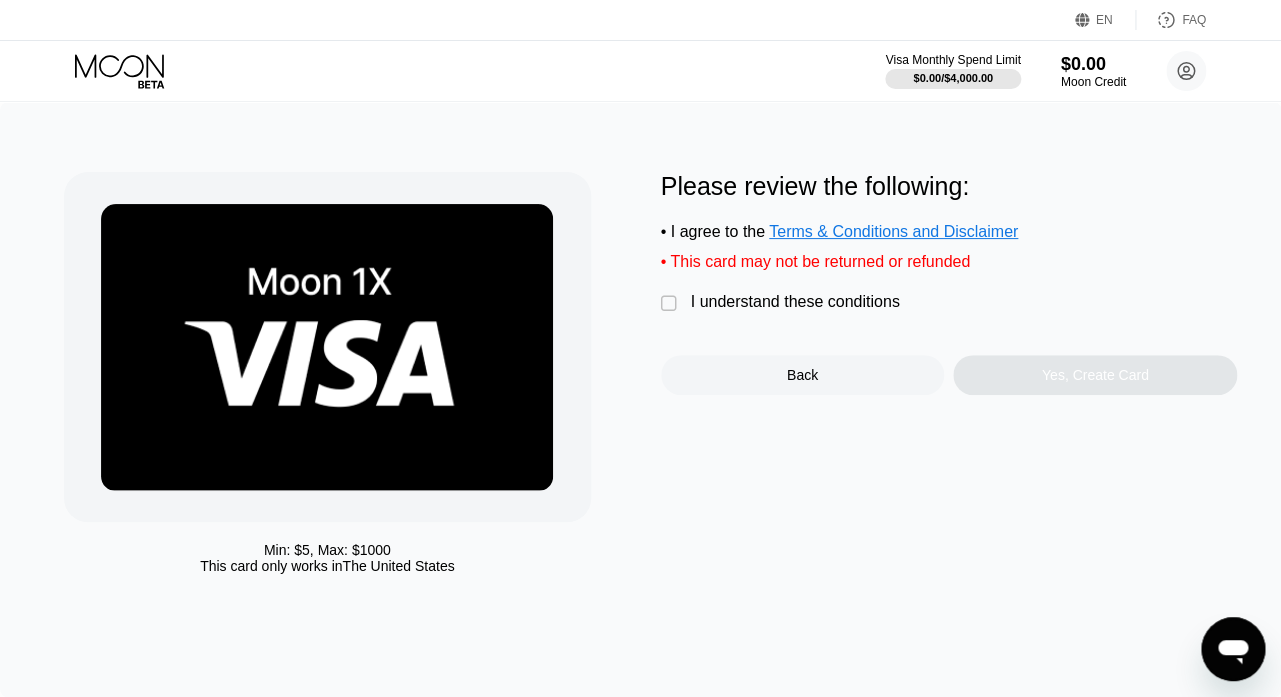 click on "" at bounding box center [671, 304] 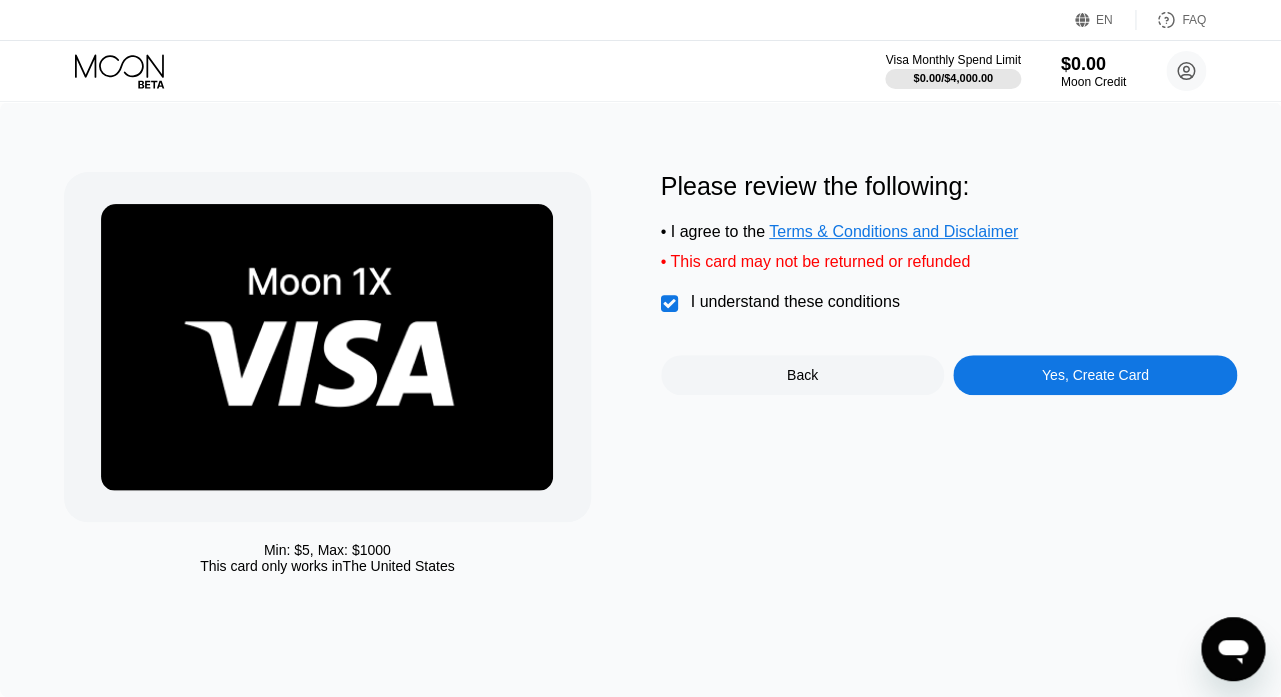 click on "Yes, Create Card" at bounding box center (1095, 375) 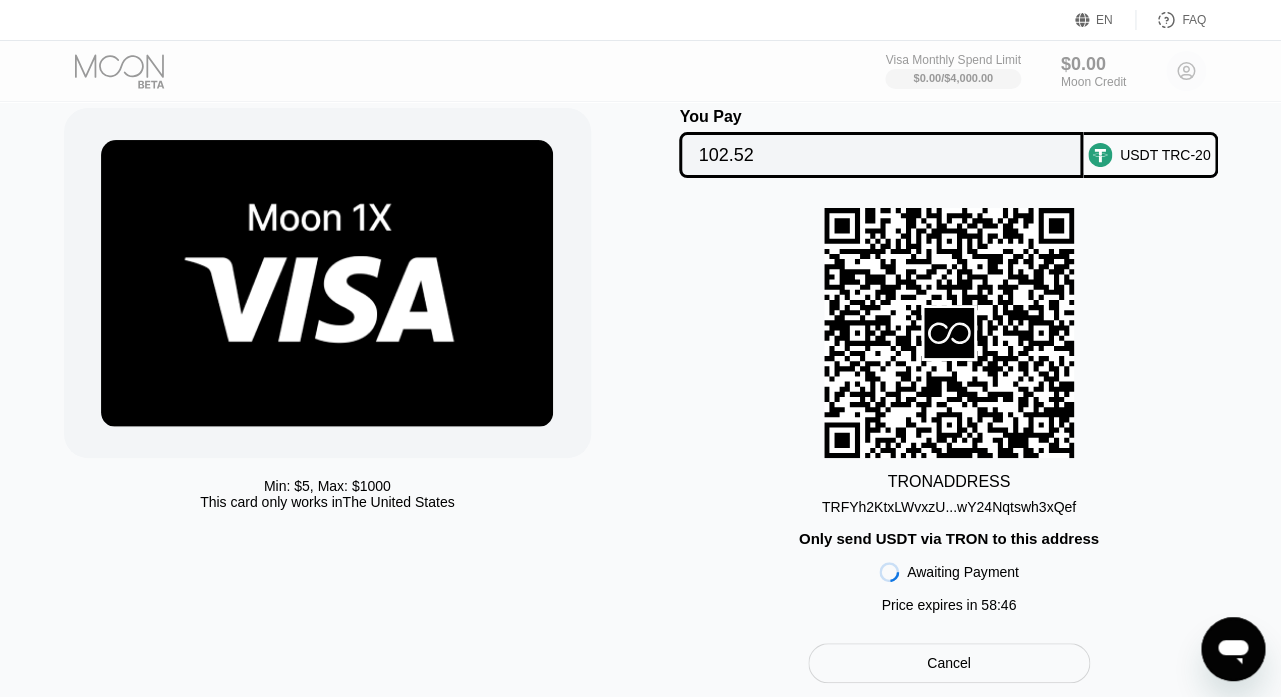 scroll, scrollTop: 55, scrollLeft: 0, axis: vertical 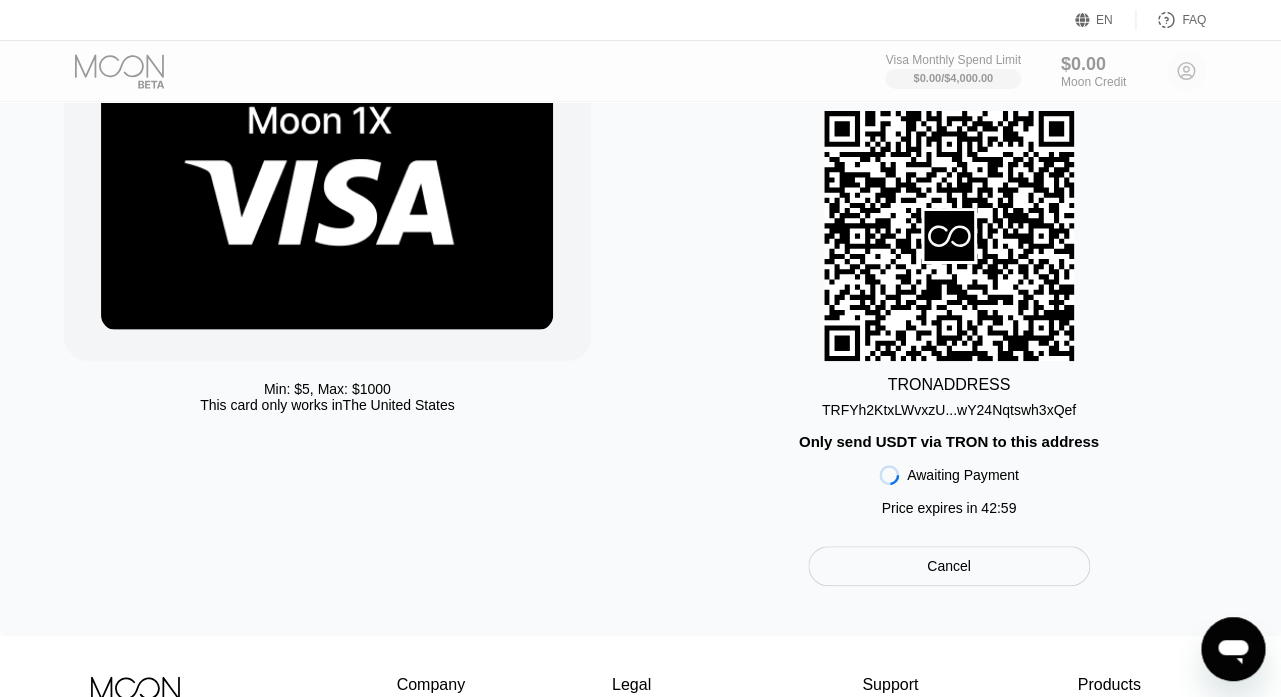 click on "Awaiting Payment" at bounding box center [963, 475] 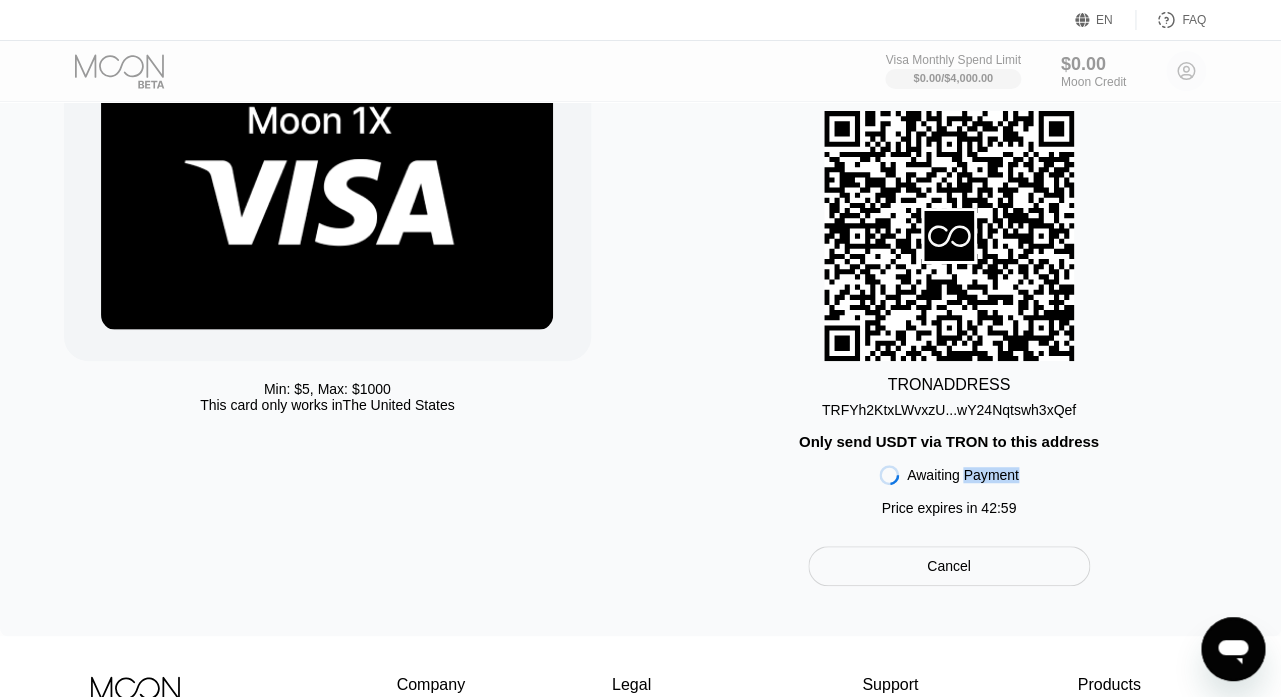 click on "Awaiting Payment" at bounding box center (963, 475) 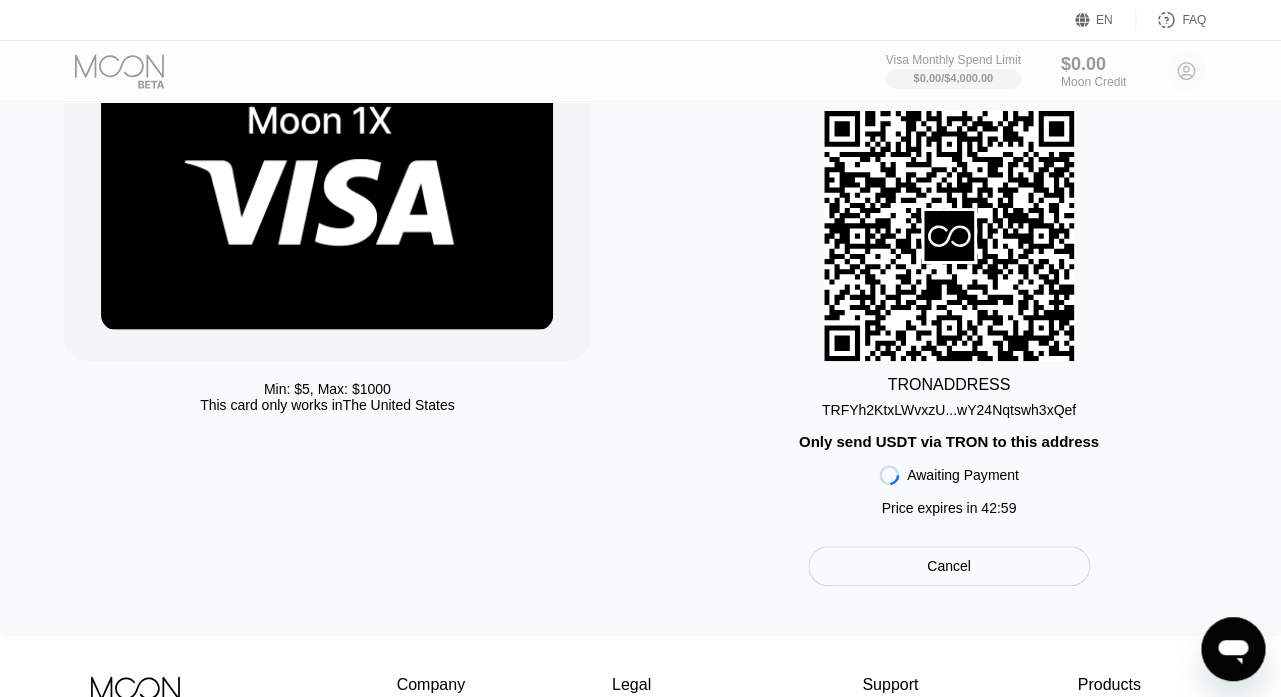 click on "Awaiting Payment" at bounding box center (963, 475) 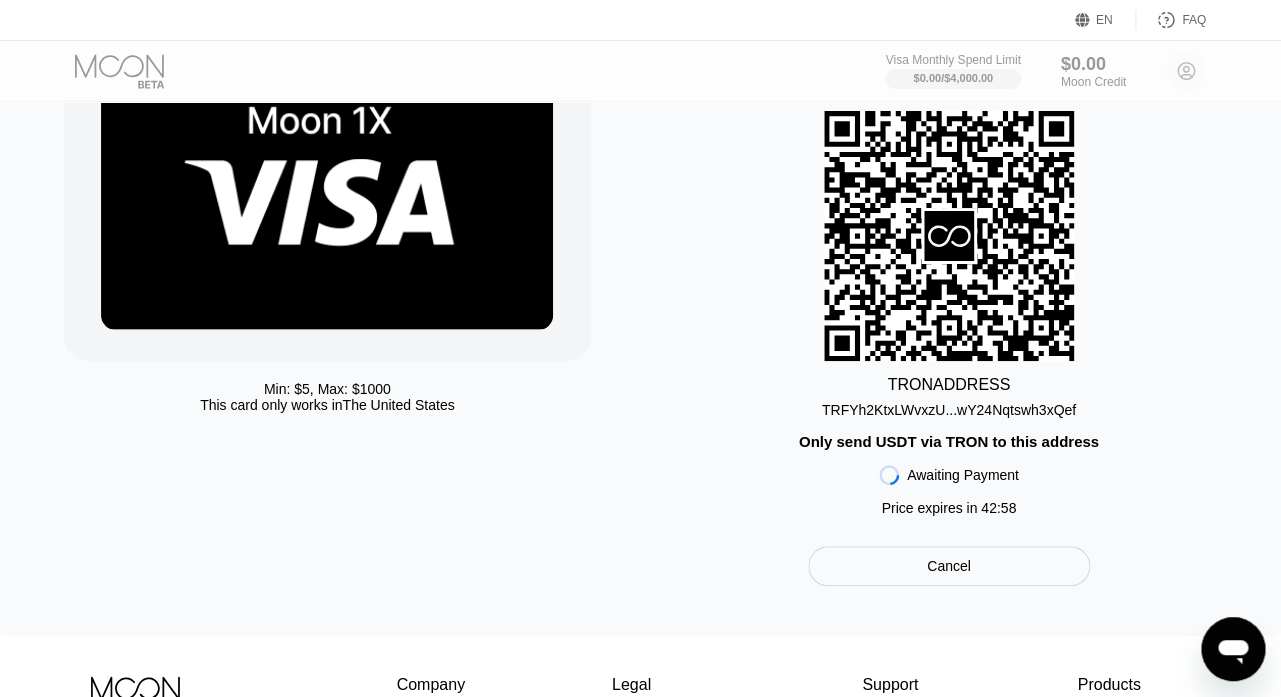 click on "Awaiting Payment" at bounding box center (963, 475) 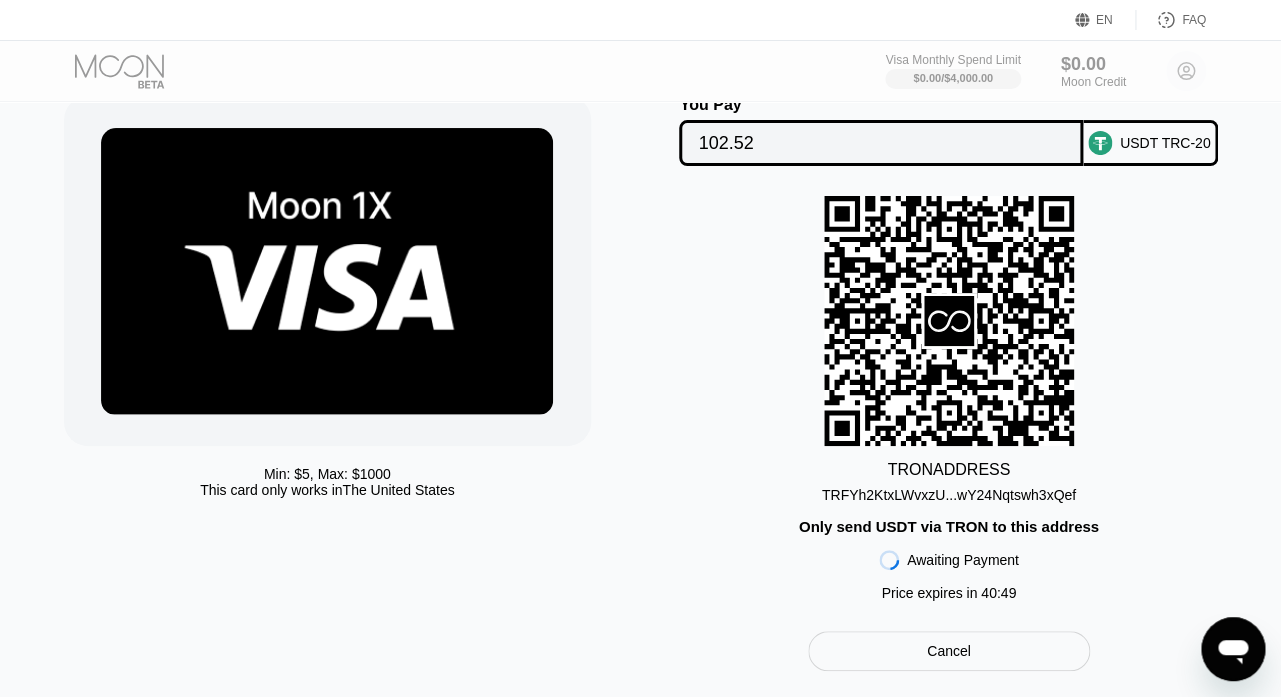 scroll, scrollTop: 86, scrollLeft: 0, axis: vertical 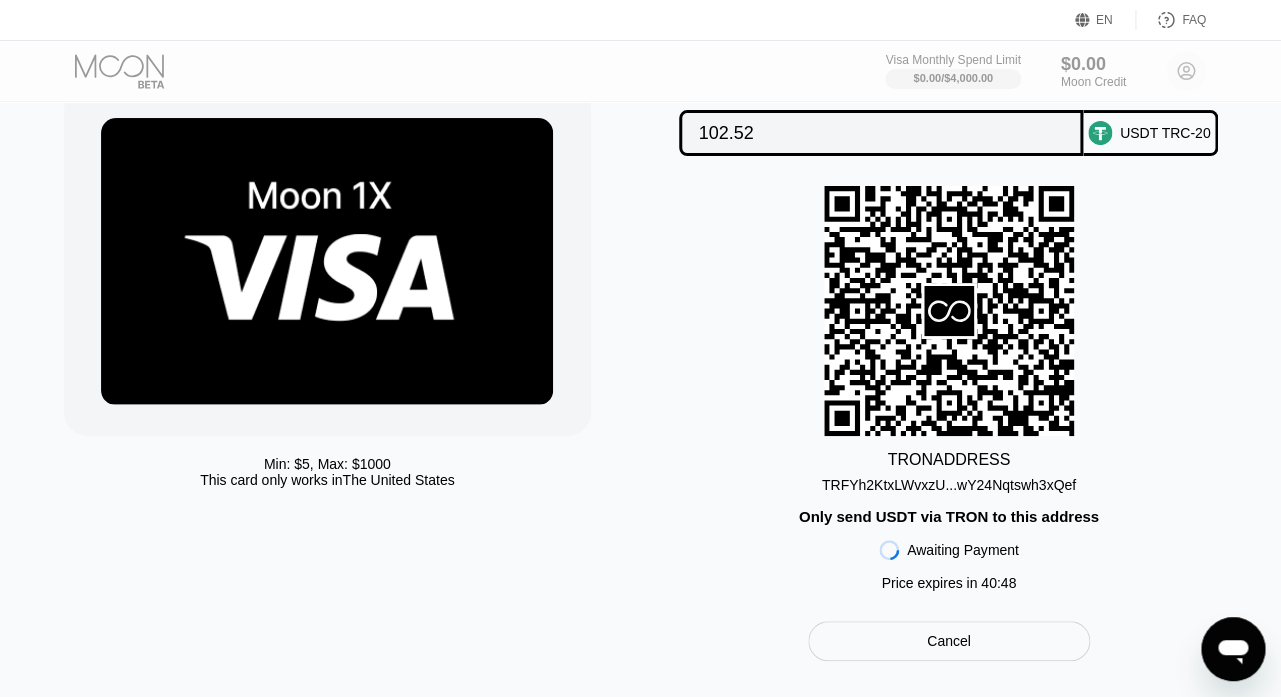 click on "TRON  ADDRESS TRFYh2KtxLWvxzU...wY24Nqtswh3xQef Only send USDT via TRON to this address Awaiting Payment Price expires in   40 : 48" at bounding box center (949, 393) 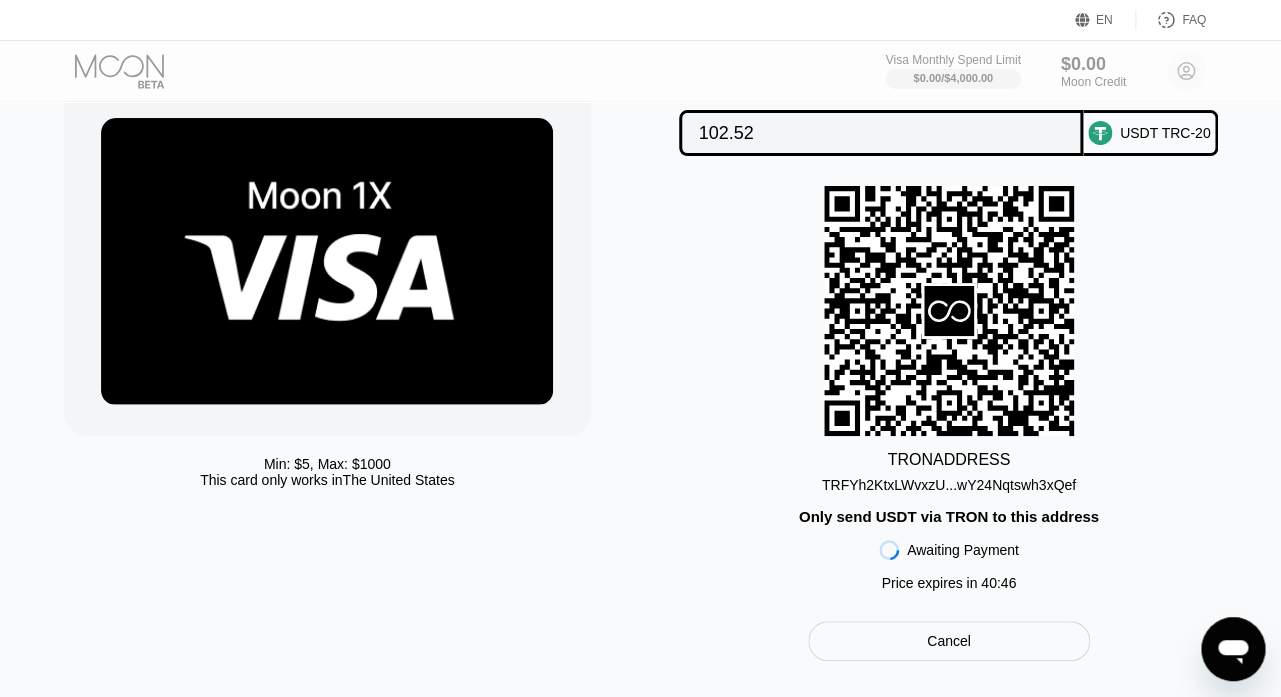 click on "TRON  ADDRESS TRFYh2KtxLWvxzU...wY24Nqtswh3xQef Only send USDT via TRON to this address Awaiting Payment Price expires in   40 : 46" at bounding box center (949, 393) 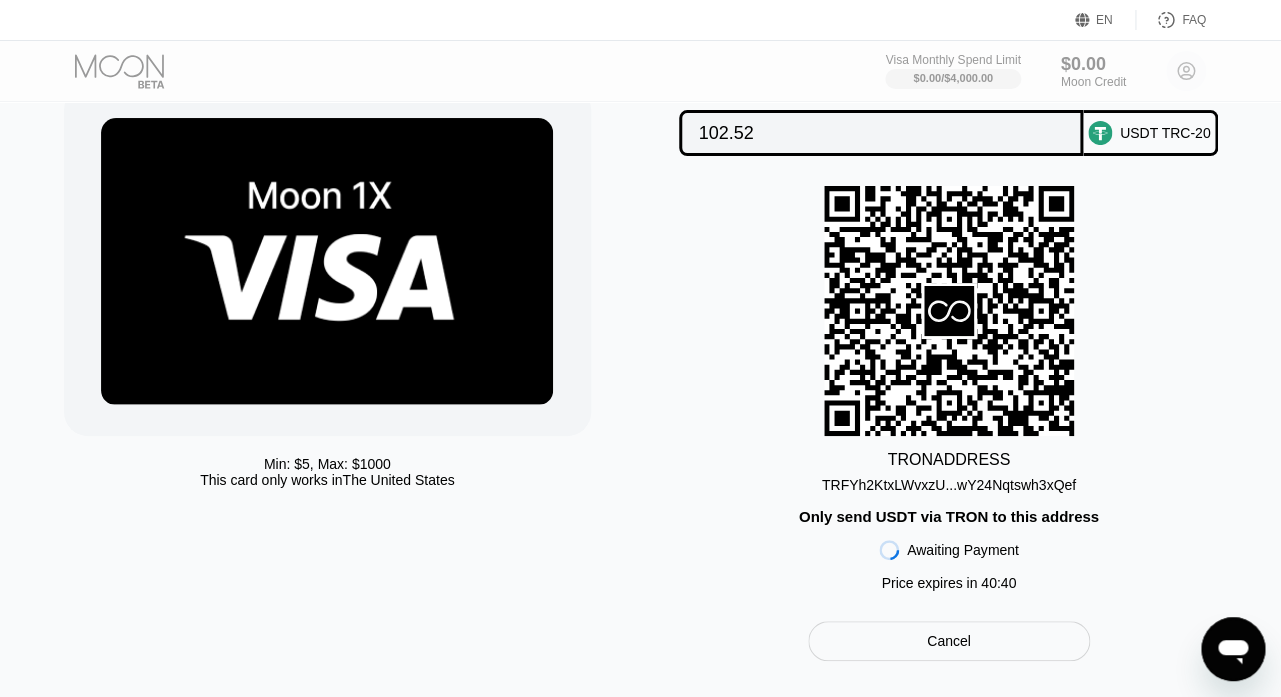 click on "TRON  ADDRESS TRFYh2KtxLWvxzU...wY24Nqtswh3xQef Only send USDT via TRON to this address Awaiting Payment Price expires in   40 : 40" at bounding box center (949, 393) 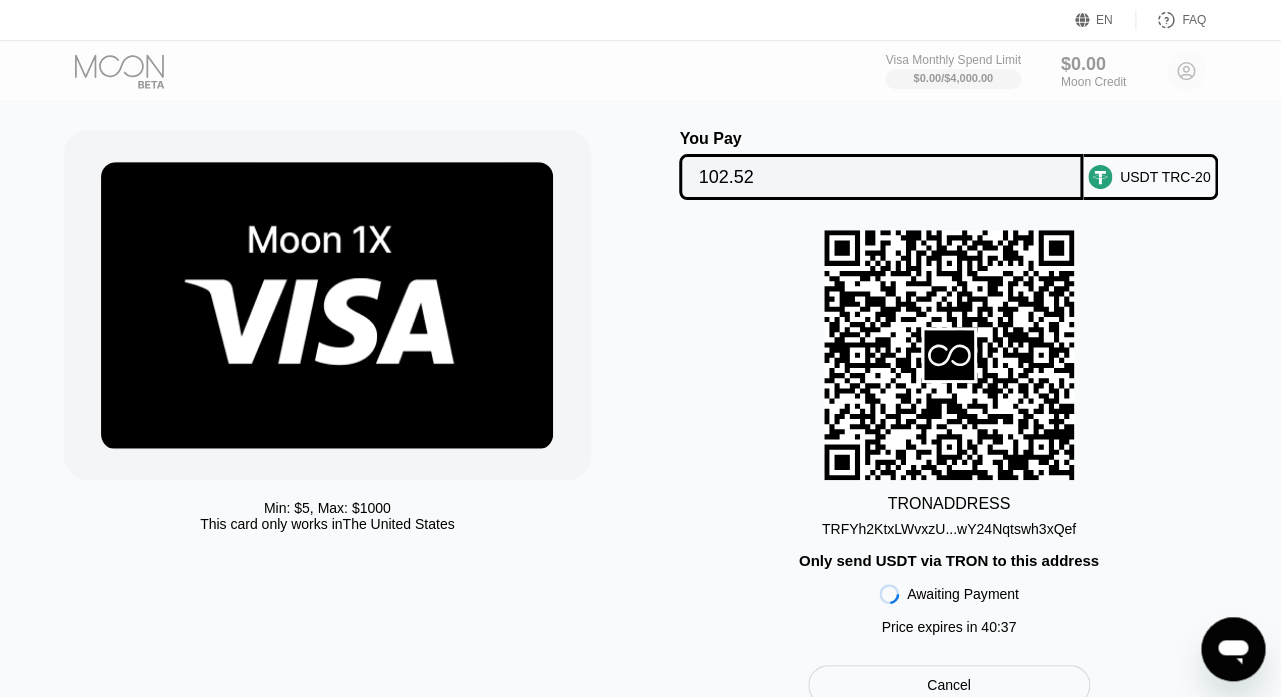 scroll, scrollTop: 0, scrollLeft: 0, axis: both 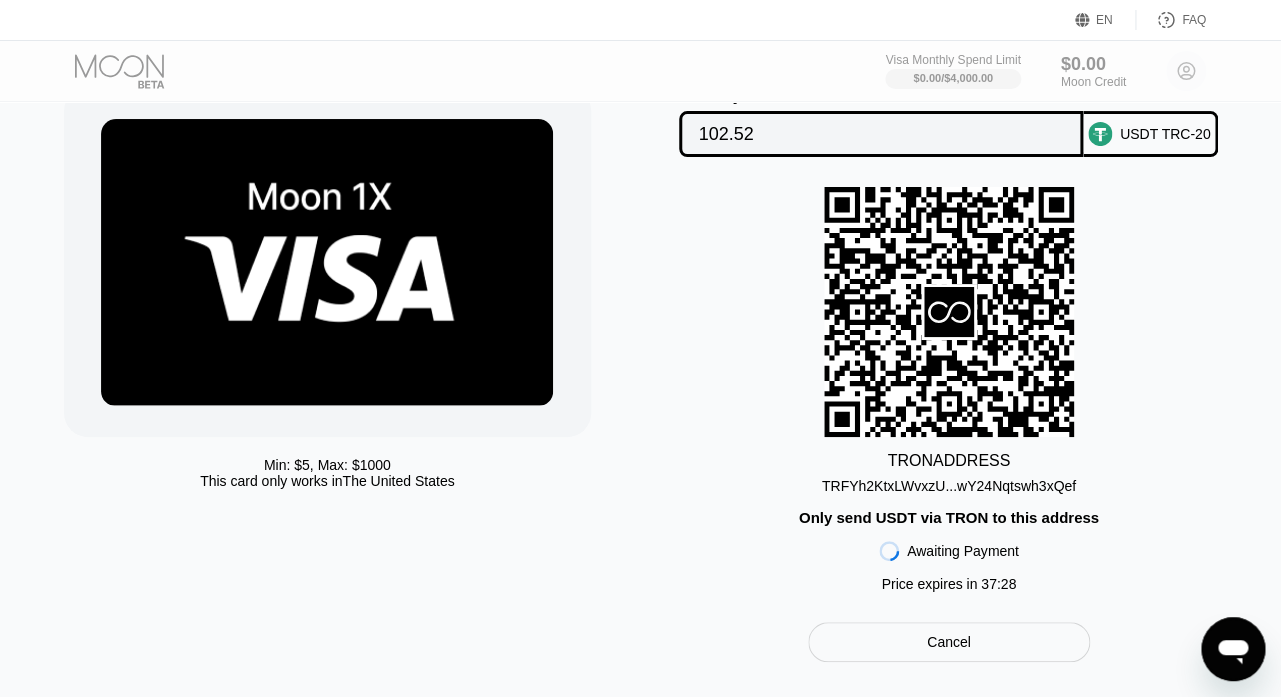 click on "TRON  ADDRESS TRFYh2KtxLWvxzU...wY24Nqtswh3xQef Only send USDT via TRON to this address Awaiting Payment Price expires in   37 : 28" at bounding box center (949, 394) 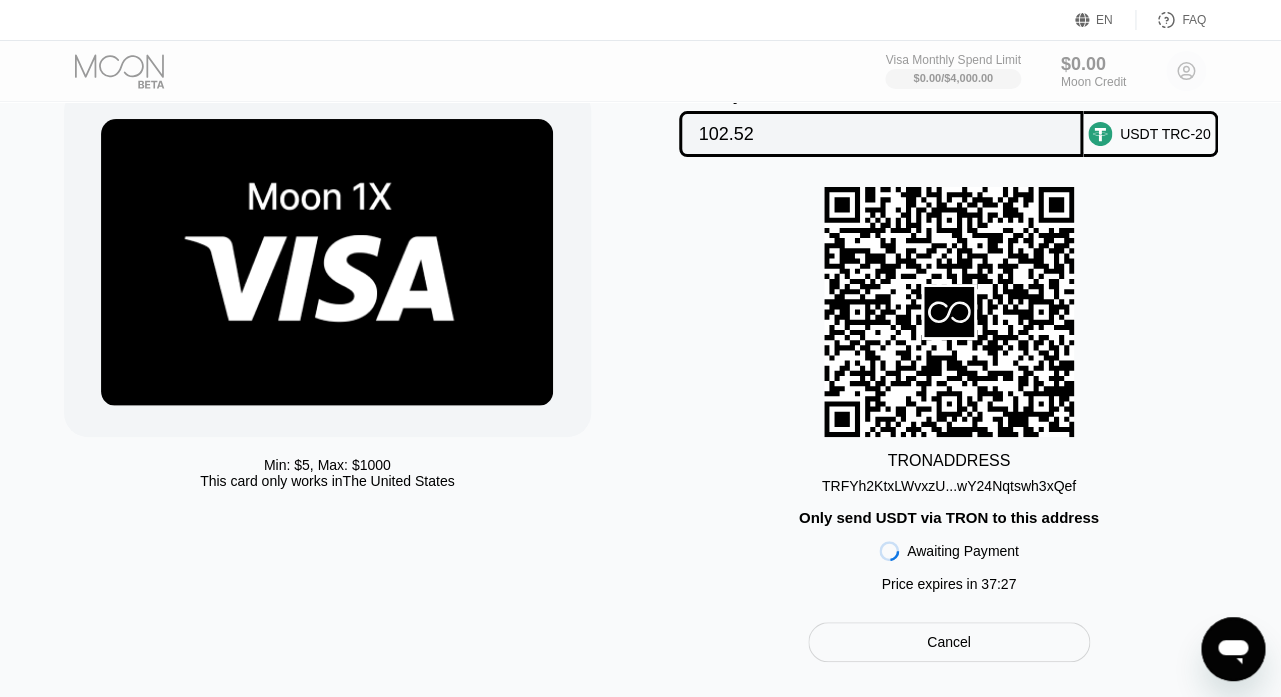click on "Only send USDT via TRON to this address" at bounding box center (949, 517) 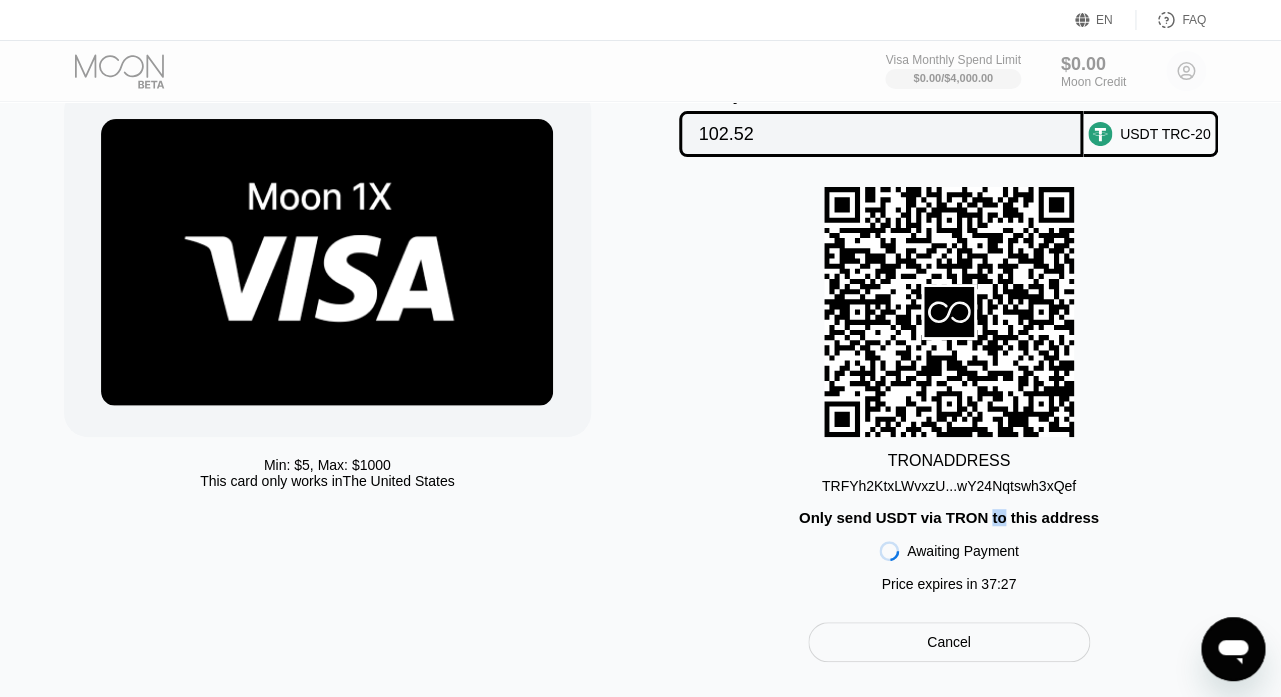 click on "Only send USDT via TRON to this address" at bounding box center [949, 517] 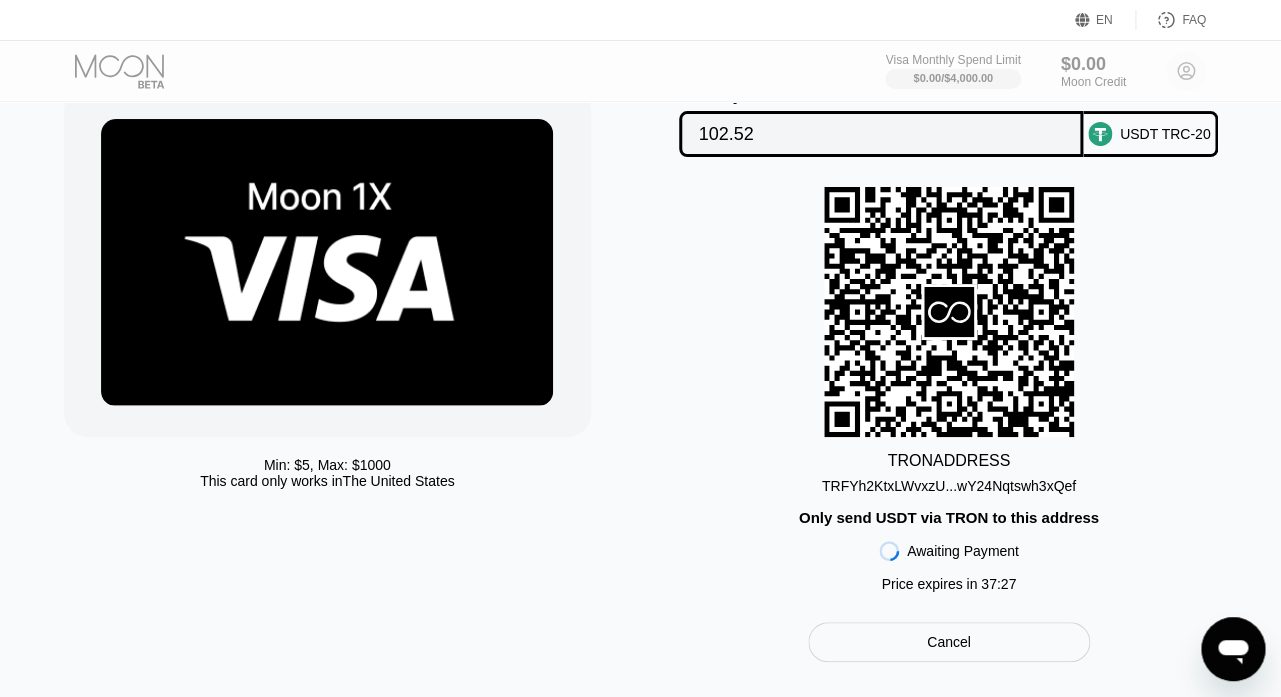 click on "Only send USDT via TRON to this address" at bounding box center [949, 517] 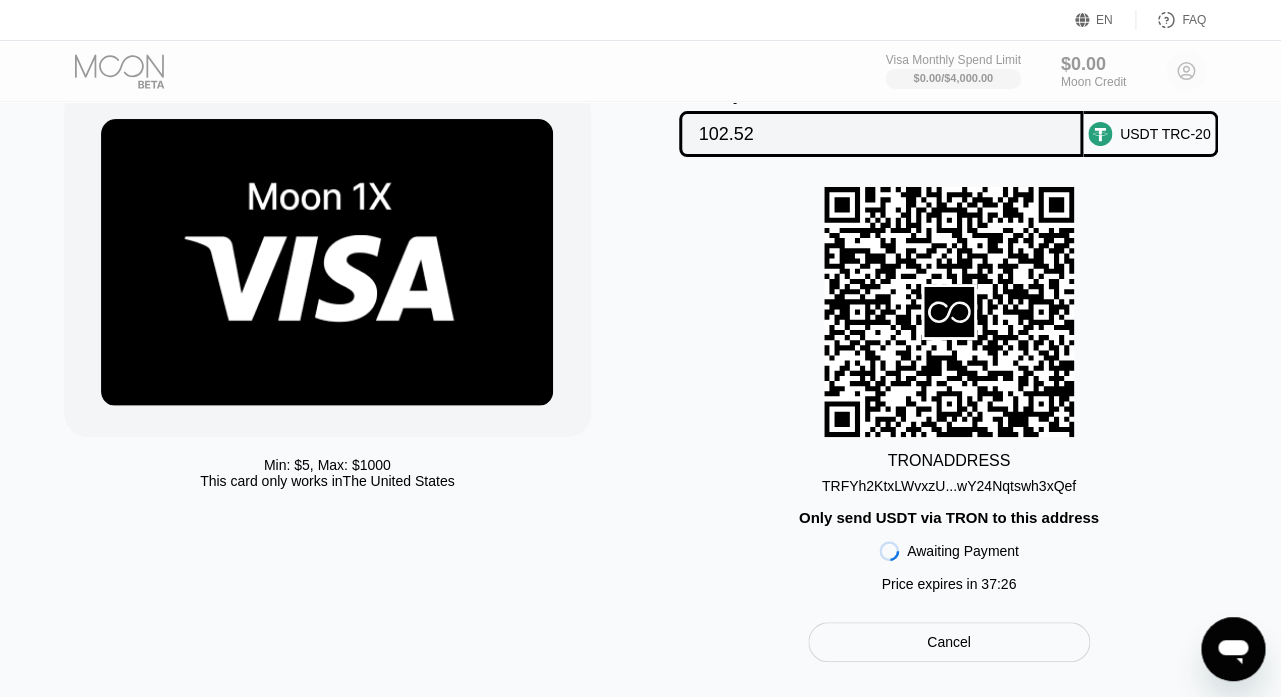 click on "Awaiting Payment" at bounding box center (963, 551) 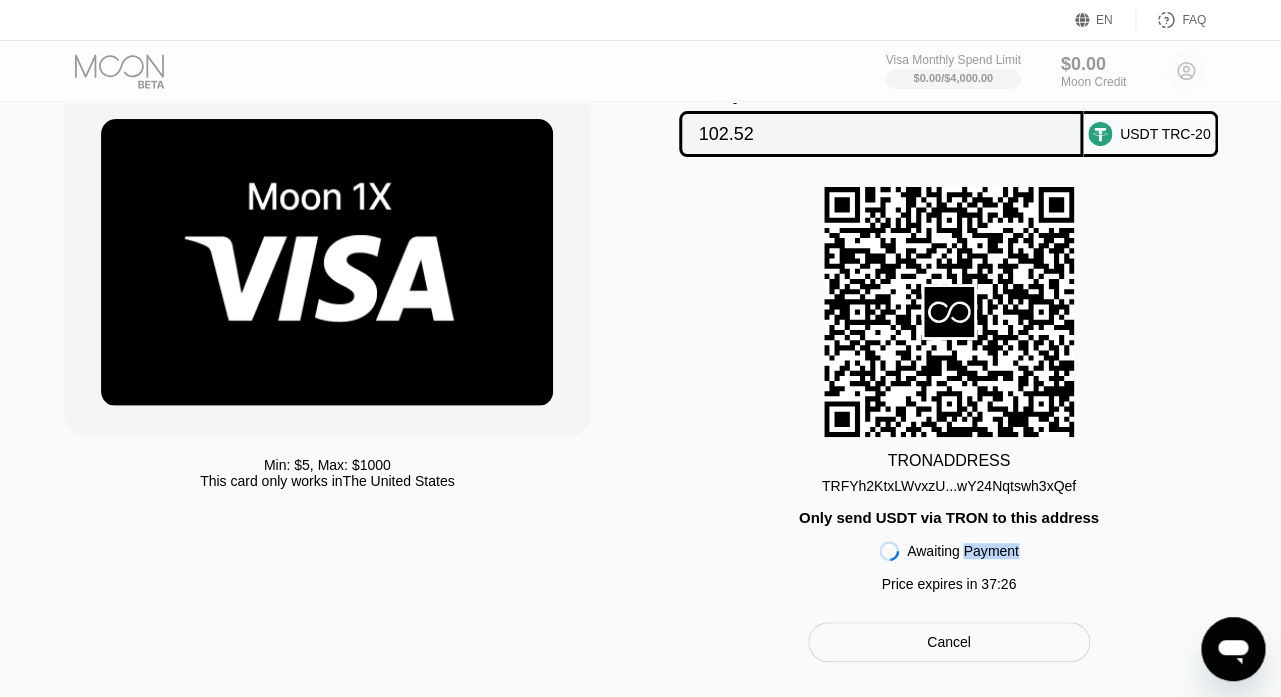click on "Awaiting Payment" at bounding box center (963, 551) 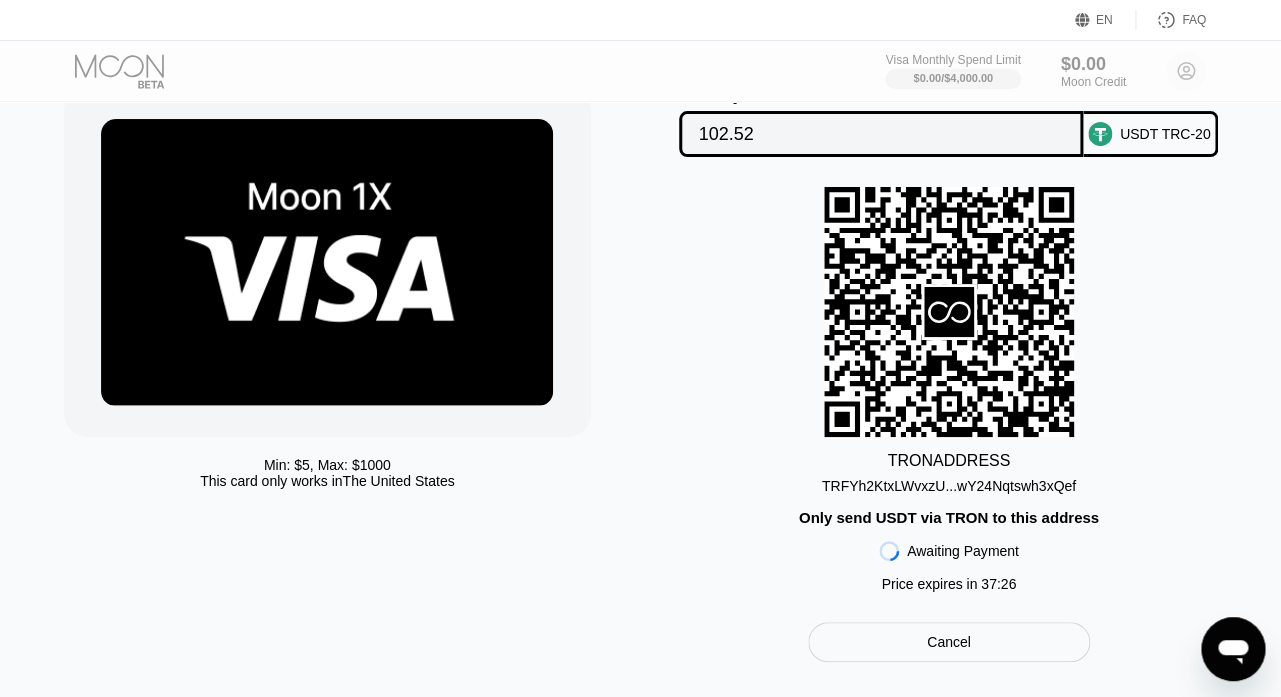 click on "Awaiting Payment" at bounding box center (963, 551) 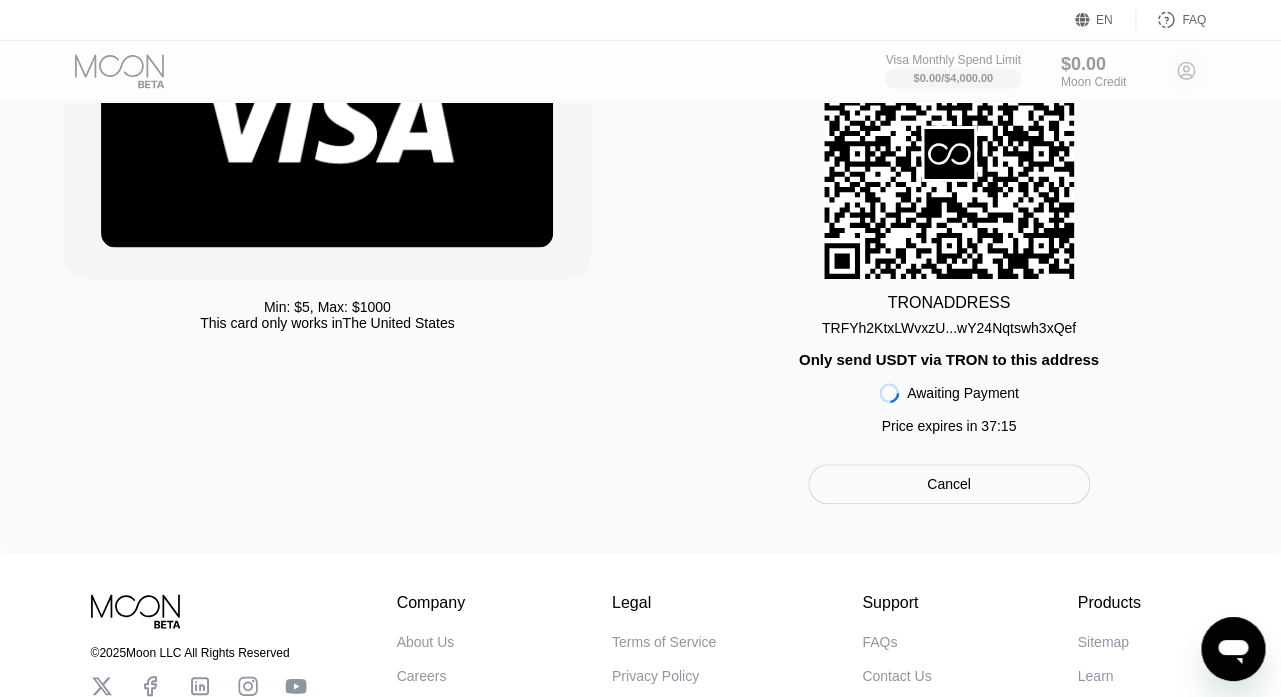 scroll, scrollTop: 147, scrollLeft: 0, axis: vertical 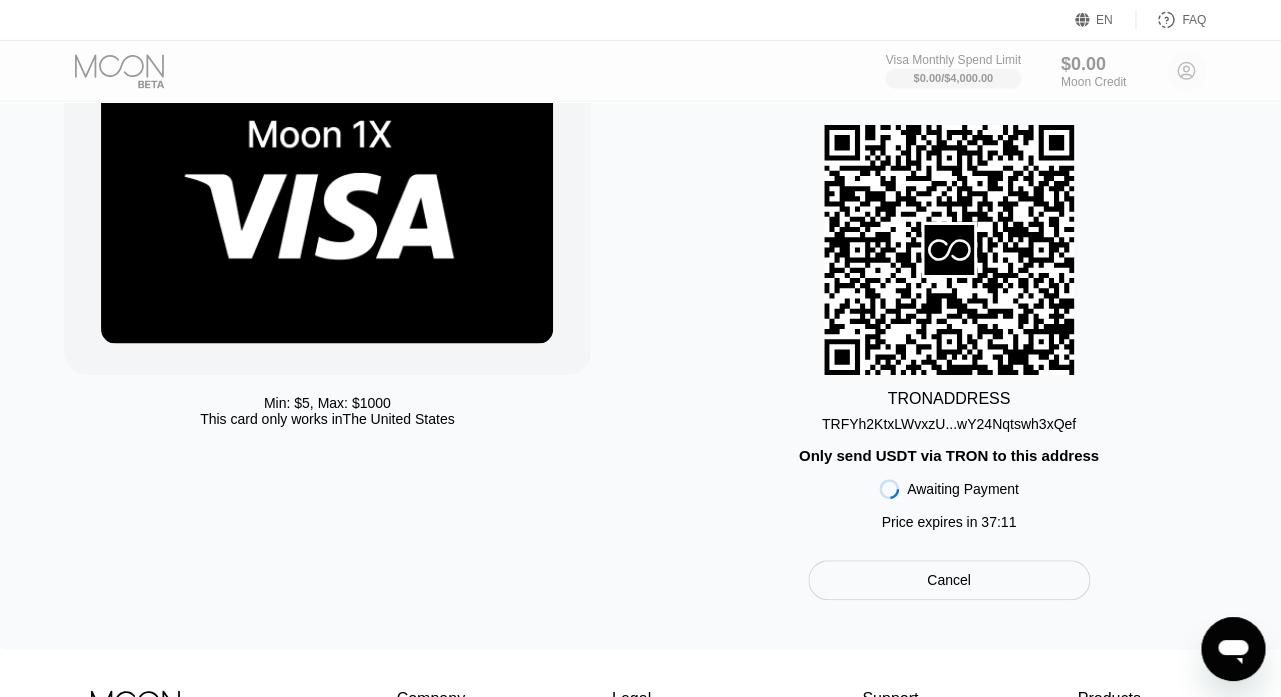 click on "This card only works in  The United States" at bounding box center (327, 419) 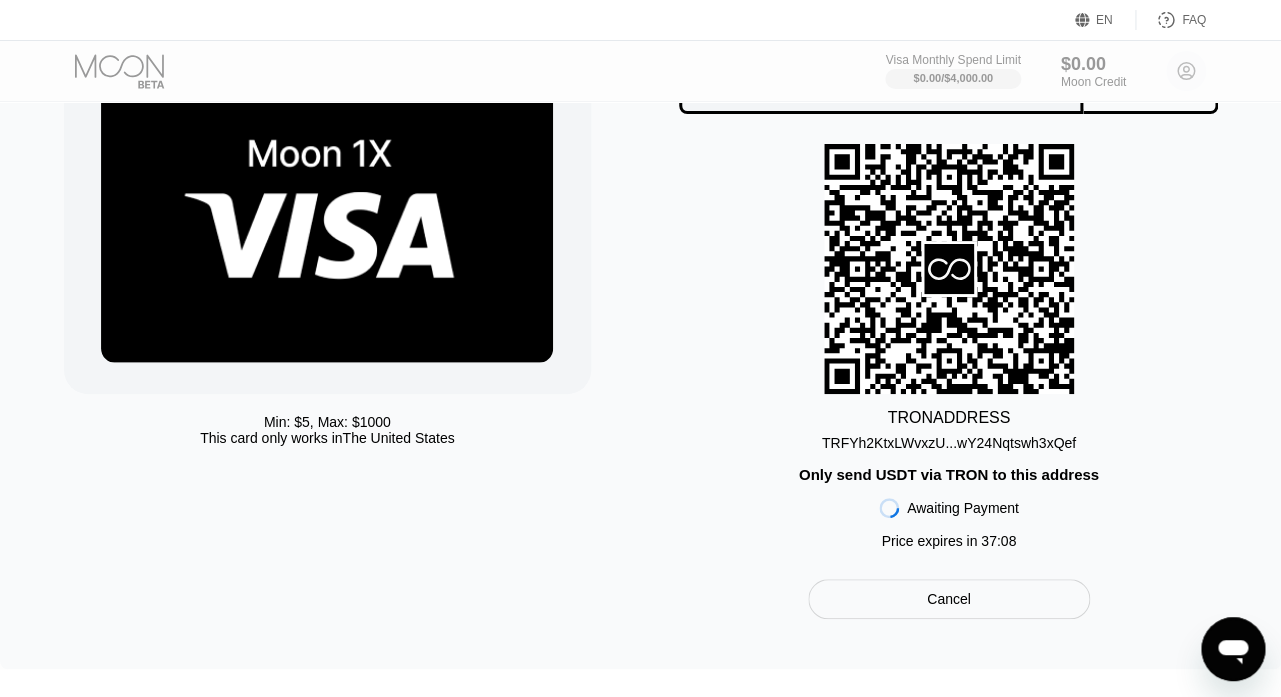 scroll, scrollTop: 247, scrollLeft: 0, axis: vertical 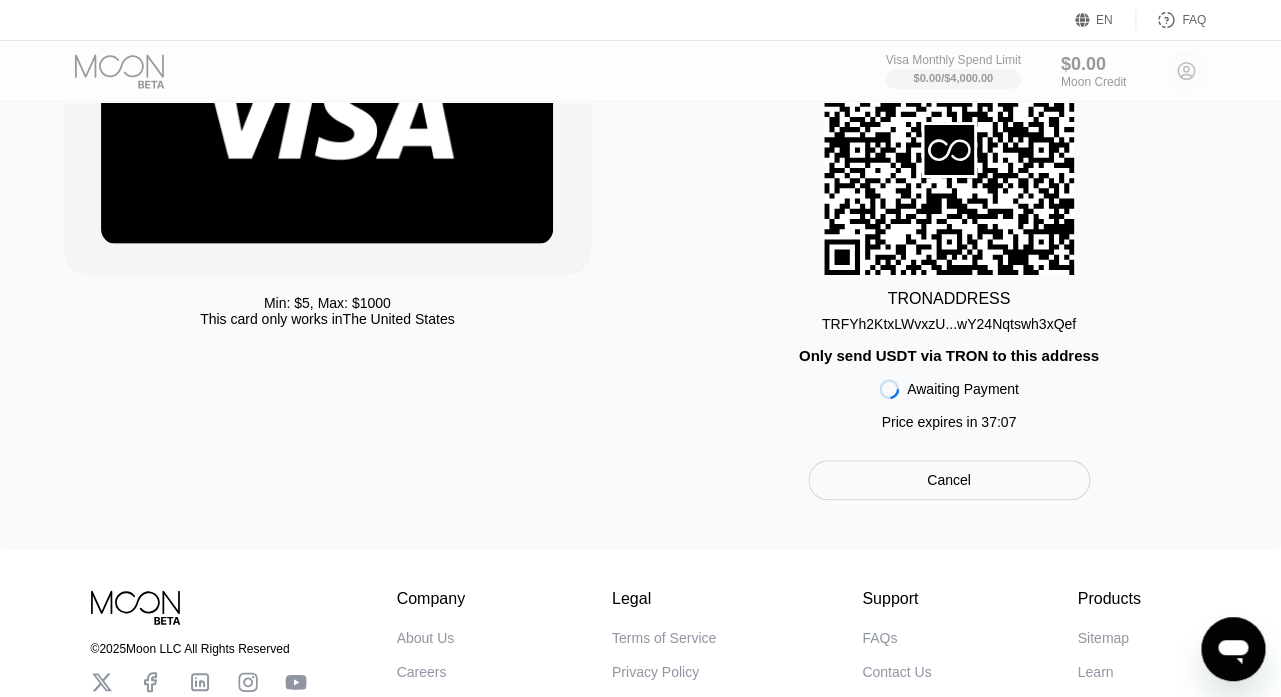 click on "TRON  ADDRESS TRFYh2KtxLWvxzU...wY24Nqtswh3xQef Only send USDT via TRON to this address Awaiting Payment Price expires in   37 : 07" at bounding box center (949, 232) 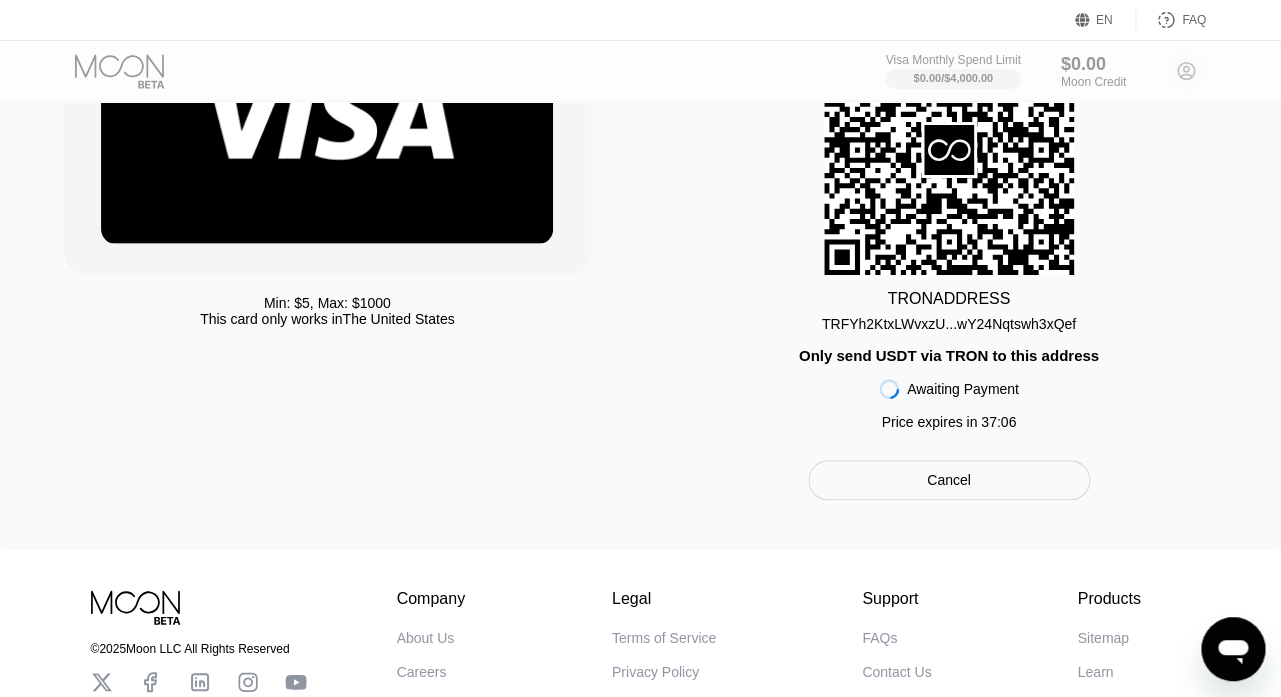 click on "TRON  ADDRESS TRFYh2KtxLWvxzU...wY24Nqtswh3xQef Only send USDT via TRON to this address Awaiting Payment Price expires in   37 : 06" at bounding box center [949, 232] 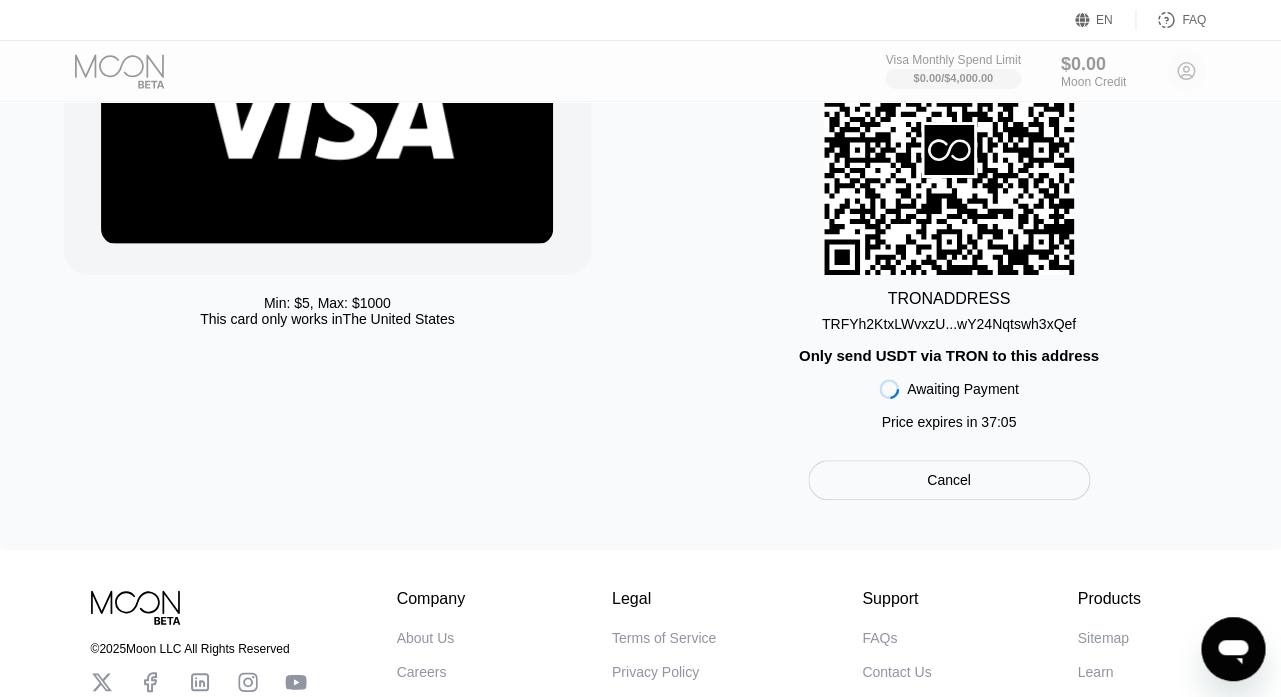 click on "Awaiting Payment" at bounding box center (949, 389) 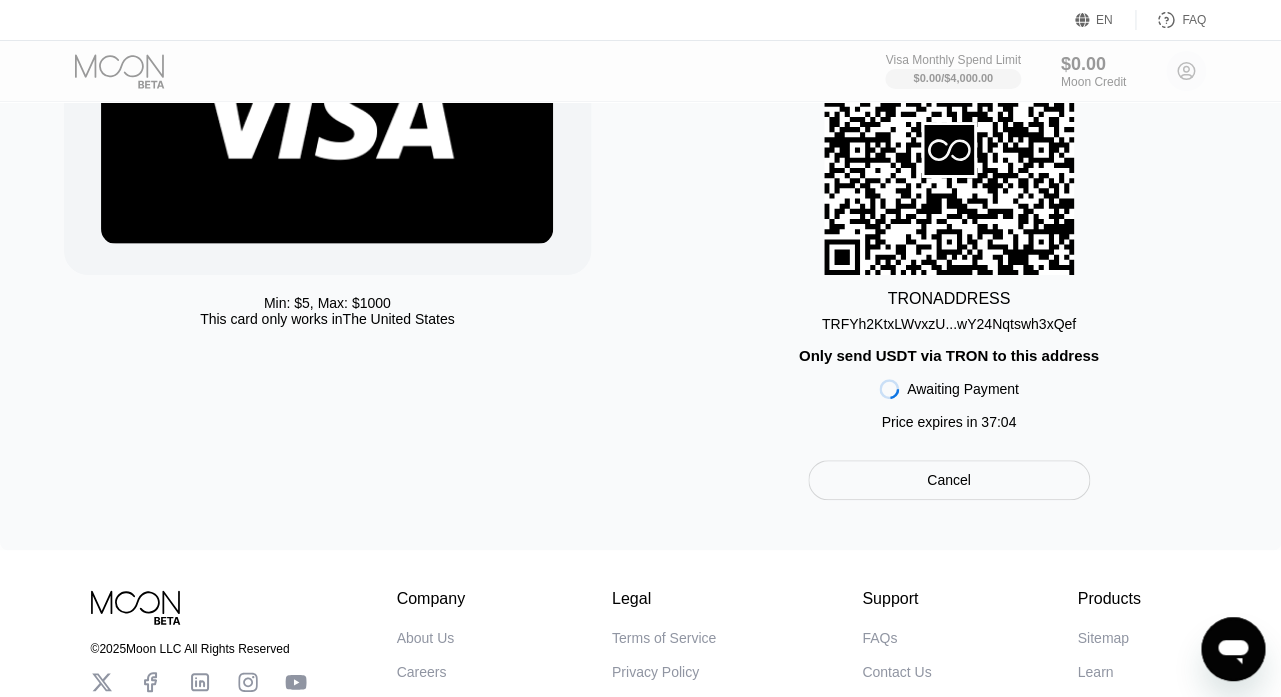 click on "37 : 04" at bounding box center (998, 422) 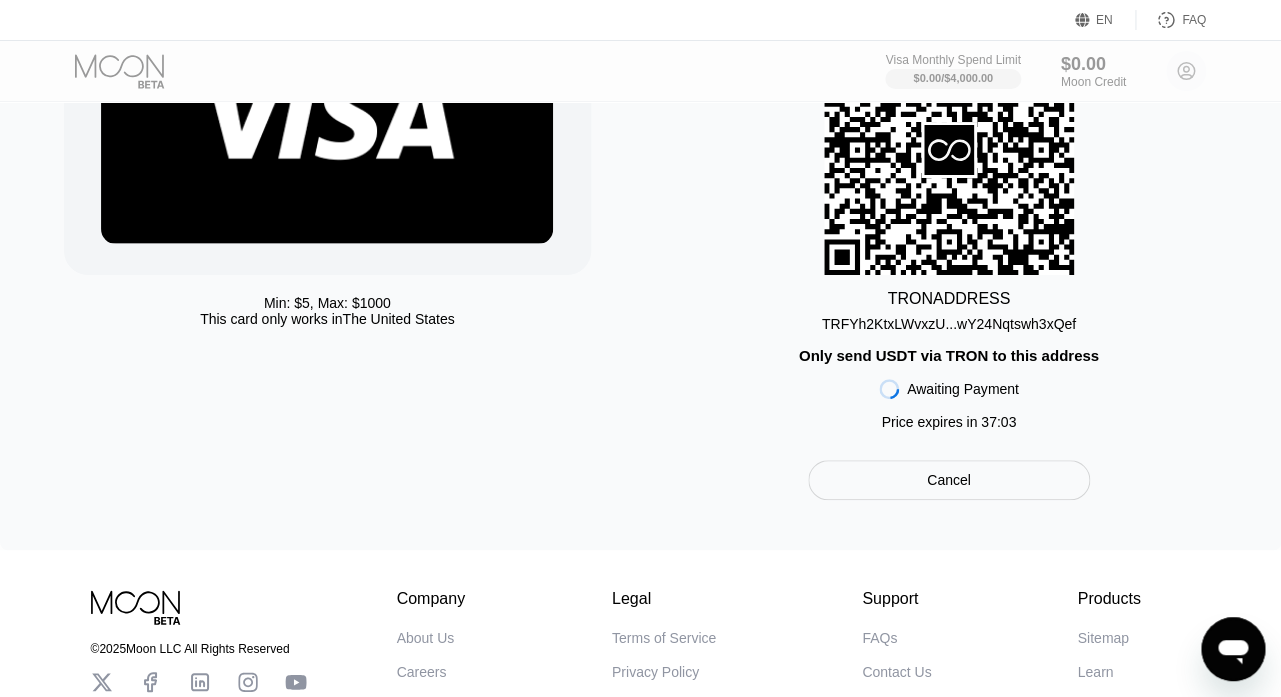 click on "37 : 03" at bounding box center (998, 422) 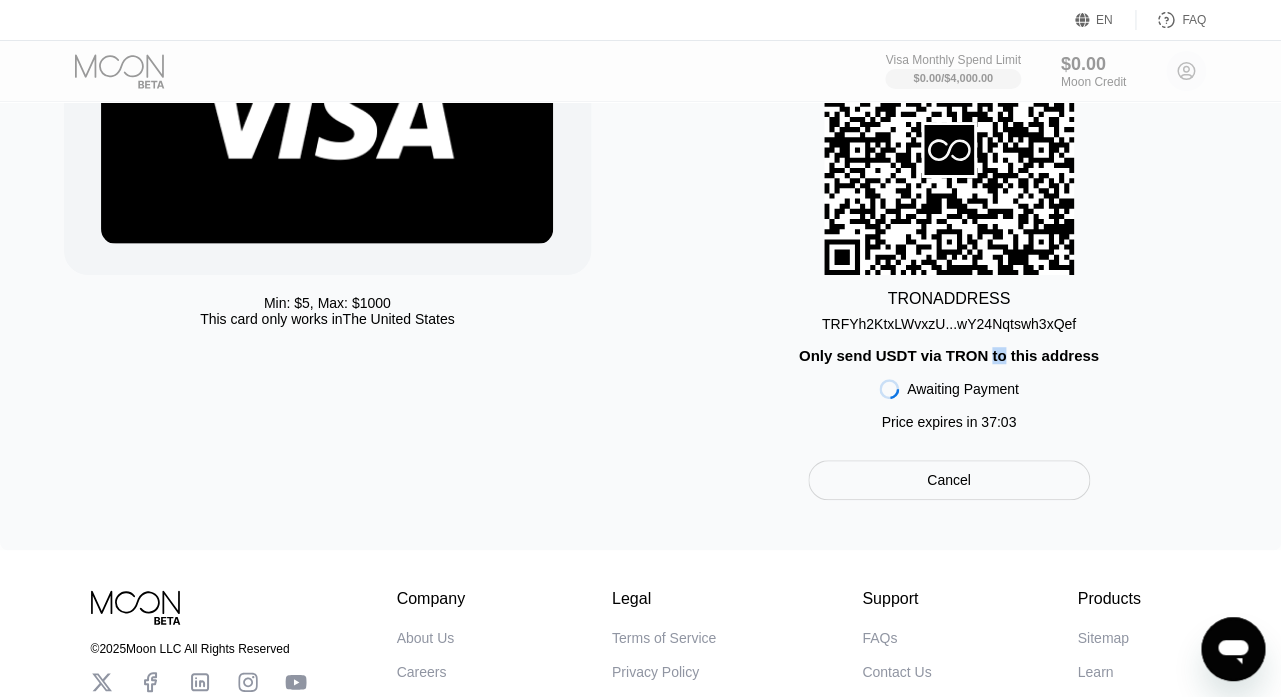click on "Only send USDT via TRON to this address" at bounding box center [949, 355] 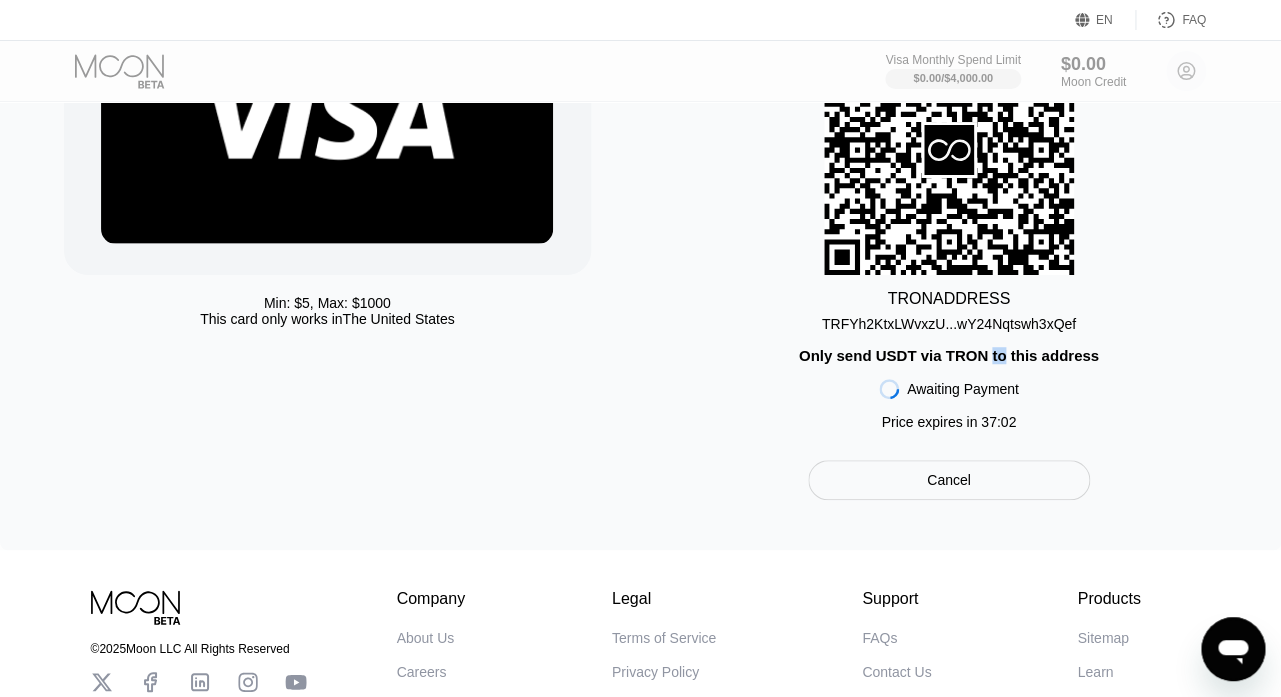 click on "Only send USDT via TRON to this address" at bounding box center (949, 355) 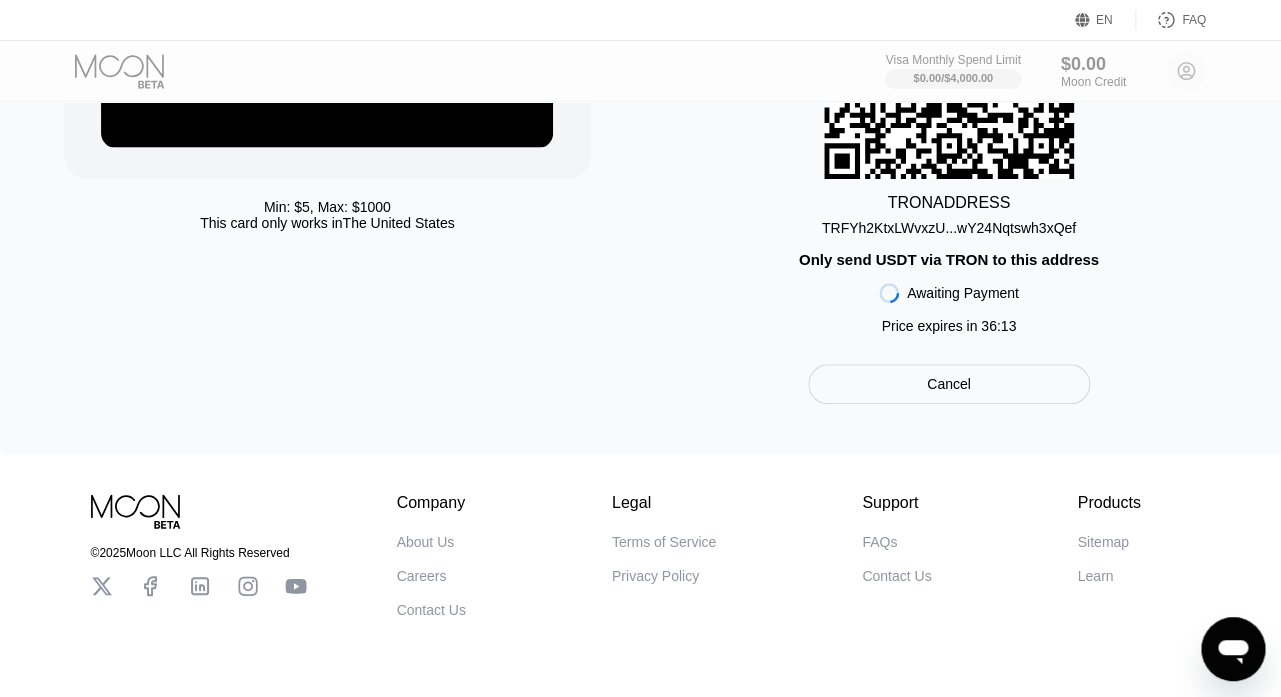 scroll, scrollTop: 9, scrollLeft: 0, axis: vertical 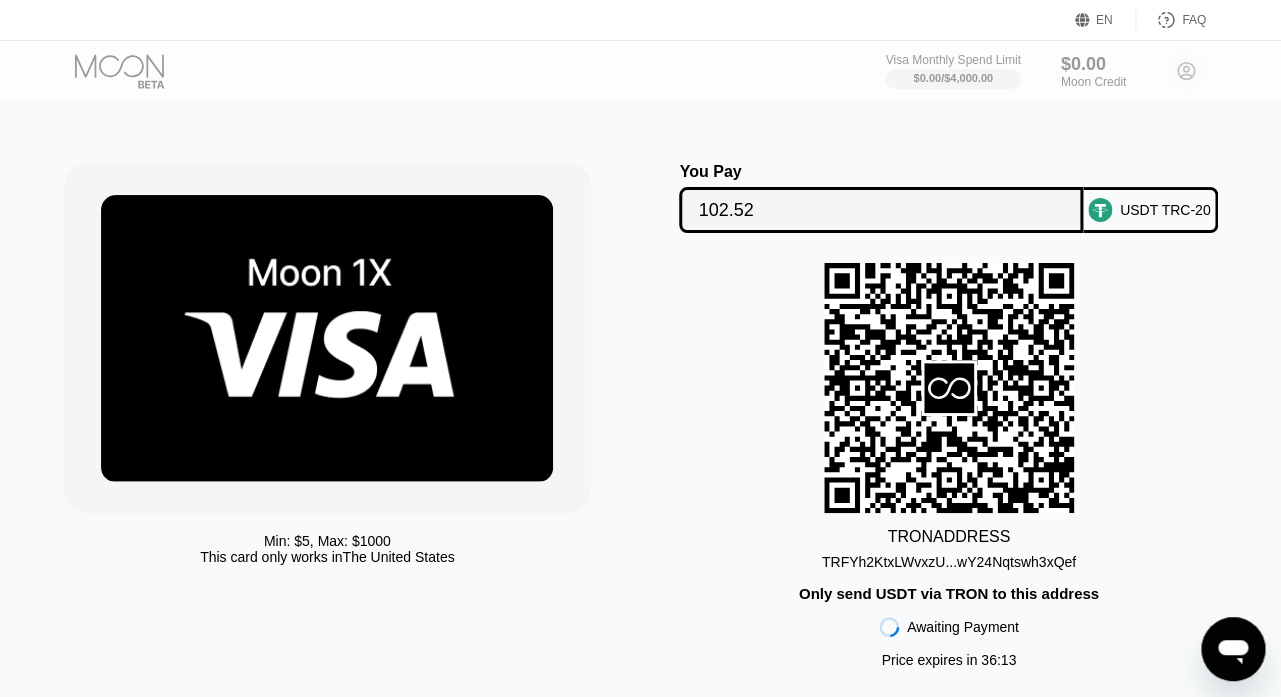 click on "TRON  ADDRESS TRFYh2KtxLWvxzU...wY24Nqtswh3xQef Only send USDT via TRON to this address Awaiting Payment Price expires in   36 : 13" at bounding box center [949, 470] 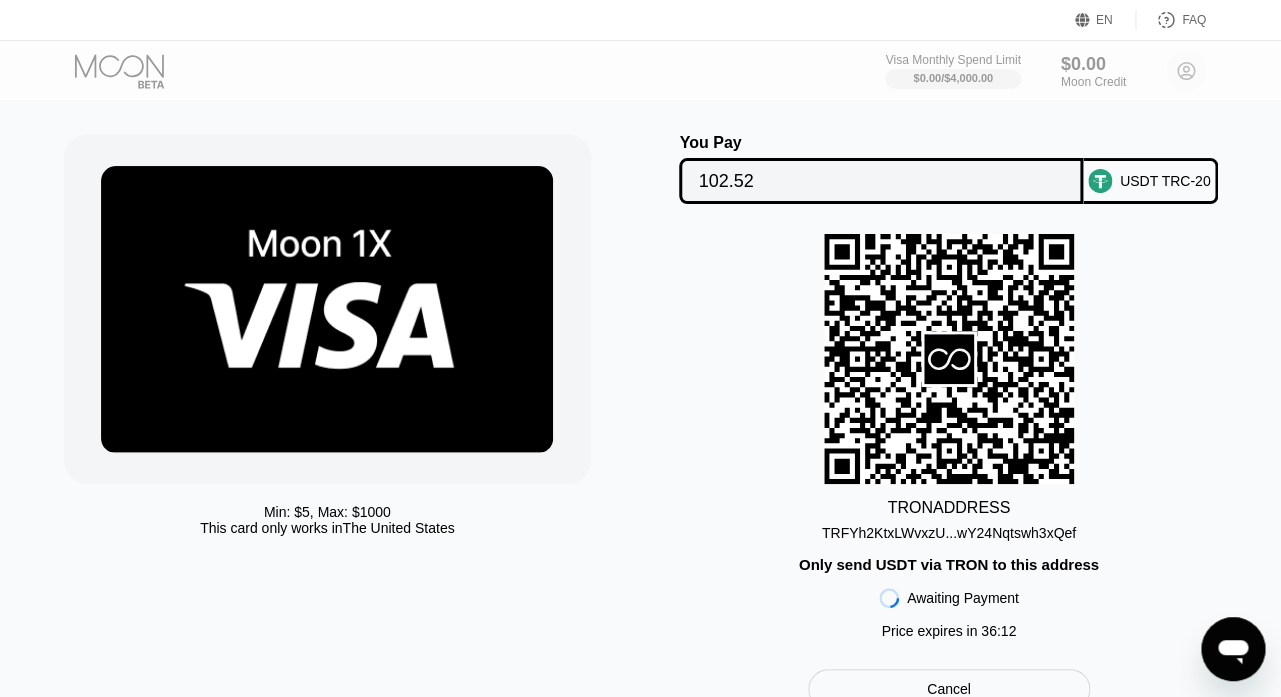 scroll, scrollTop: 37, scrollLeft: 0, axis: vertical 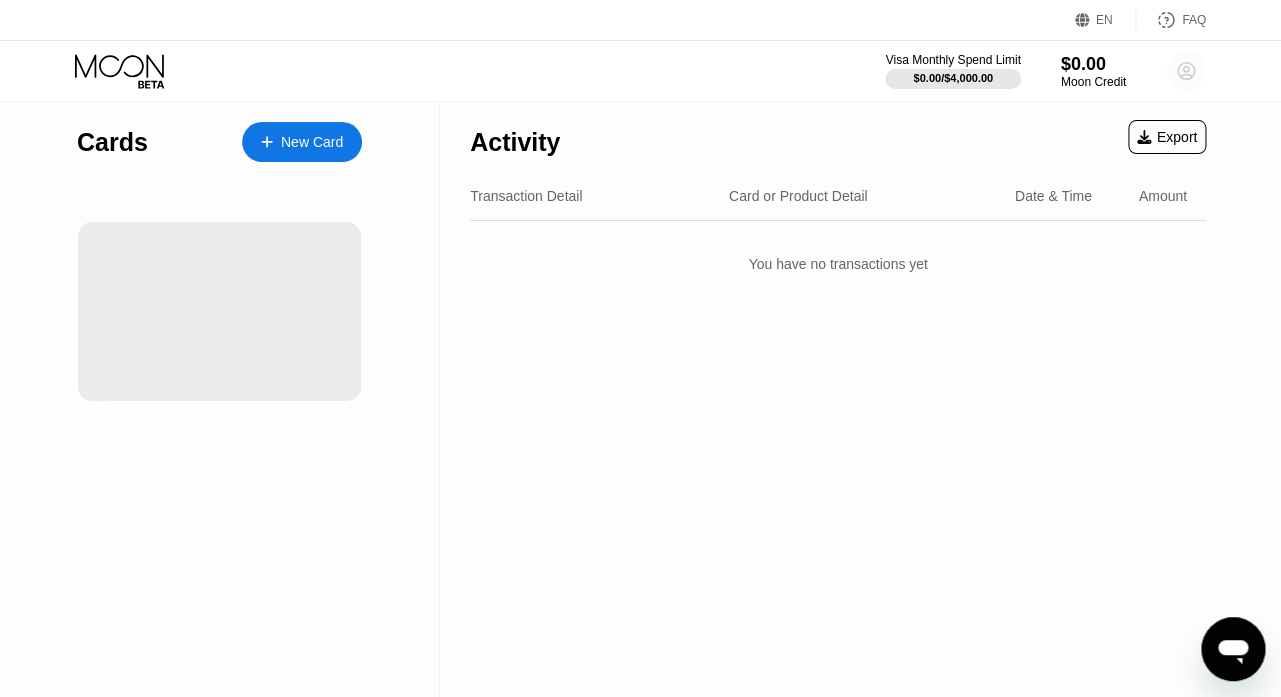 click 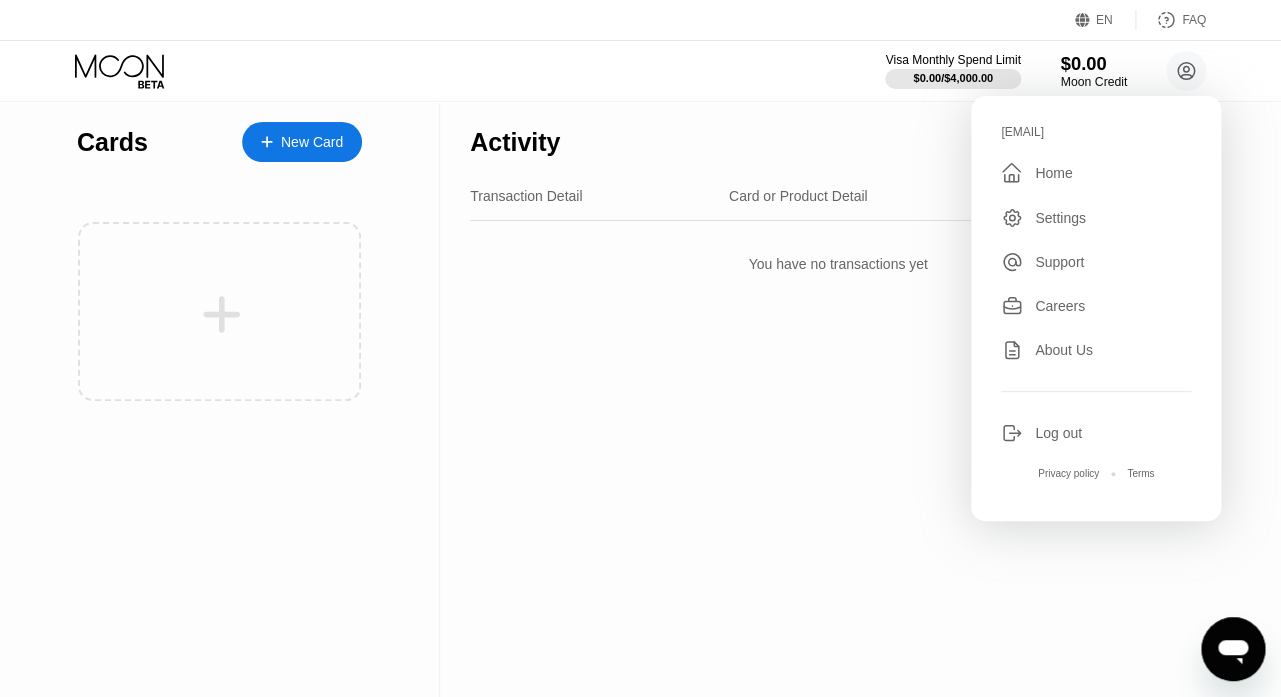 click on "Moon Credit" at bounding box center (1093, 82) 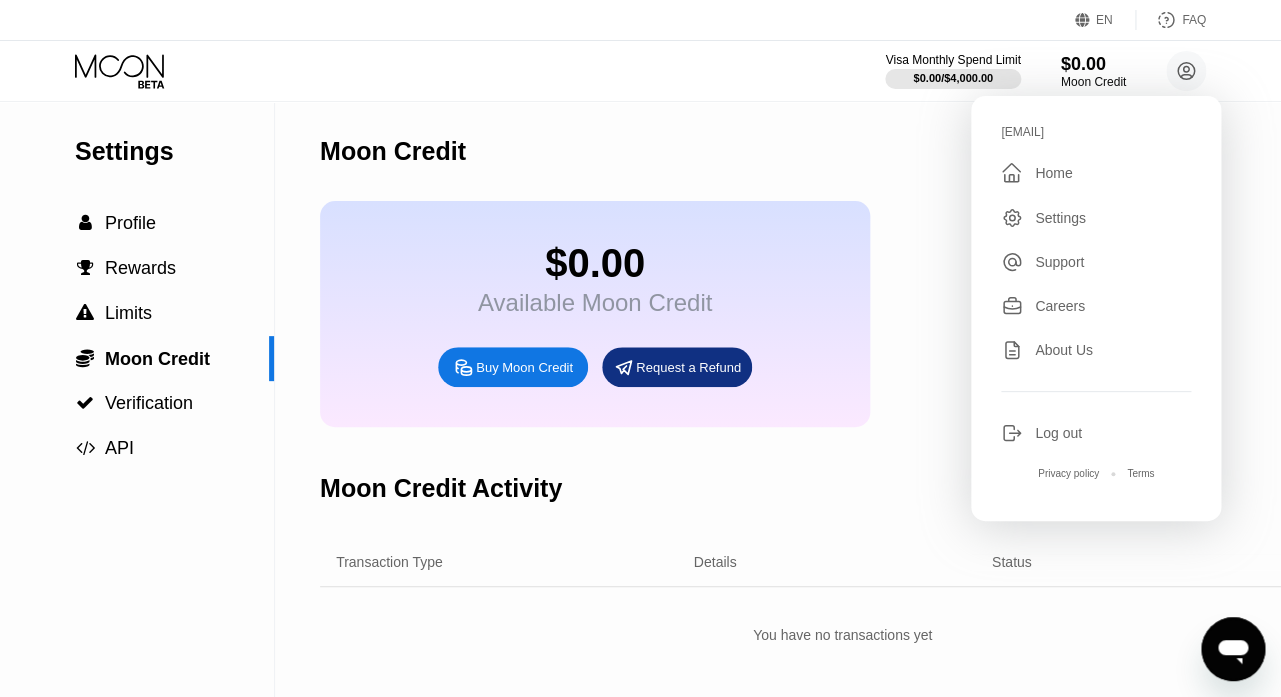 click on "$0.00 Available Moon Credit Buy Moon Credit Request a Refund" at bounding box center [842, 314] 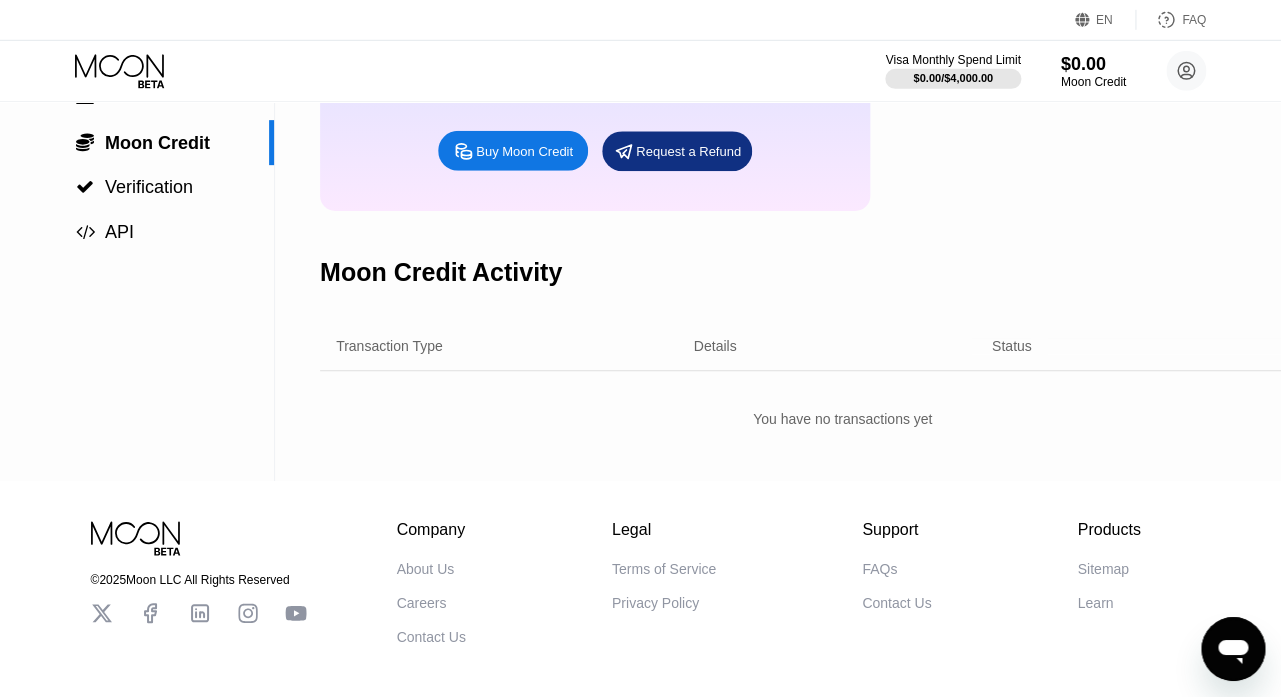 scroll, scrollTop: 0, scrollLeft: 0, axis: both 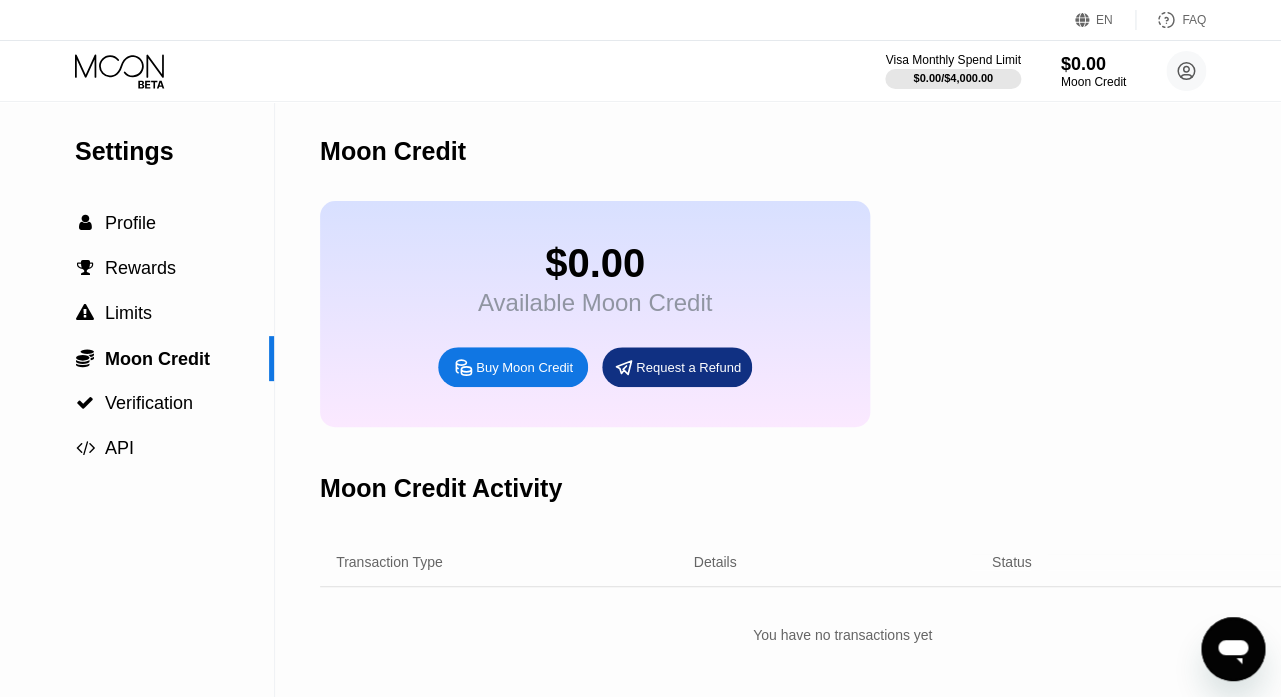 click 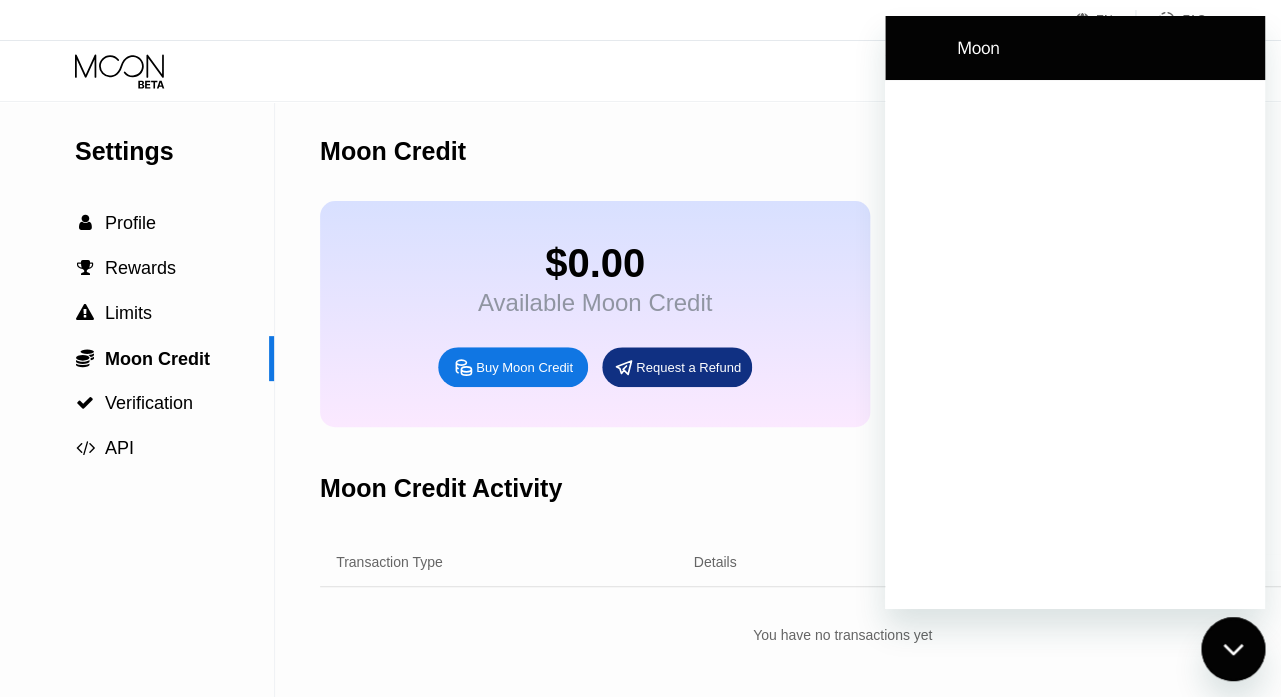 scroll, scrollTop: 0, scrollLeft: 0, axis: both 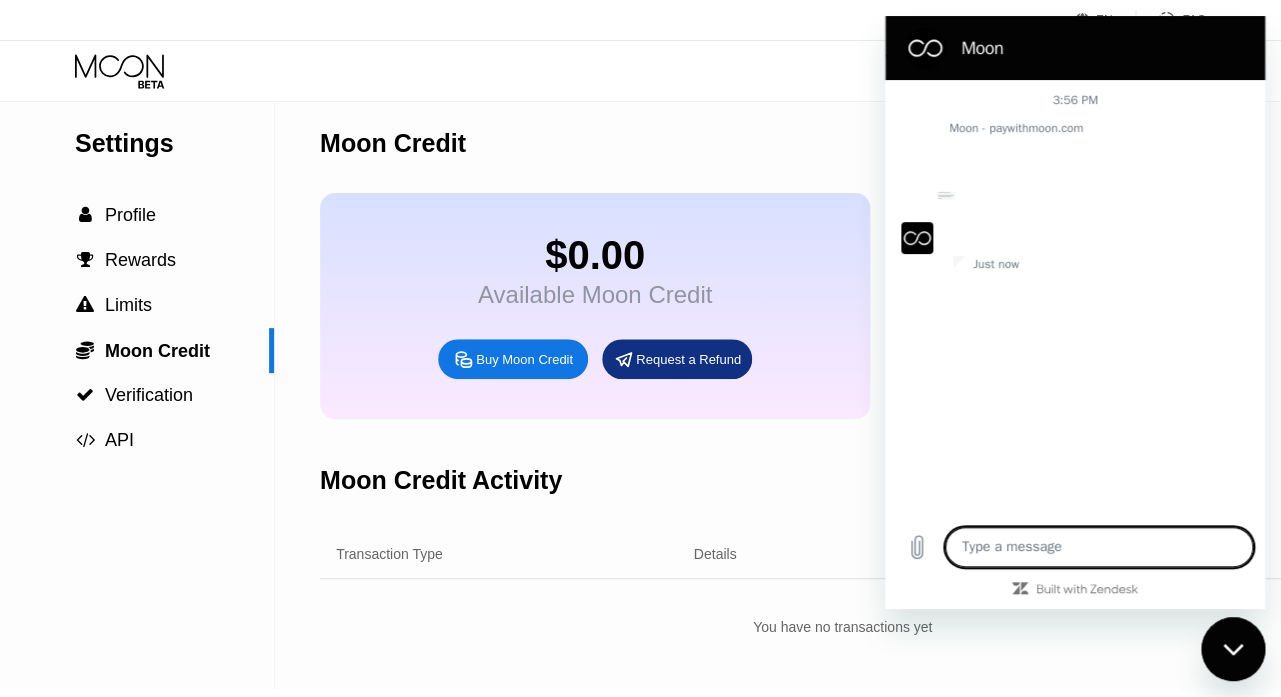 type on "x" 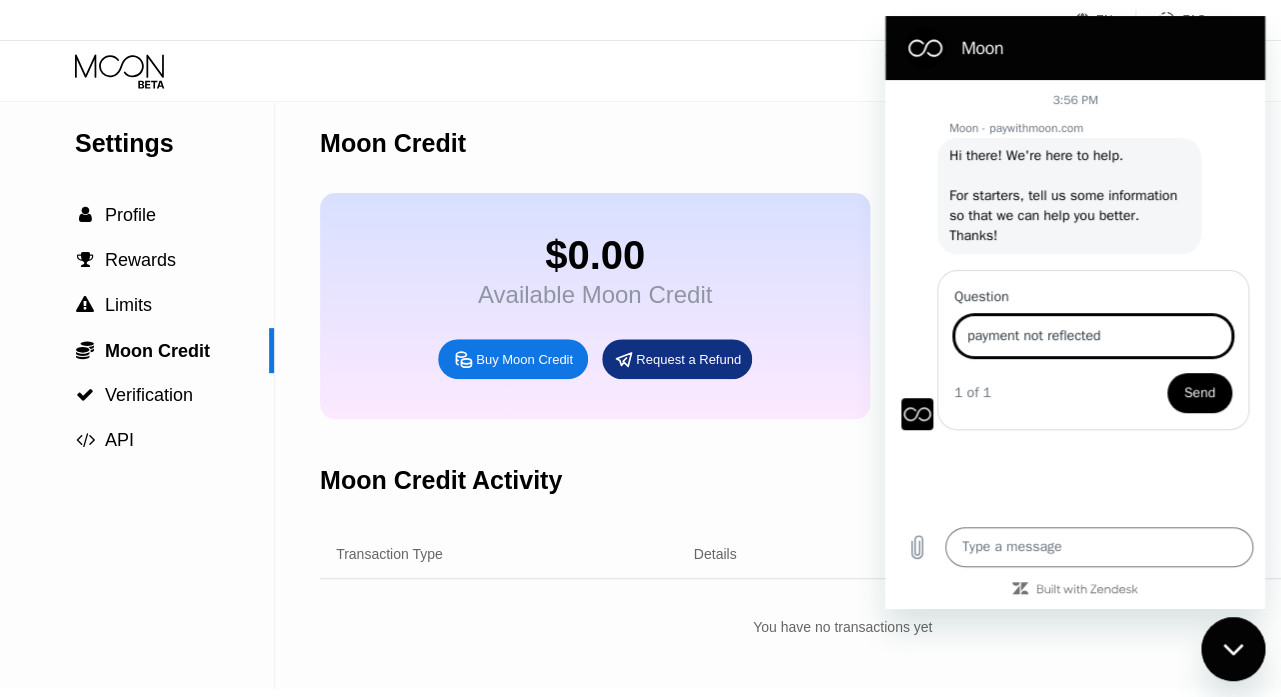 type on "payment not reflected" 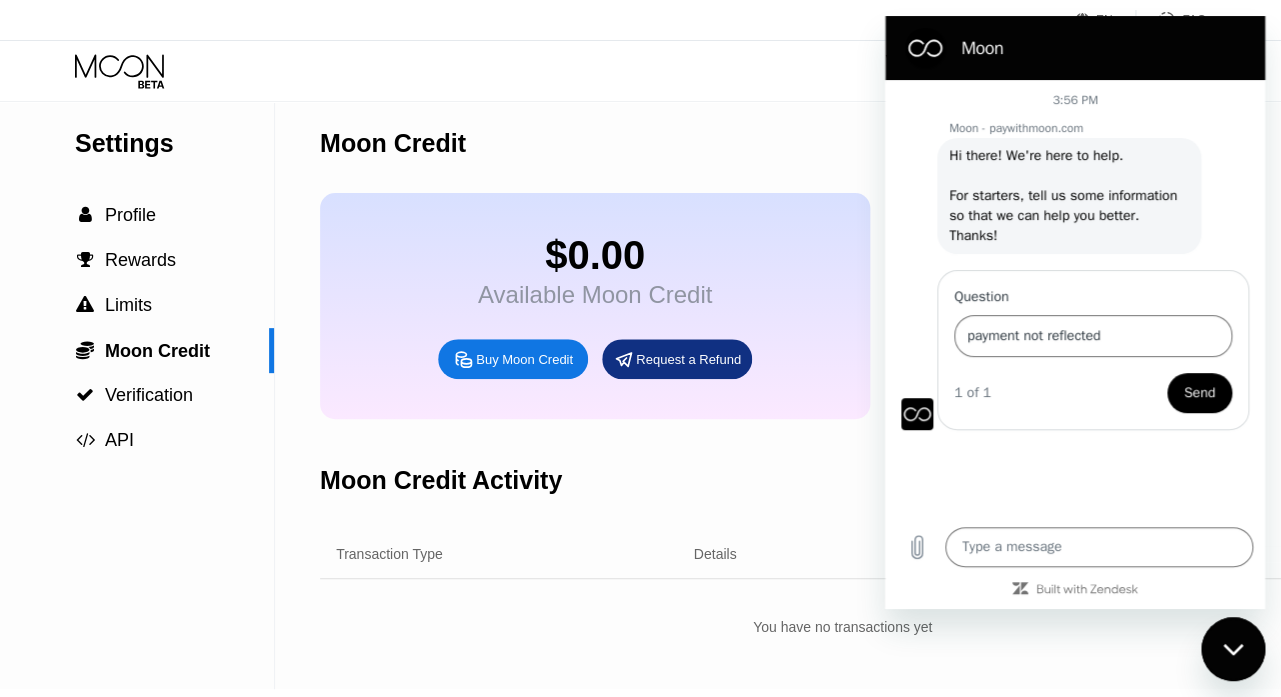 click on "Send" at bounding box center [1199, 393] 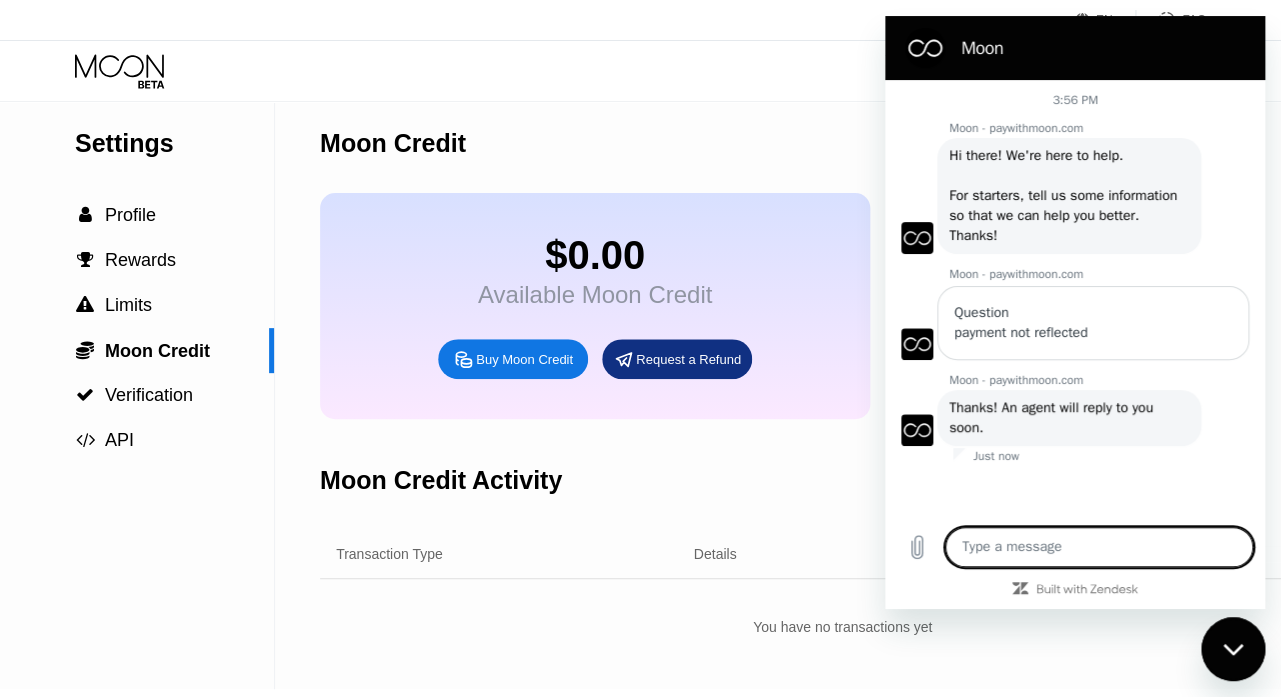 scroll, scrollTop: 12, scrollLeft: 0, axis: vertical 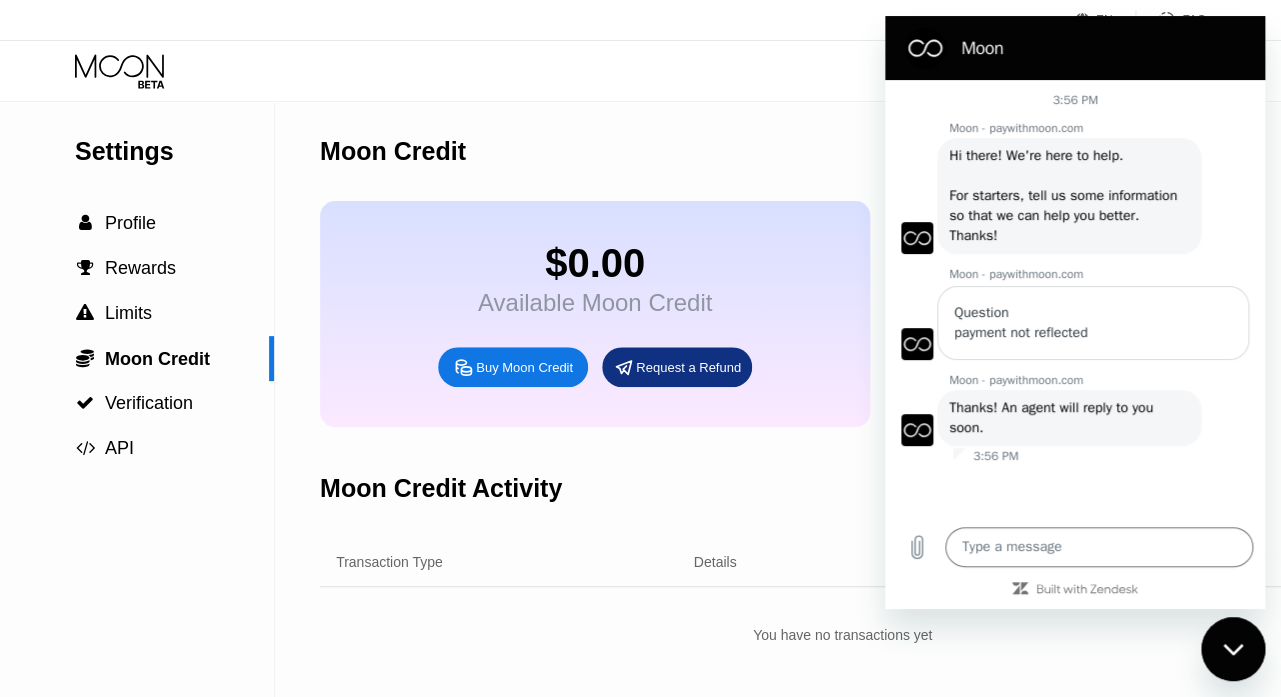 click 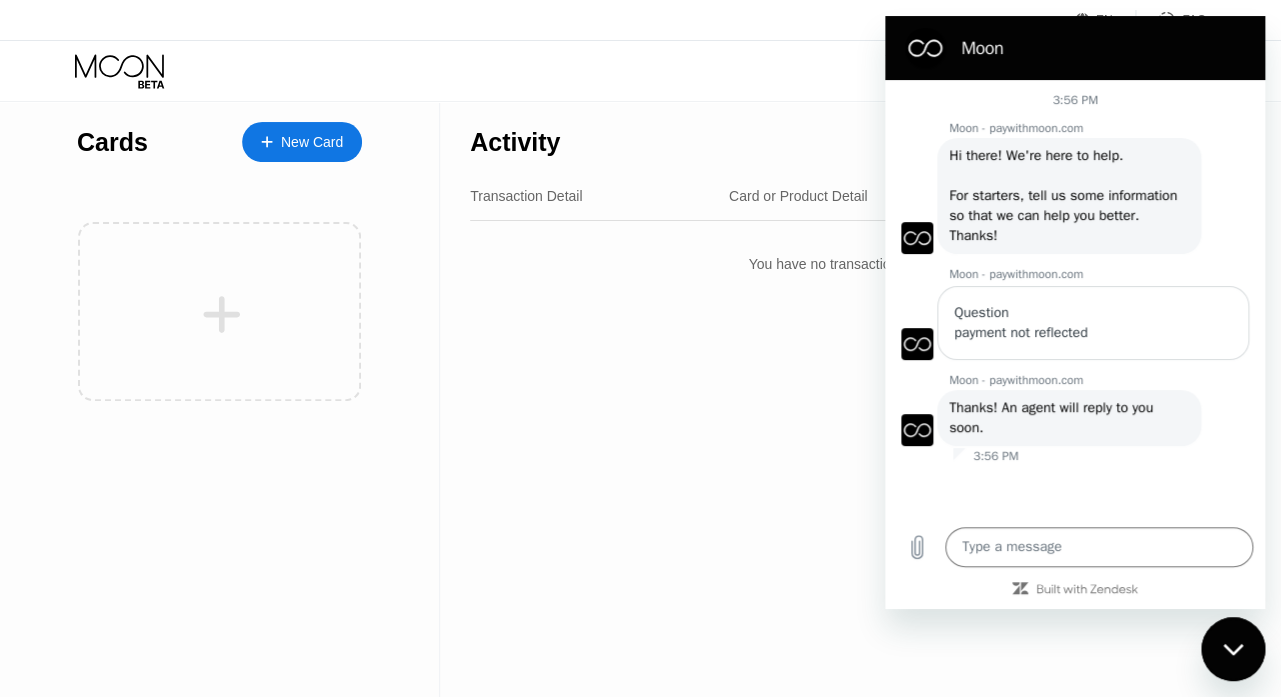 click on "Visa Monthly Spend Limit $0.00 / $4,000.00 $0.00 Moon Credit nuirkamartinez87@gmail.com  Home Settings Support Careers About Us Log out Privacy policy Terms" at bounding box center (640, 71) 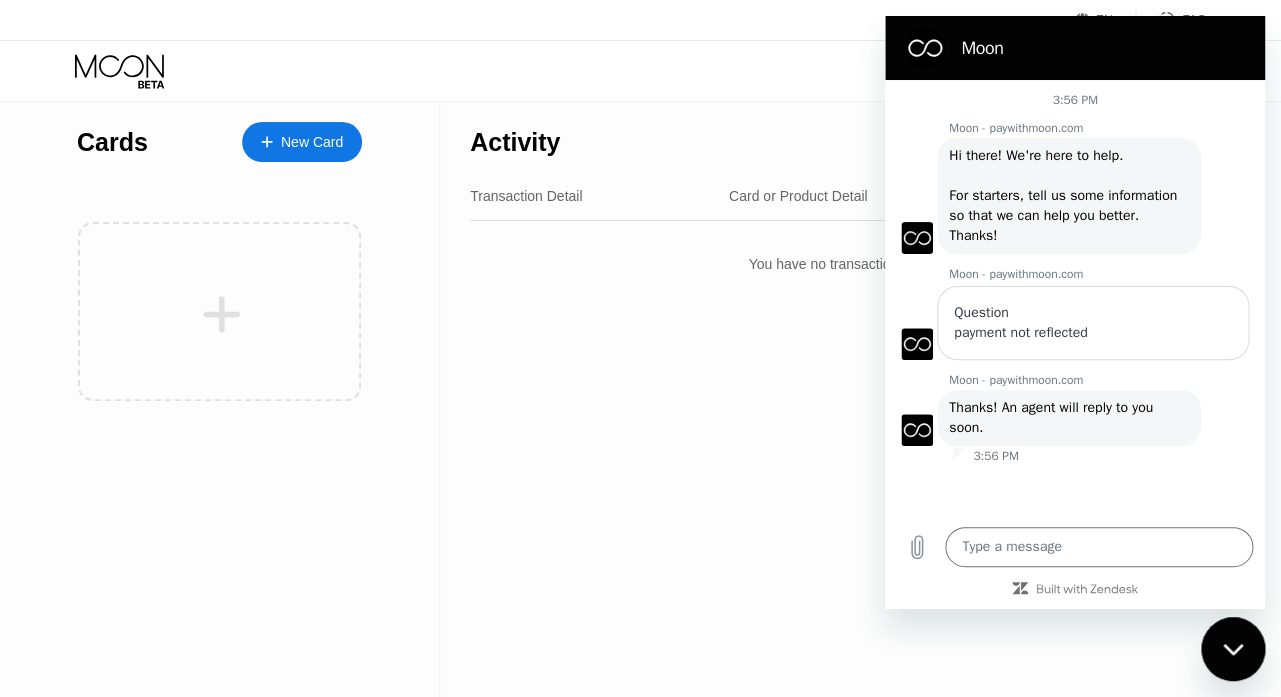 type on "x" 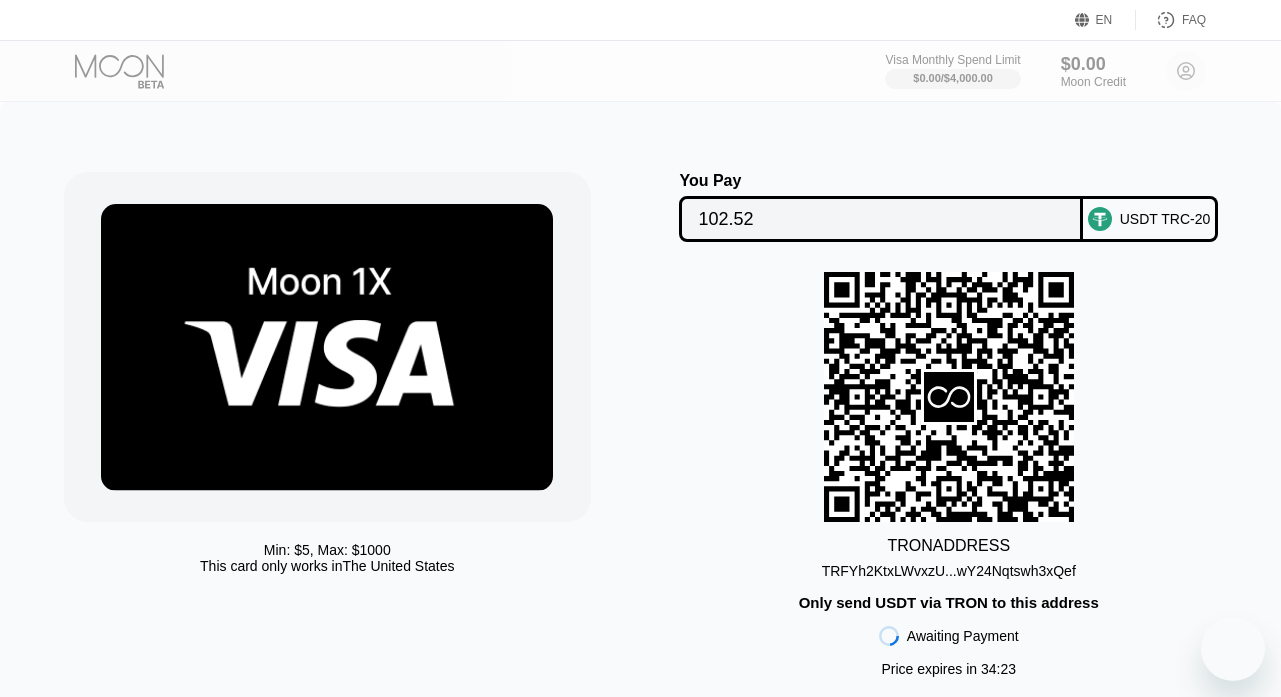 scroll, scrollTop: 37, scrollLeft: 0, axis: vertical 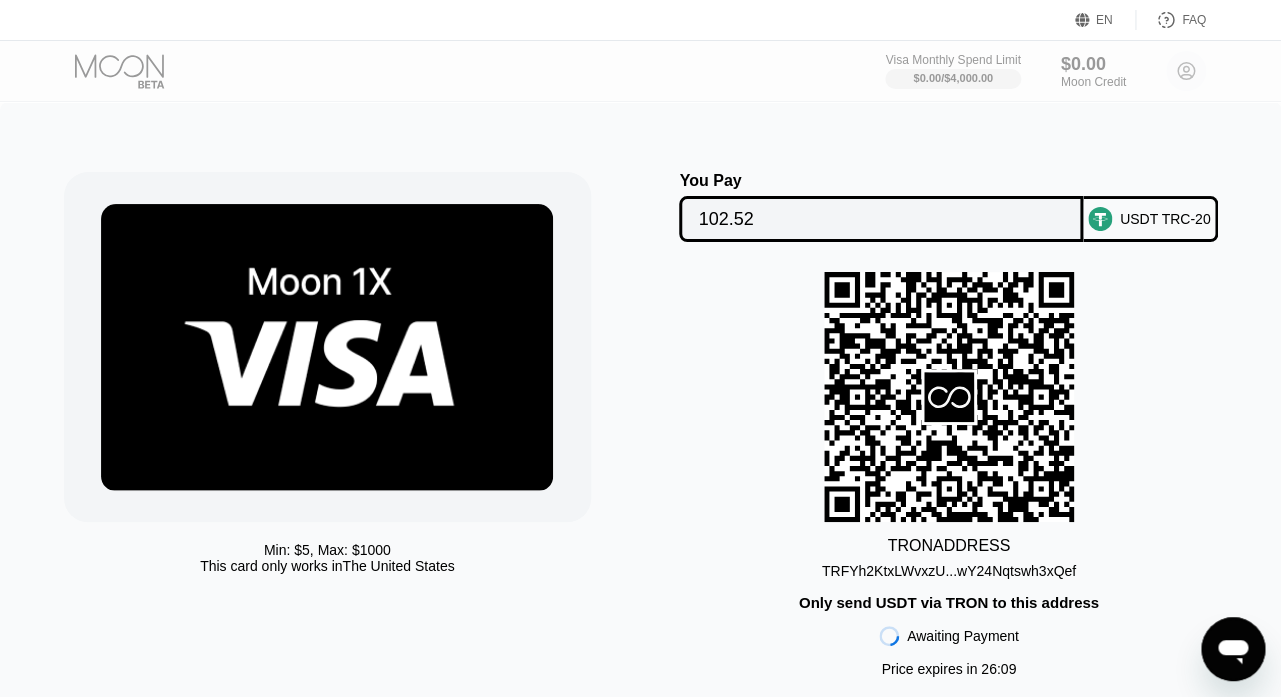 drag, startPoint x: 242, startPoint y: 568, endPoint x: 481, endPoint y: 566, distance: 239.00836 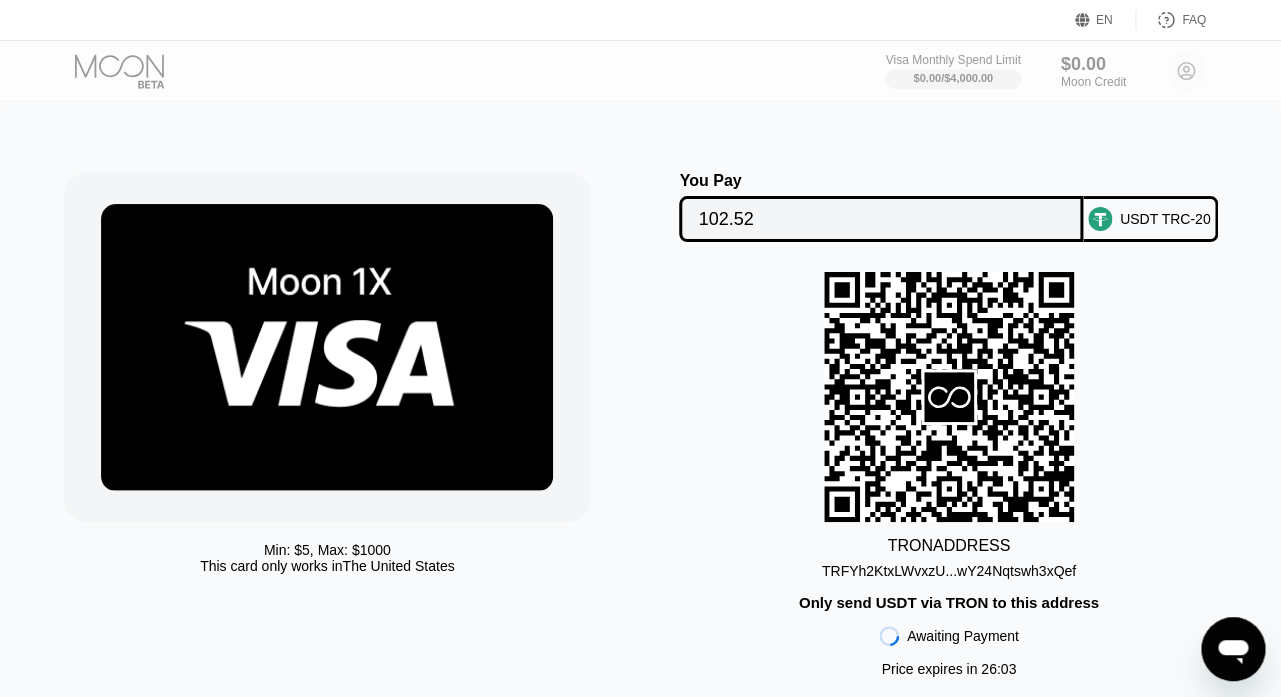 click on "102.52" at bounding box center [881, 219] 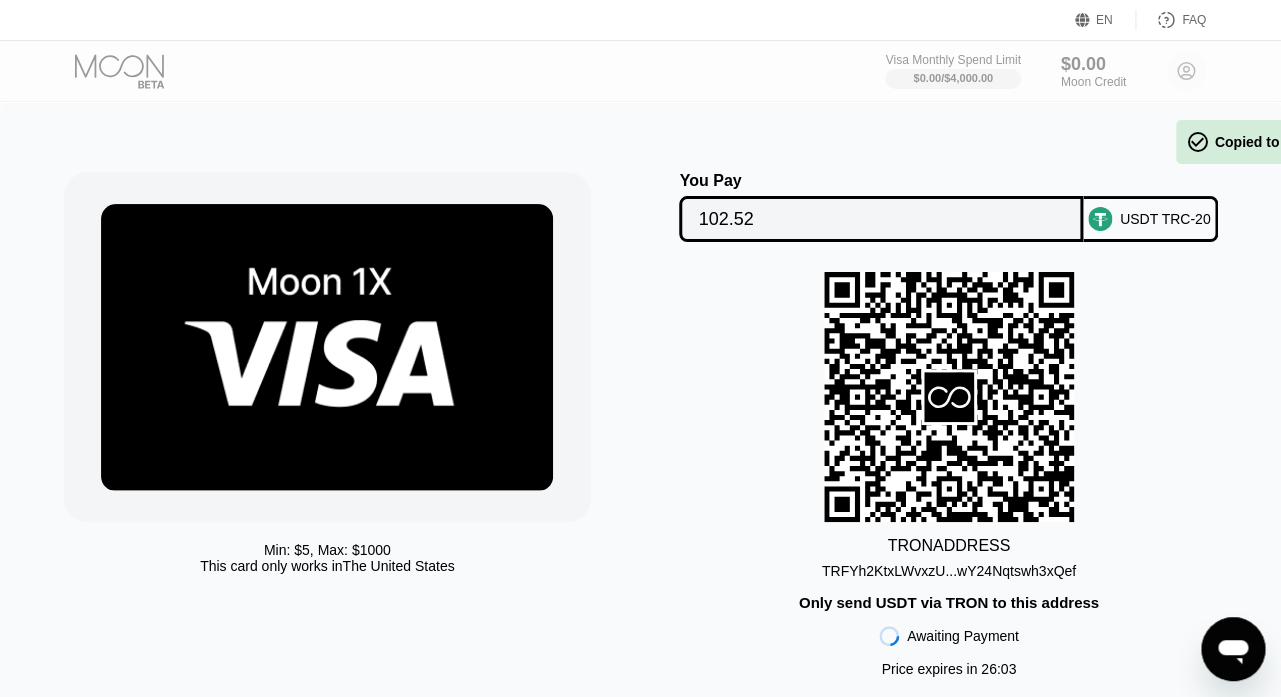 click on "102.52" at bounding box center [881, 219] 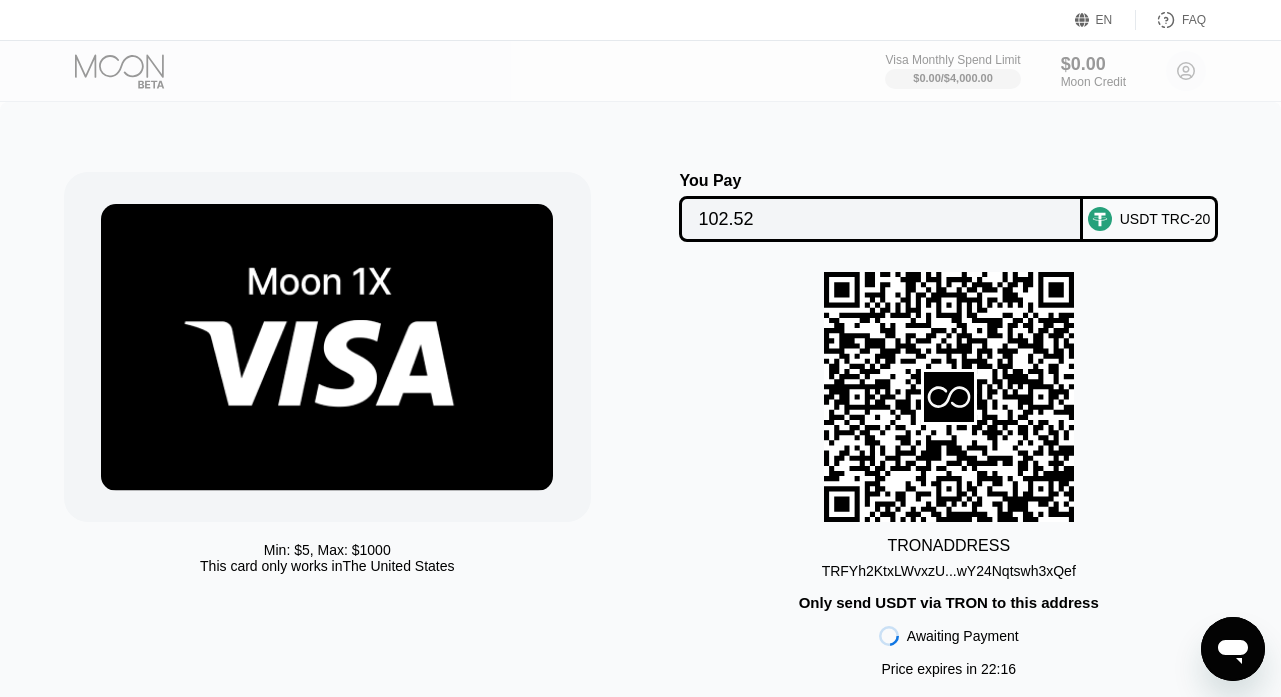 scroll, scrollTop: 0, scrollLeft: 0, axis: both 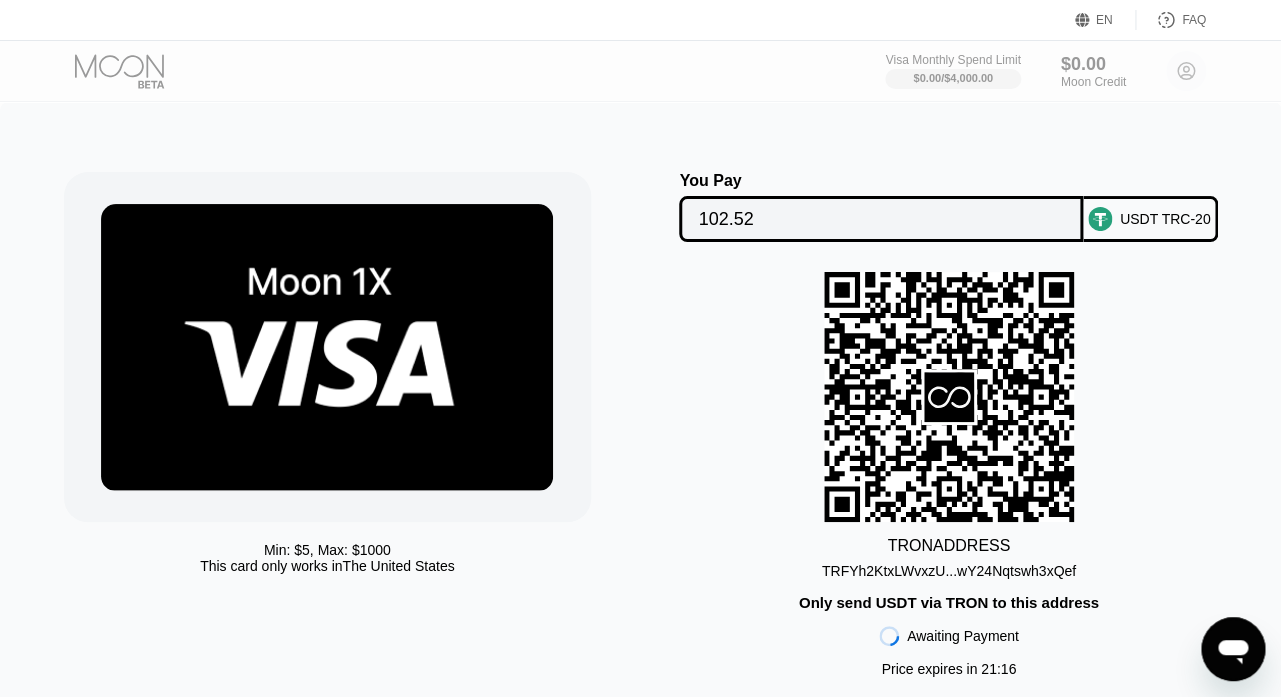 click on "TRON  ADDRESS TRFYh2KtxLWvxzU...wY24Nqtswh3xQef Only send USDT via TRON to this address Awaiting Payment Price expires in   21 : 16" at bounding box center [949, 479] 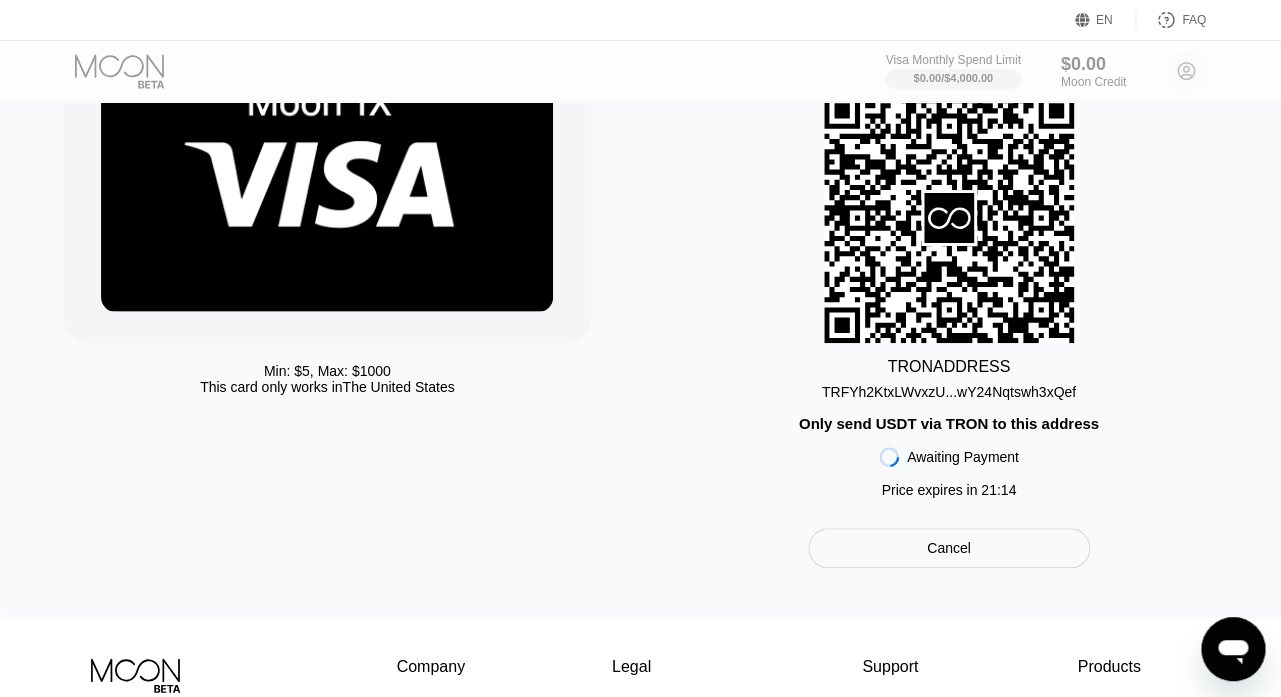 scroll, scrollTop: 0, scrollLeft: 0, axis: both 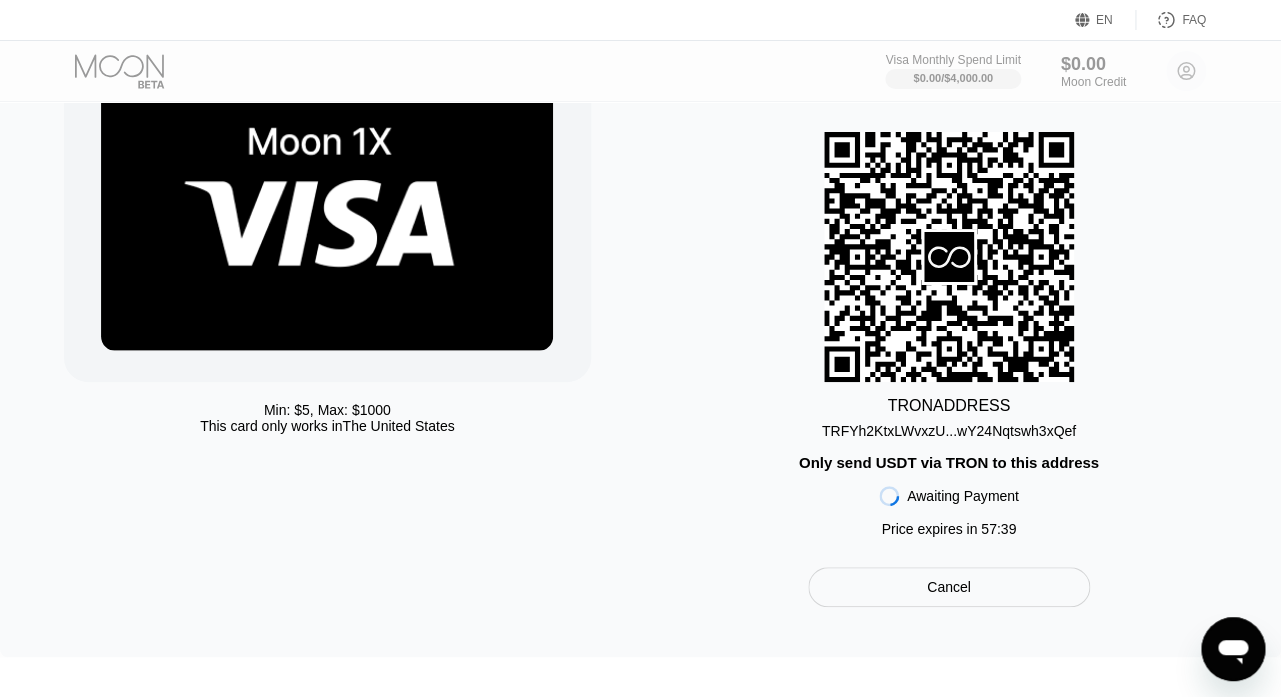 click on "Only send USDT via TRON to this address" at bounding box center [949, 462] 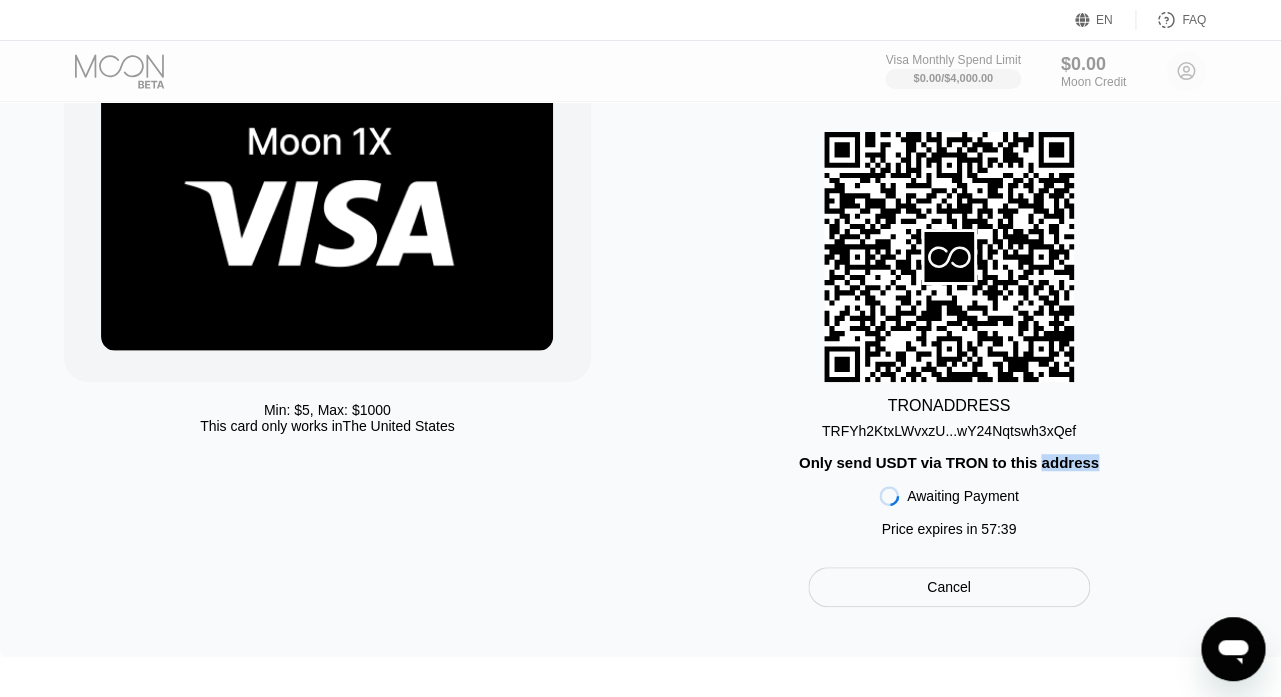 click on "Only send USDT via TRON to this address" at bounding box center (949, 462) 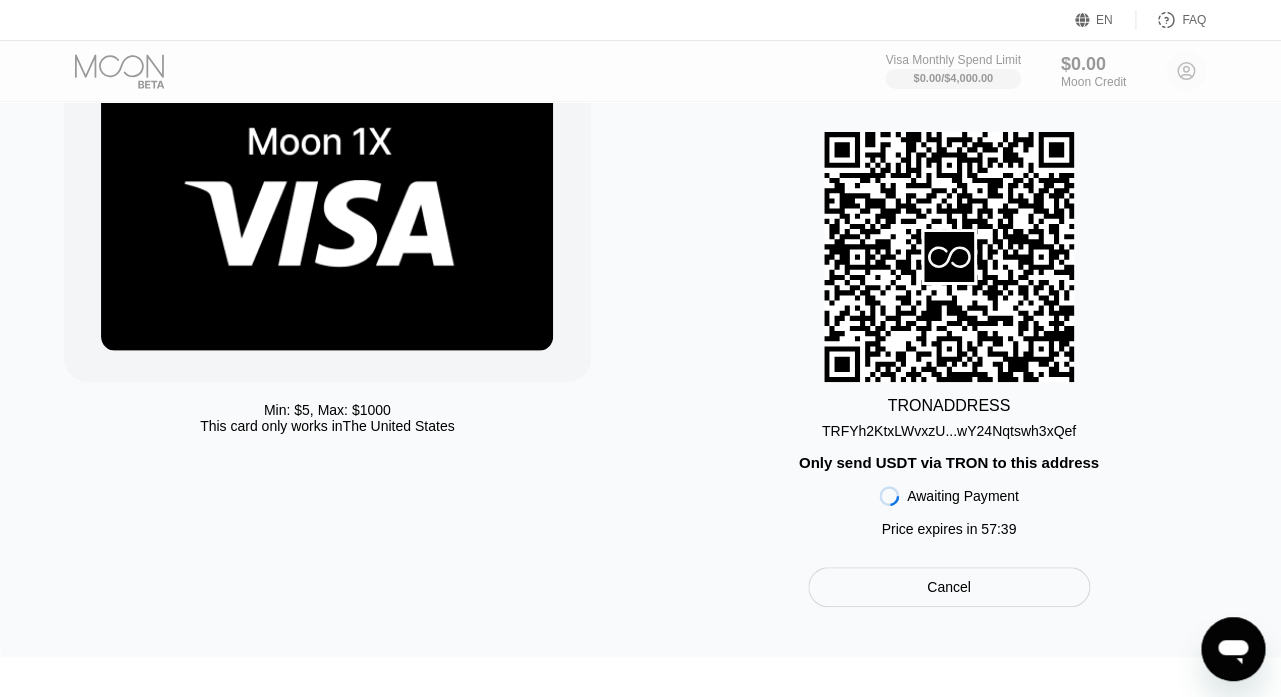click on "Only send USDT via TRON to this address" at bounding box center [949, 462] 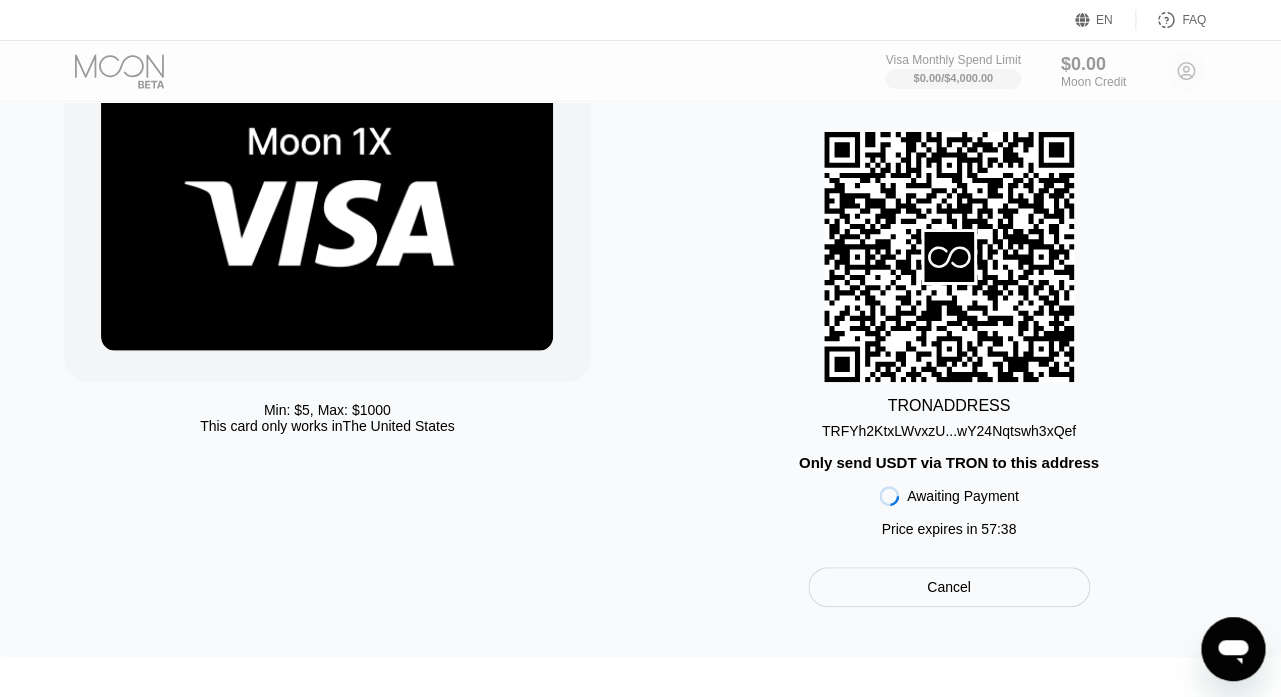 click on "TRON  ADDRESS TRFYh2KtxLWvxzU...wY24Nqtswh3xQef Only send USDT via TRON to this address Awaiting Payment Price expires in   57 : 38" at bounding box center [949, 339] 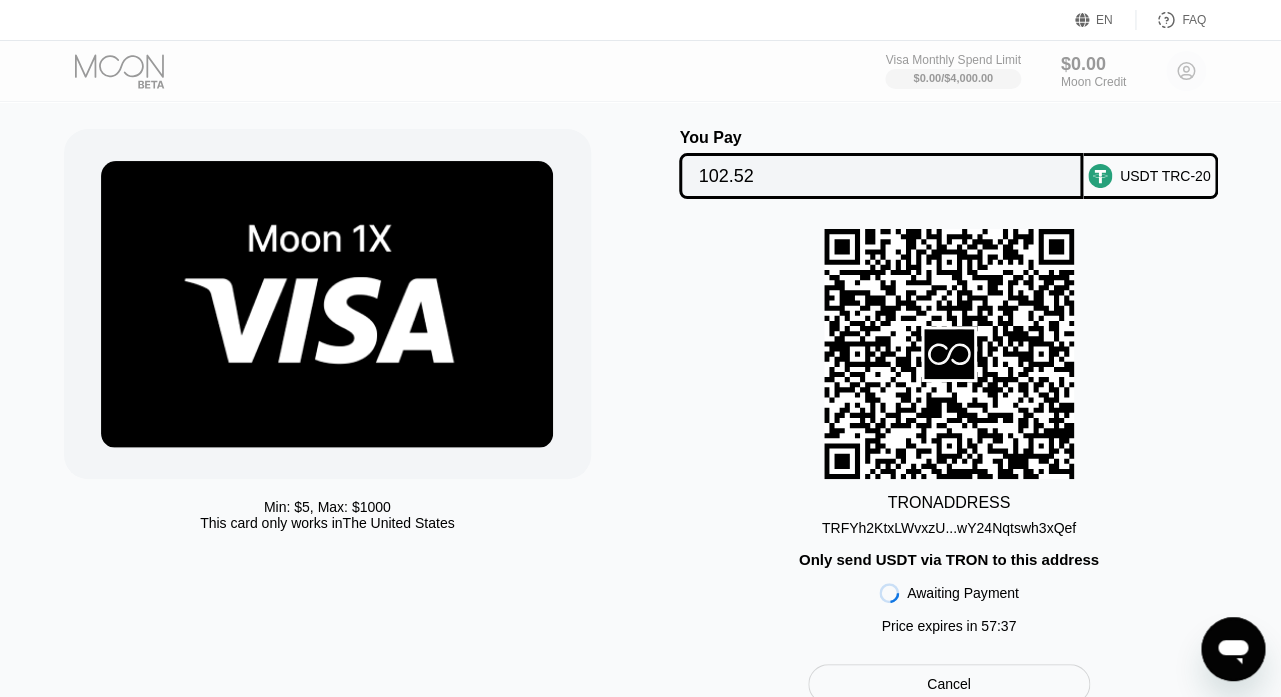 scroll, scrollTop: 0, scrollLeft: 0, axis: both 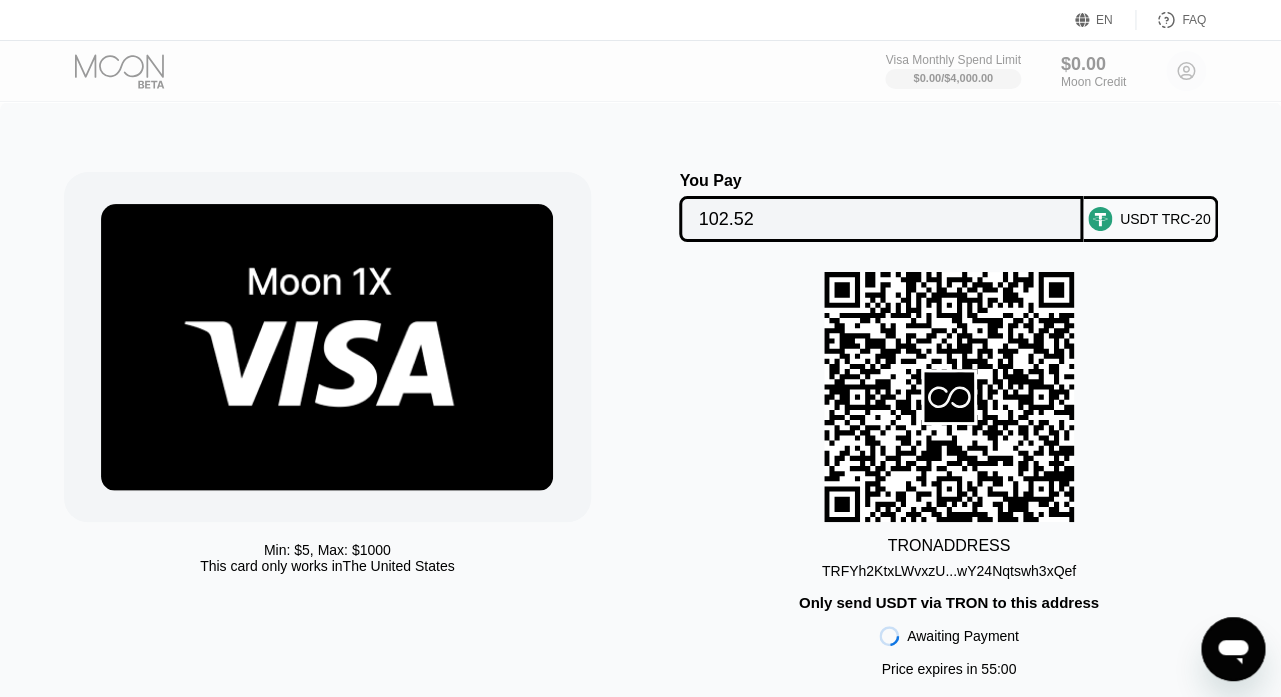 click on "TRON  ADDRESS TRFYh2KtxLWvxzU...wY24Nqtswh3xQef Only send USDT via TRON to this address Awaiting Payment Price expires in   55 : 00" at bounding box center [949, 479] 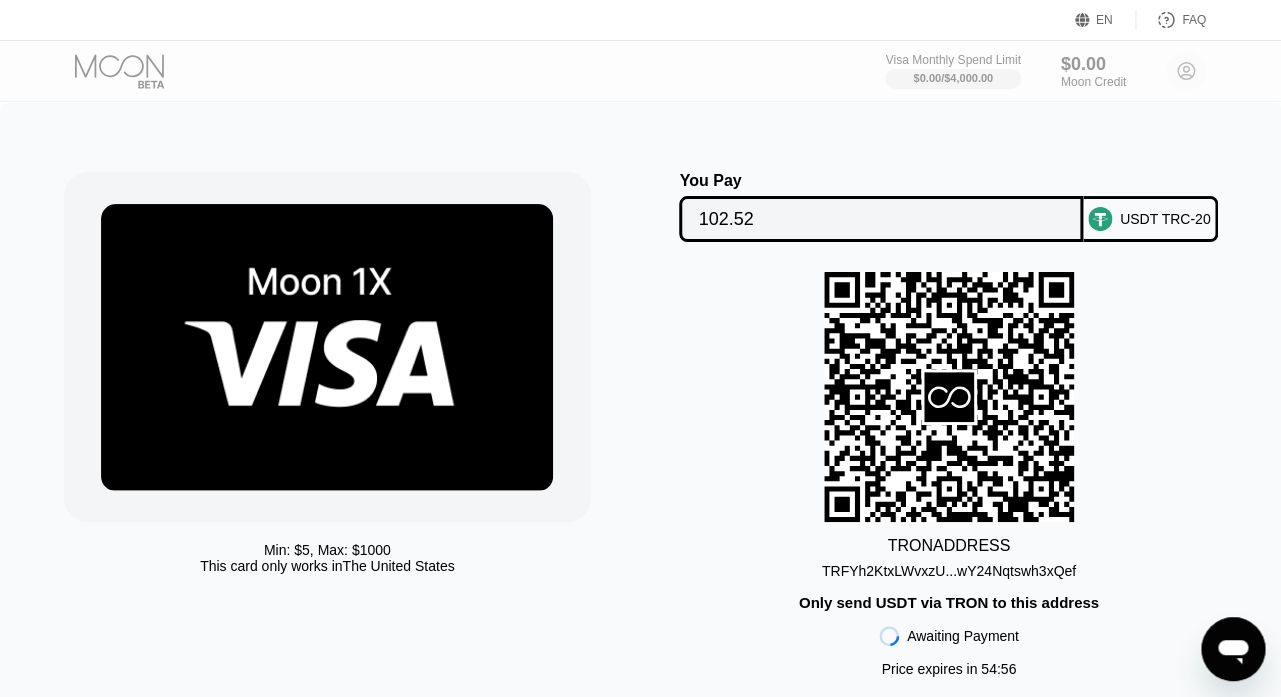 scroll, scrollTop: 403, scrollLeft: 0, axis: vertical 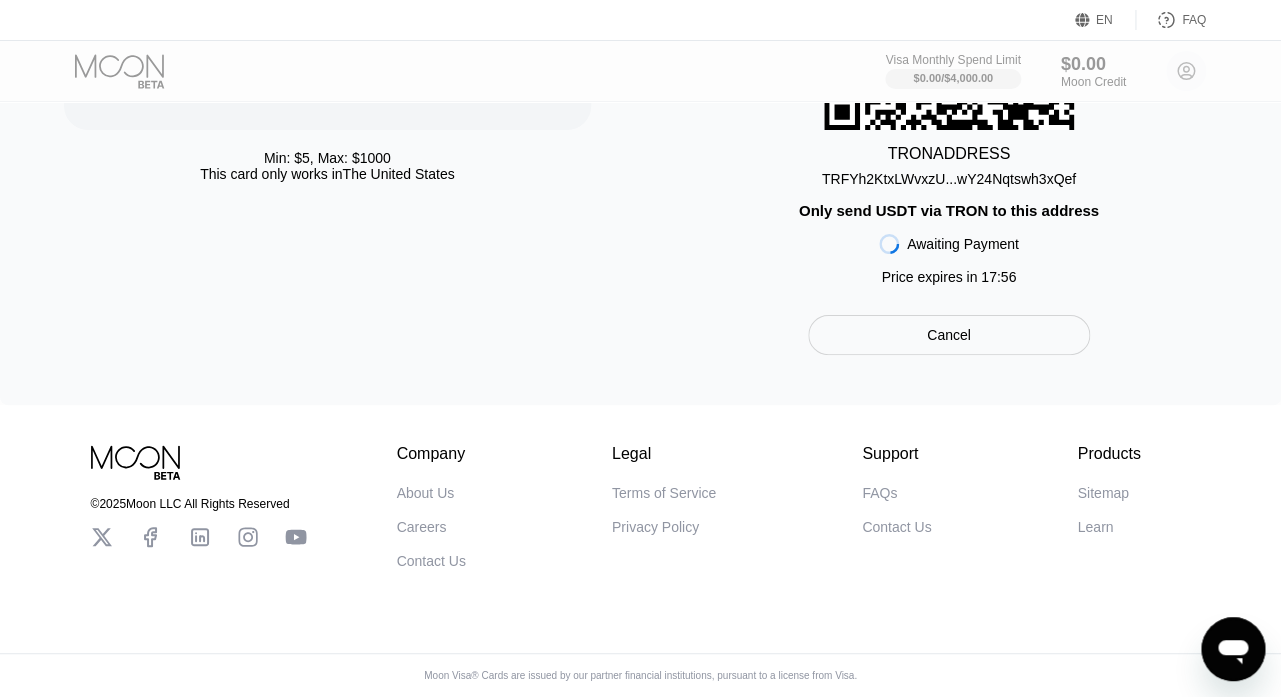 click on "Cancel" at bounding box center [949, 335] 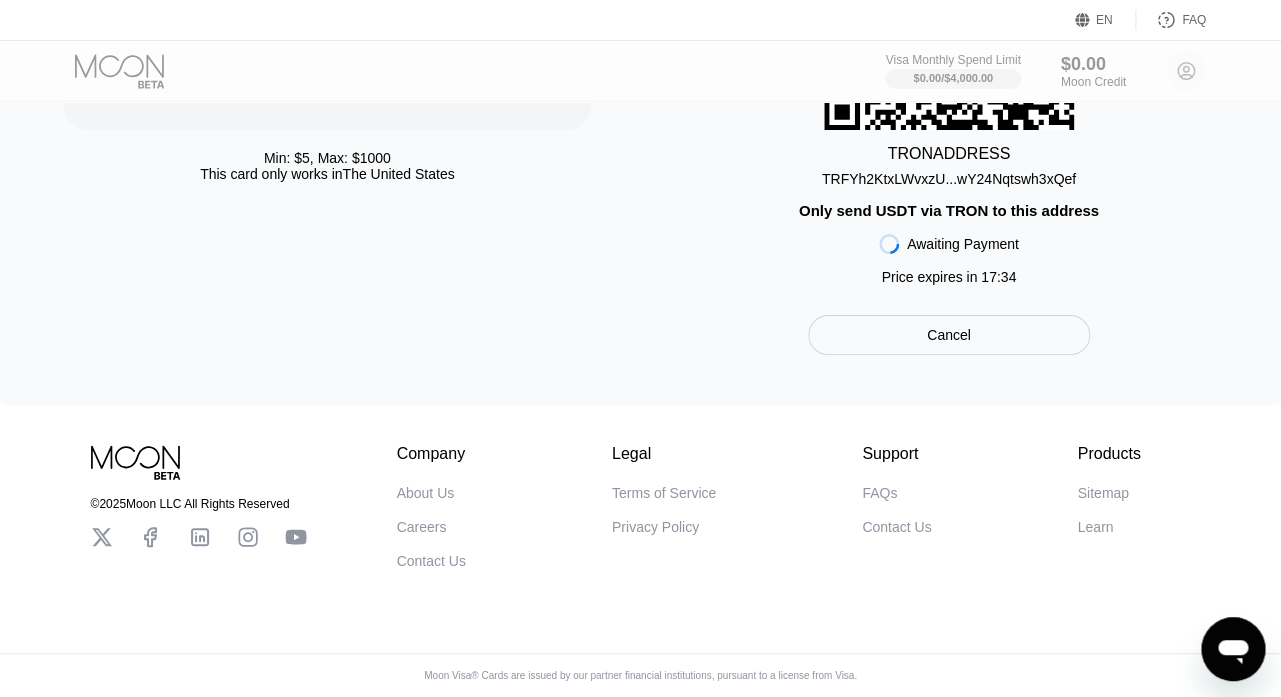 scroll, scrollTop: 0, scrollLeft: 0, axis: both 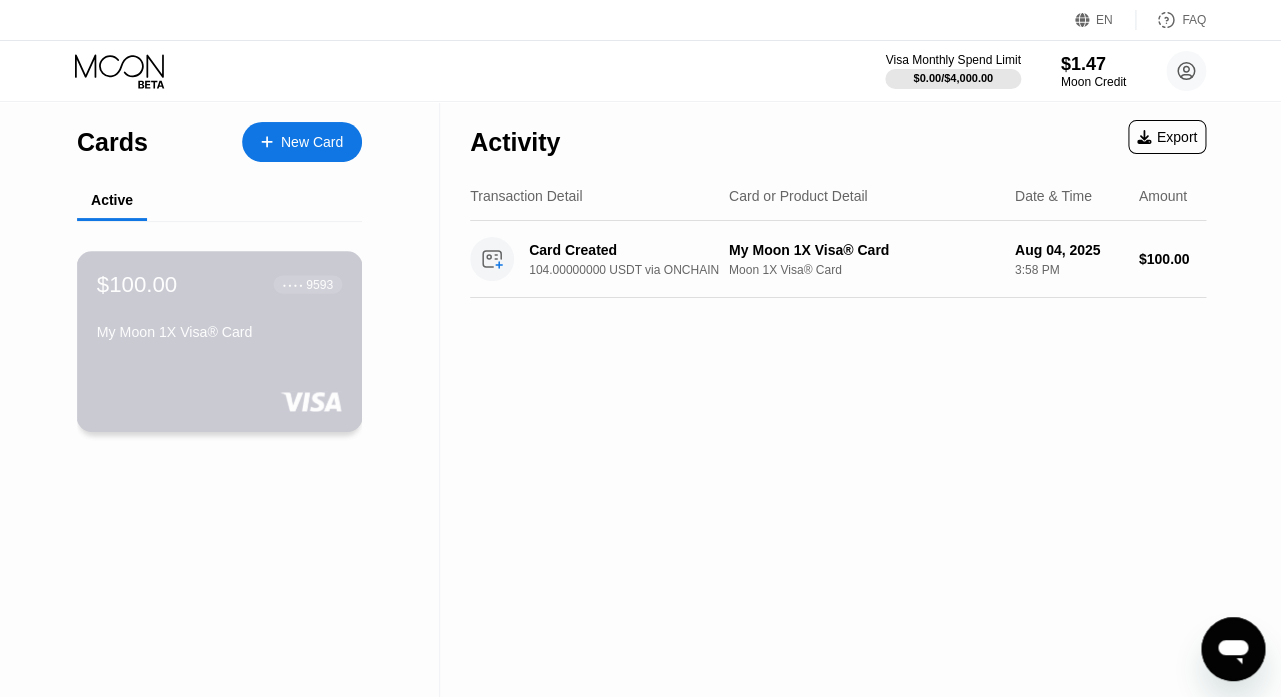 click on "9593" at bounding box center [319, 284] 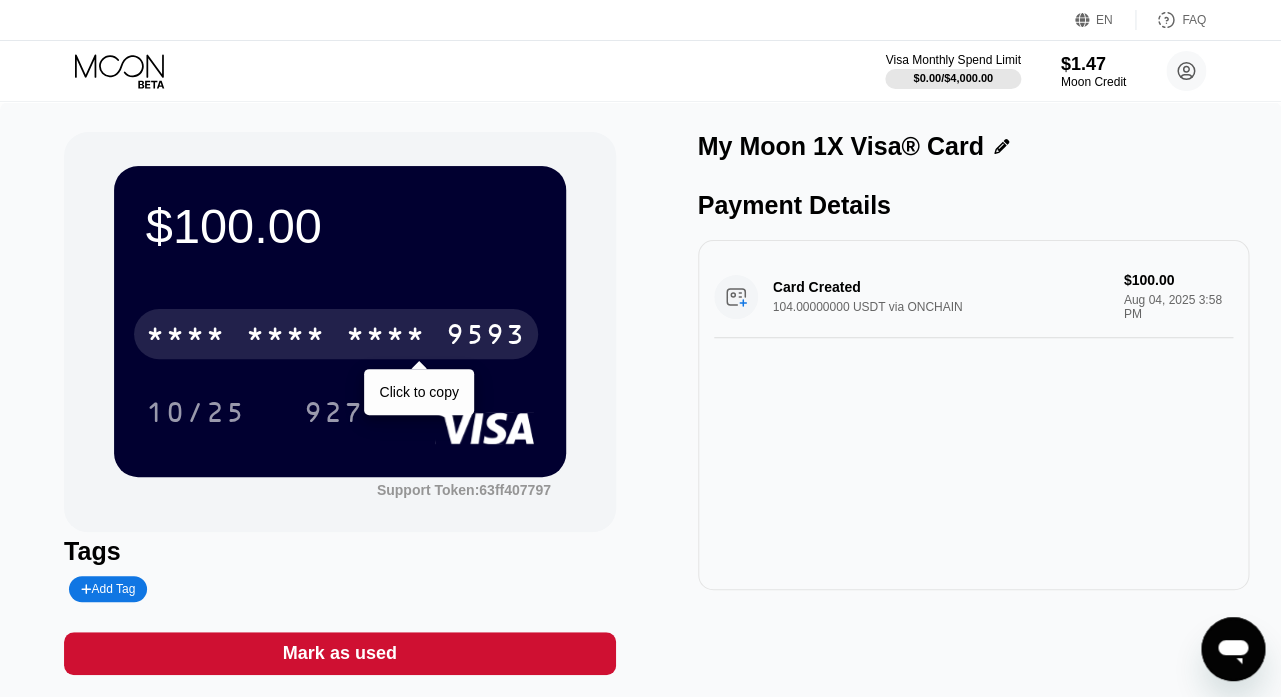 click on "* * * *" at bounding box center (386, 337) 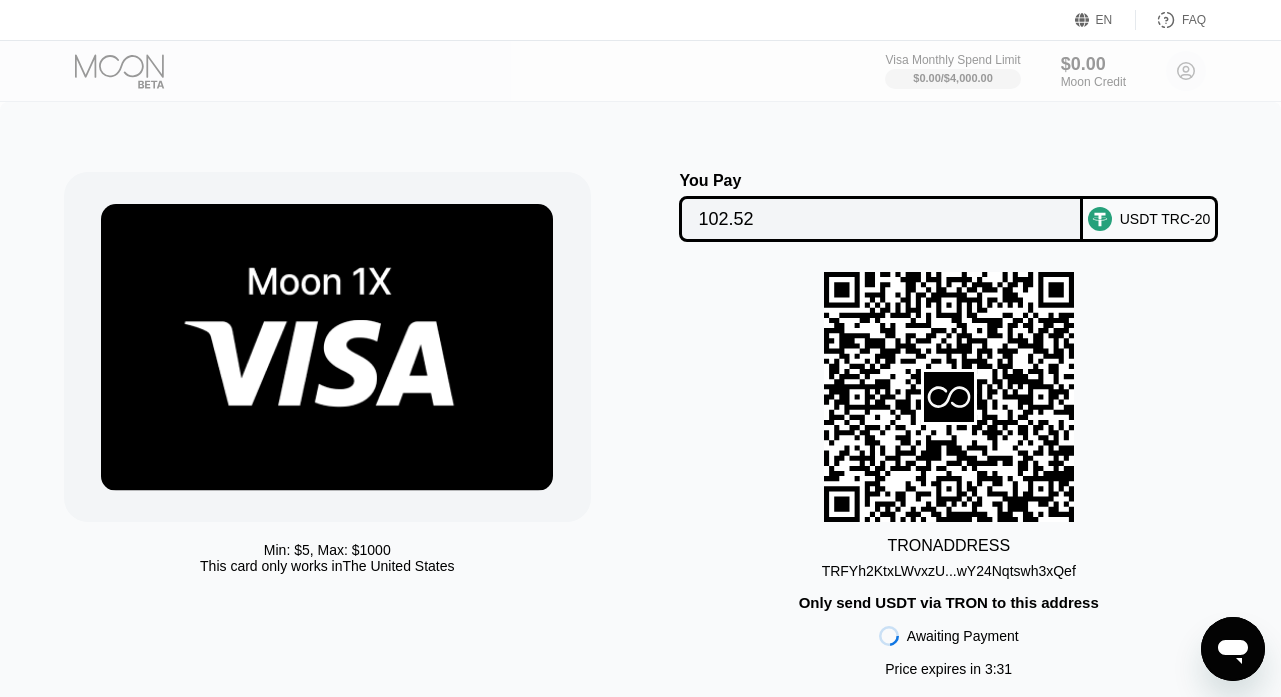 scroll, scrollTop: 0, scrollLeft: 0, axis: both 